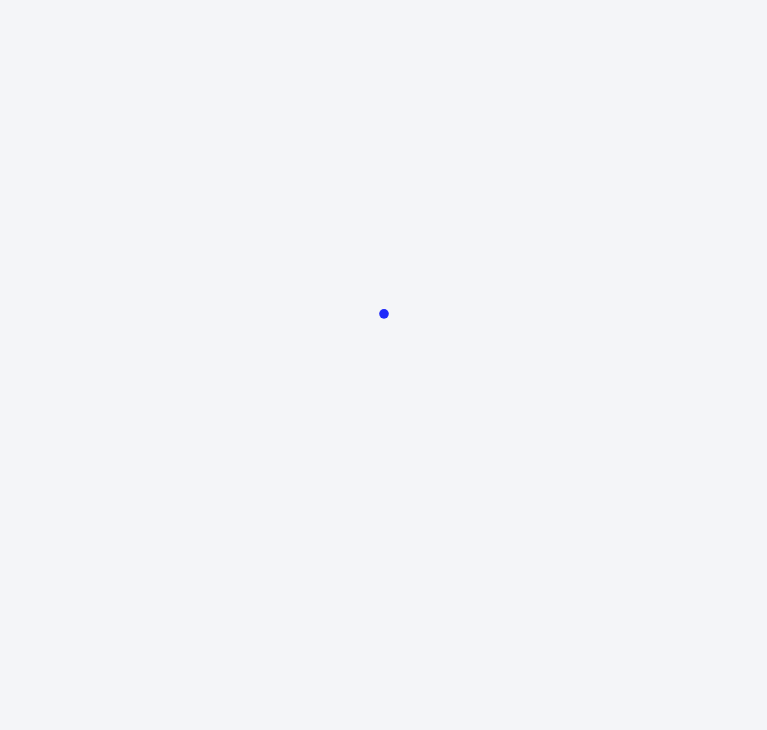 scroll, scrollTop: 0, scrollLeft: 0, axis: both 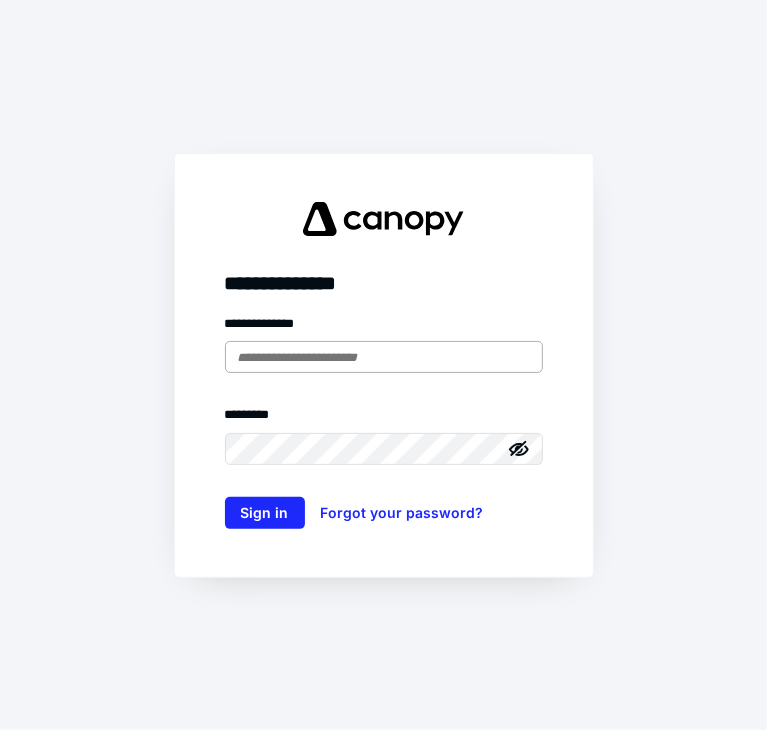 click at bounding box center (384, 357) 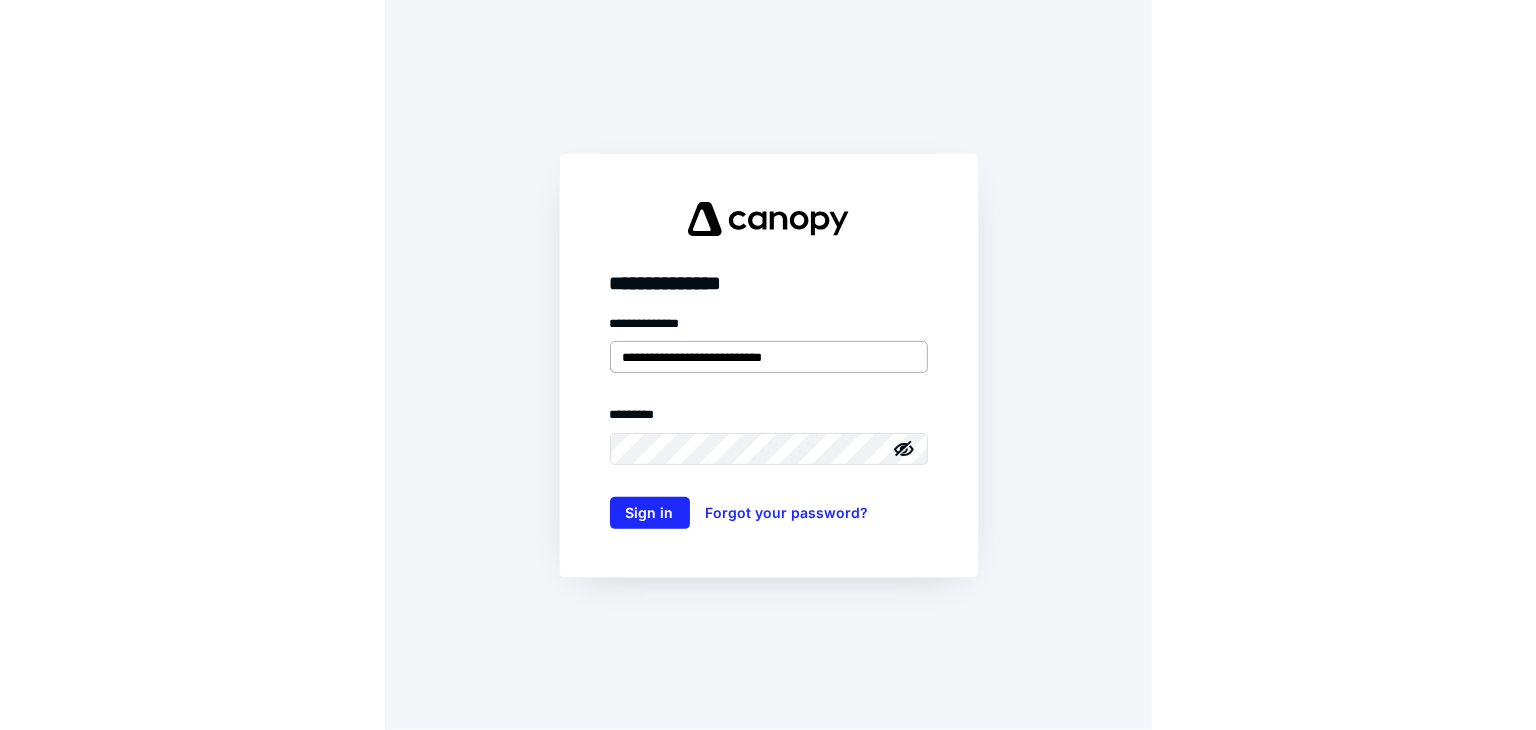 scroll, scrollTop: 0, scrollLeft: 0, axis: both 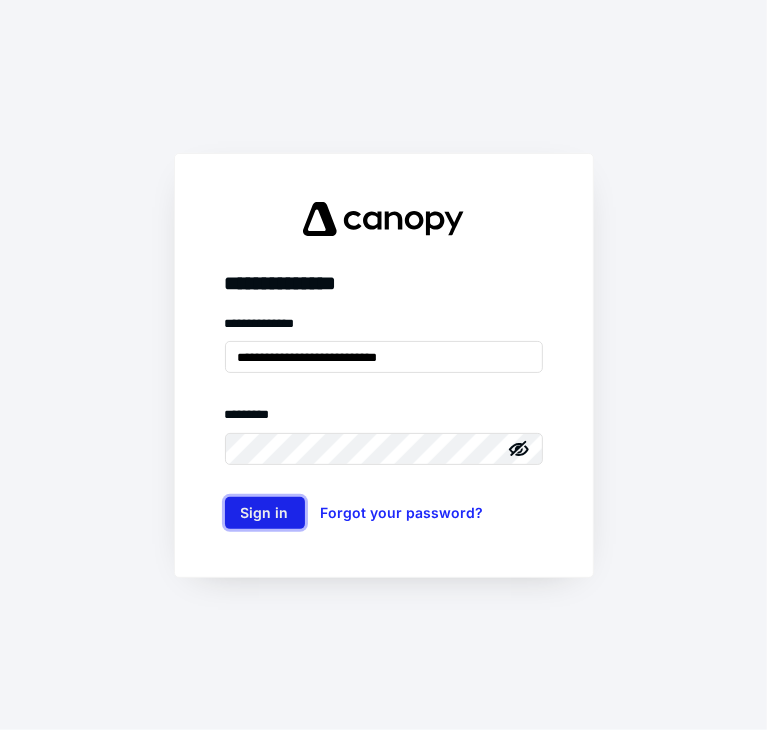 click on "Sign in" at bounding box center (265, 513) 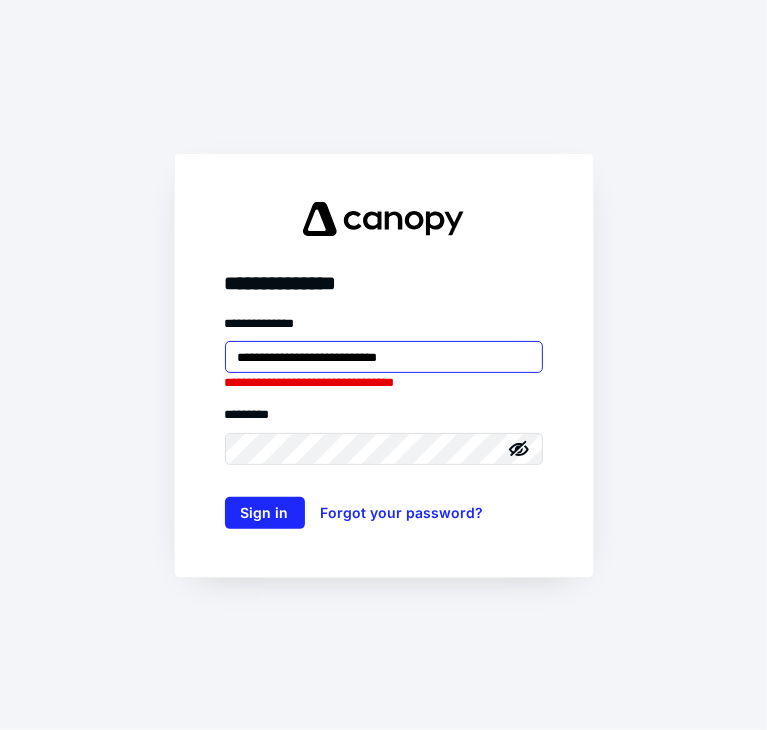 click on "**********" at bounding box center (384, 357) 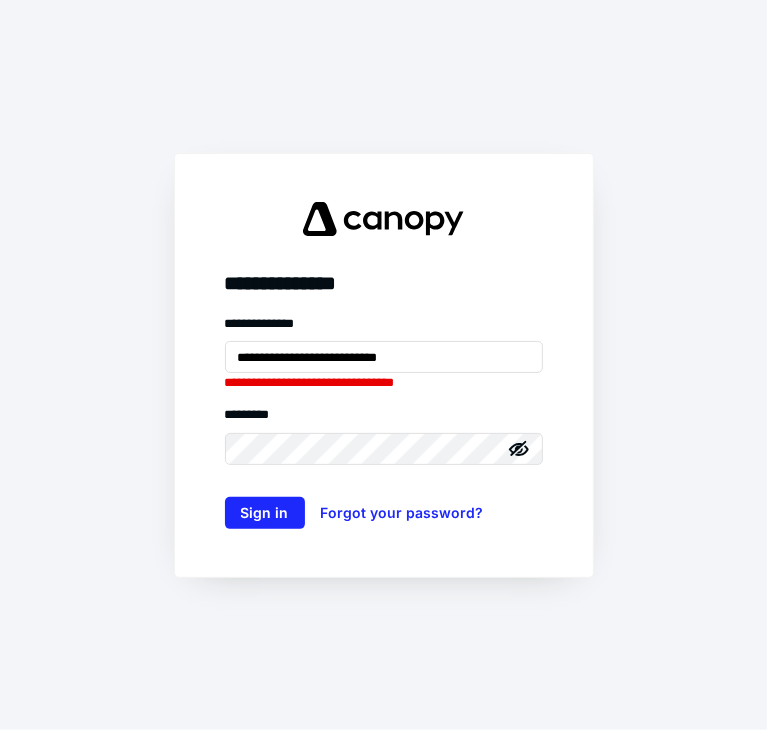 click on "**********" at bounding box center [384, 365] 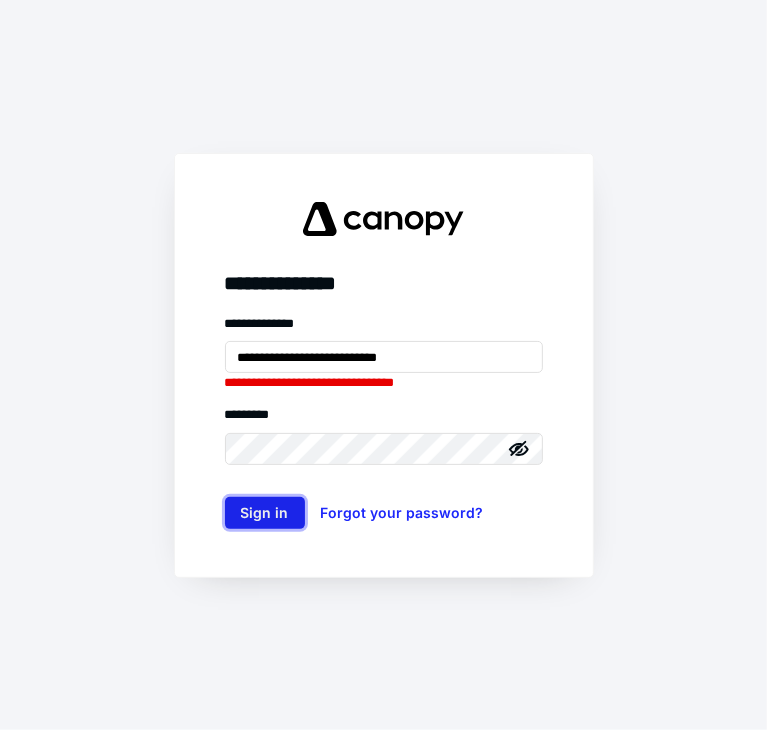 click on "Sign in" at bounding box center [265, 513] 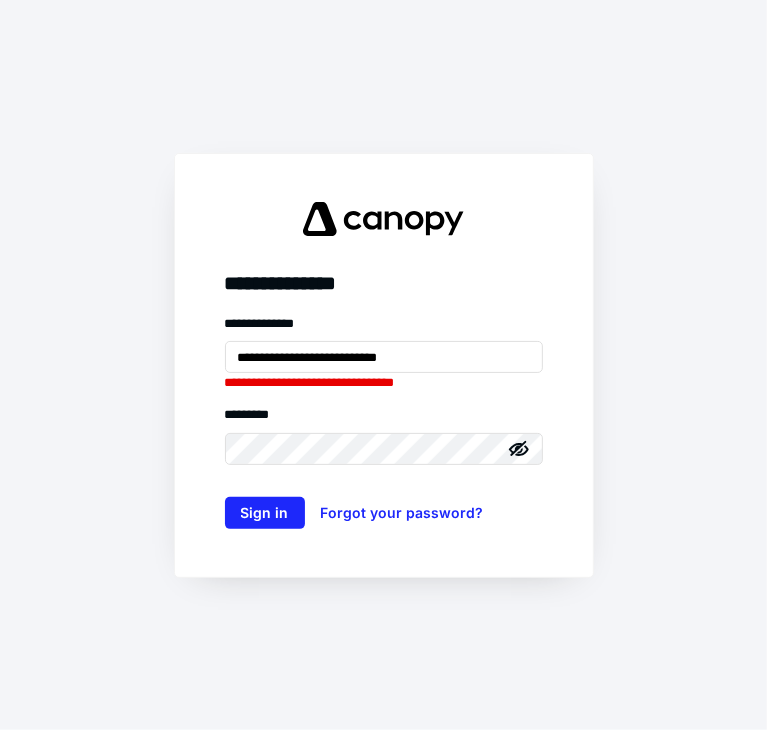 click on "**********" at bounding box center (384, 421) 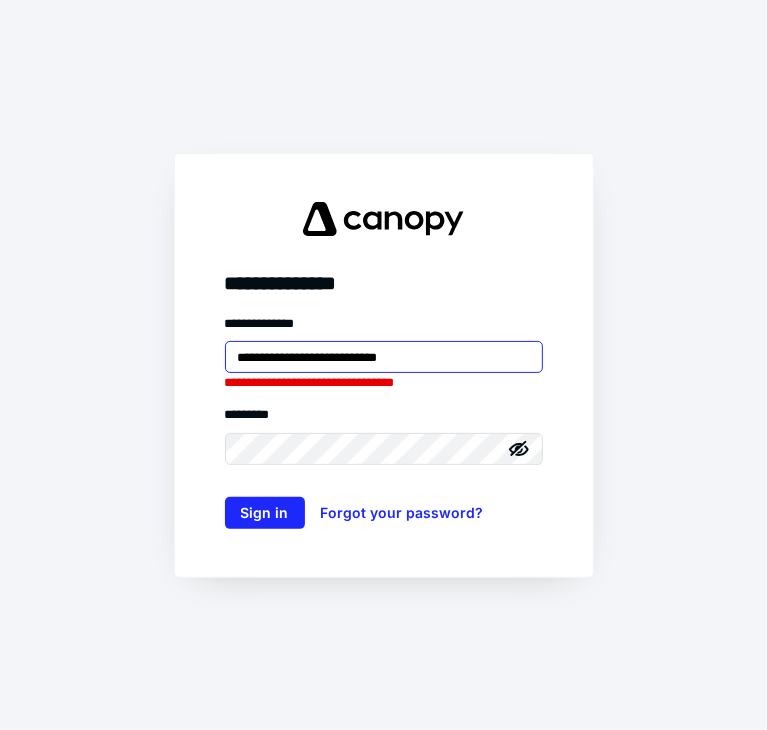 drag, startPoint x: 478, startPoint y: 363, endPoint x: 91, endPoint y: 363, distance: 387 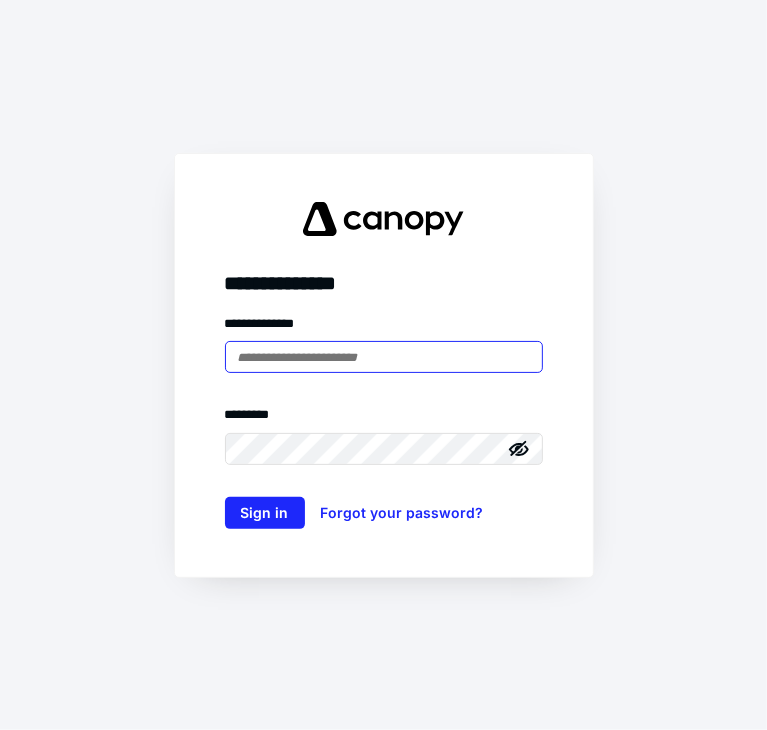 type on "**********" 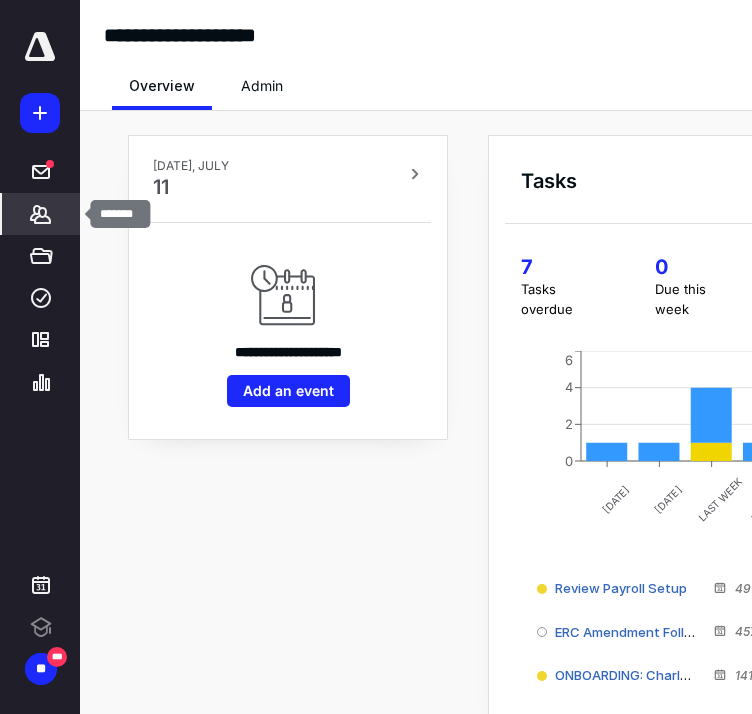 click on "*******" at bounding box center (41, 214) 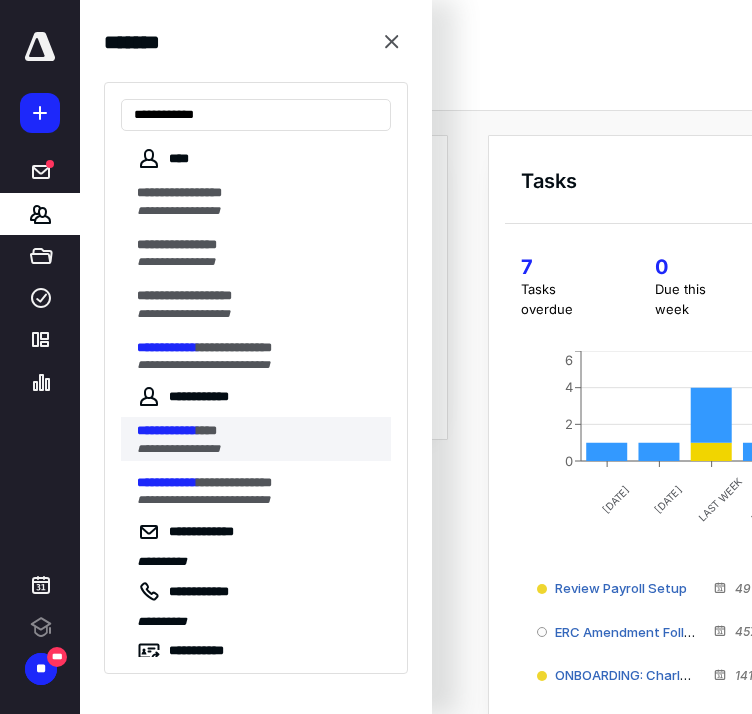 type on "**********" 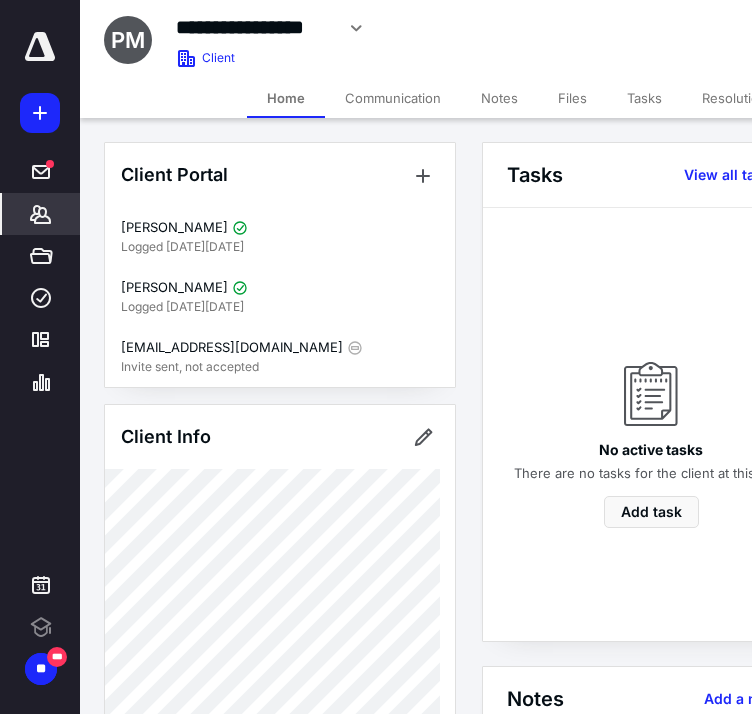 click on "Files" at bounding box center (572, 98) 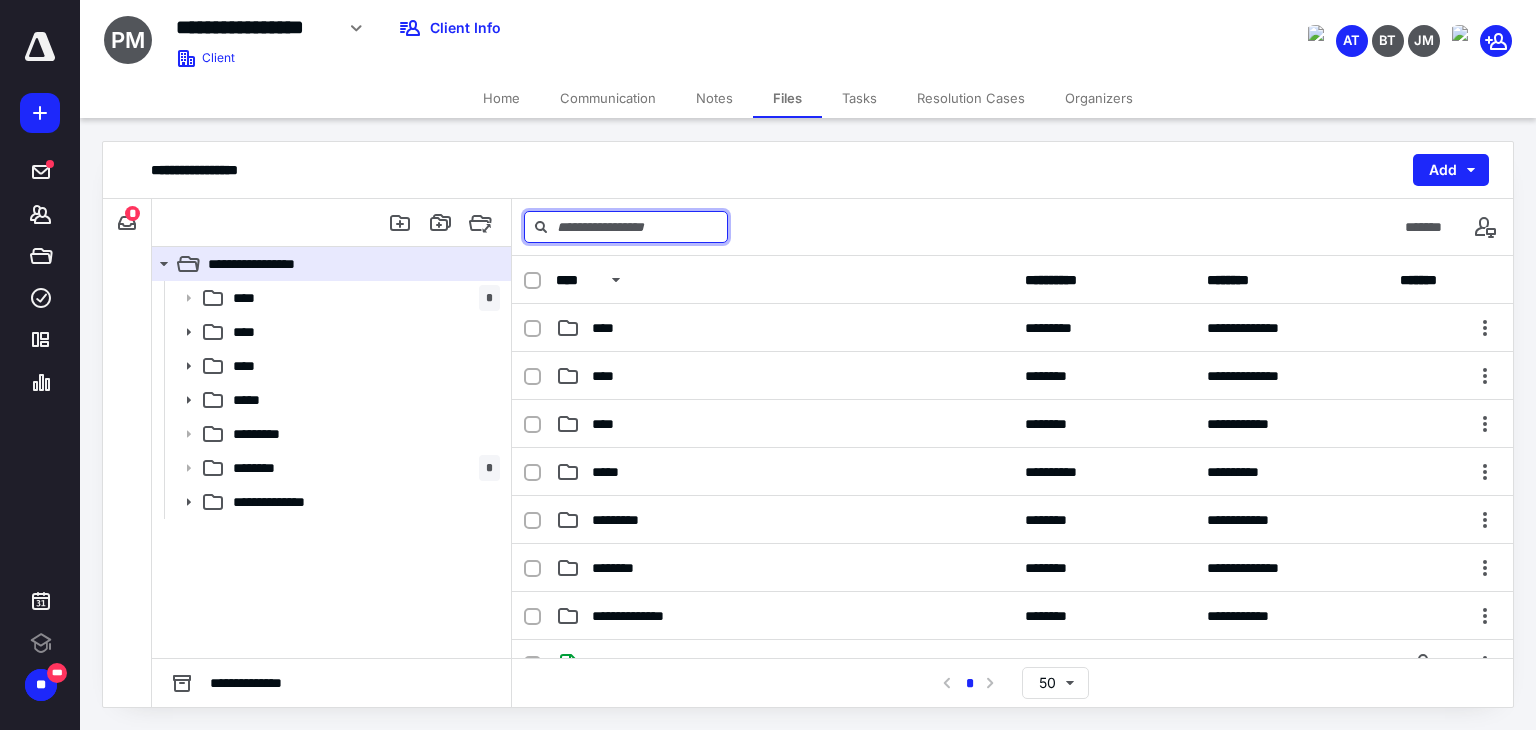 click at bounding box center (626, 227) 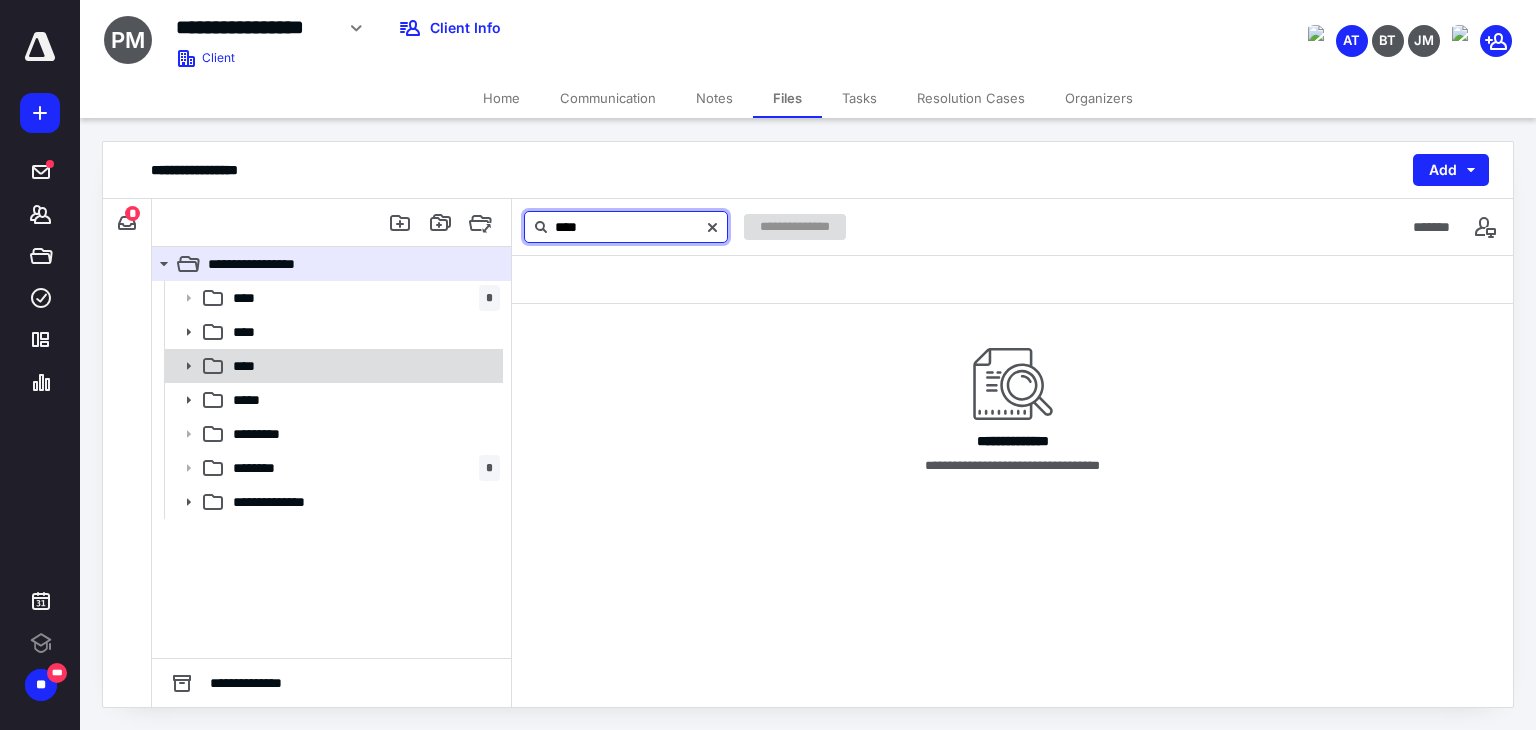 type on "****" 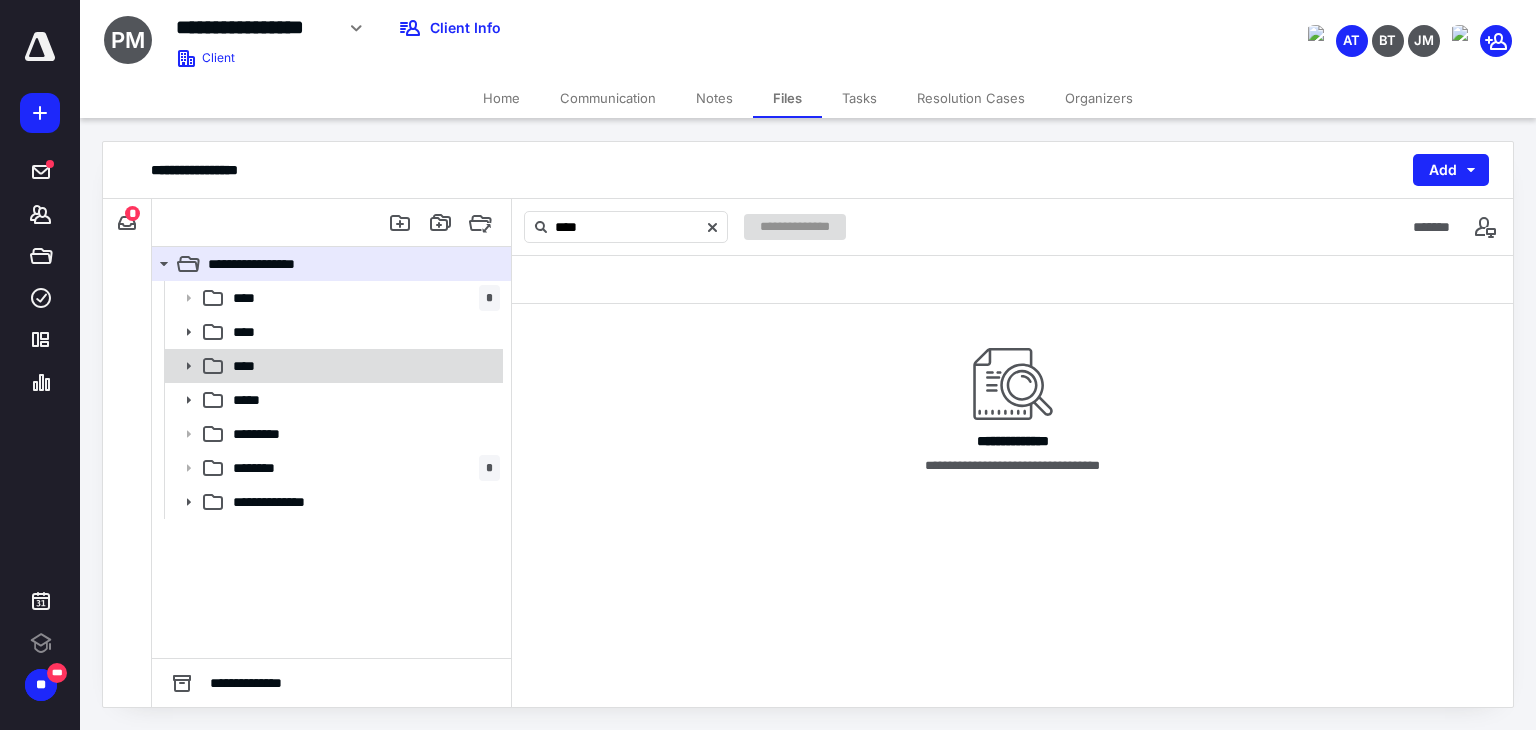 click 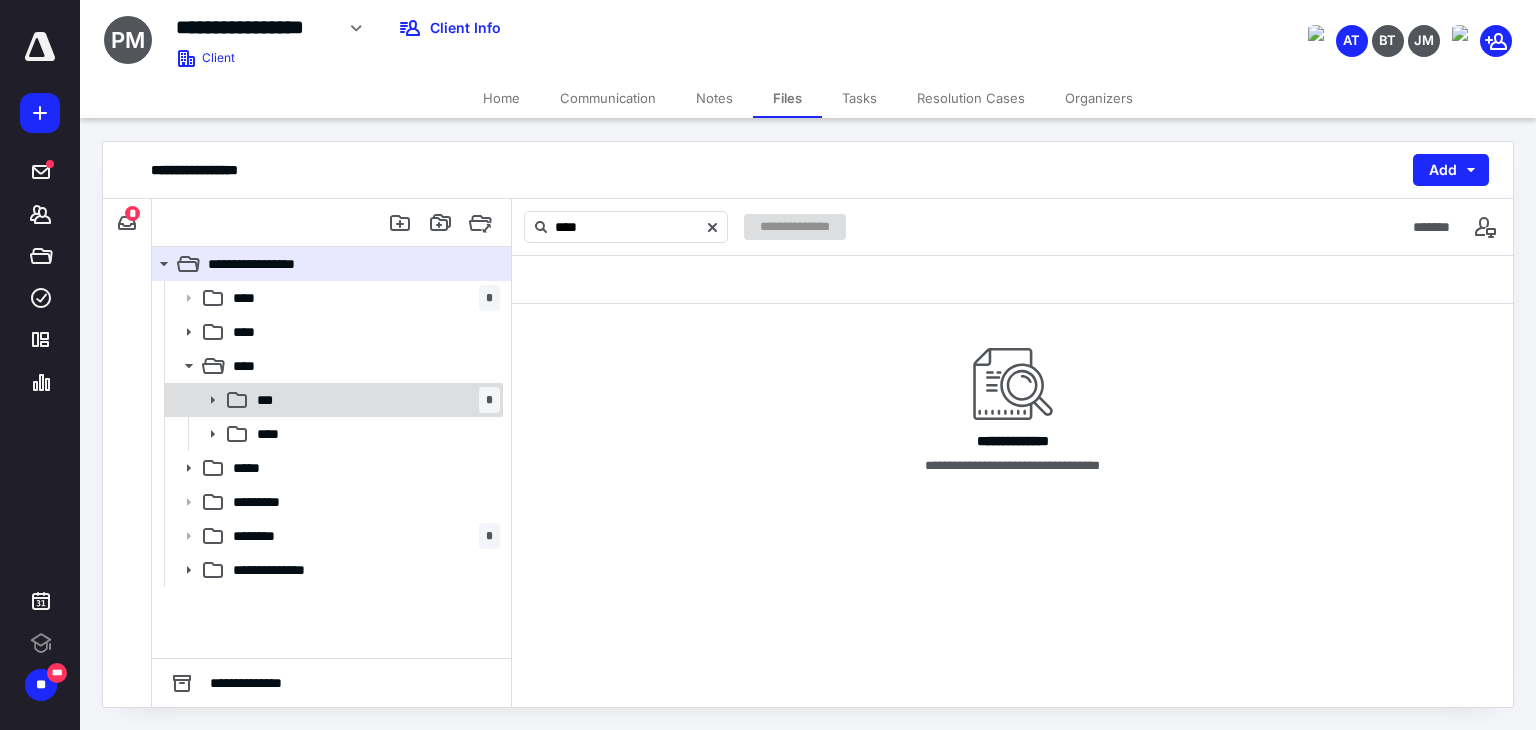 click 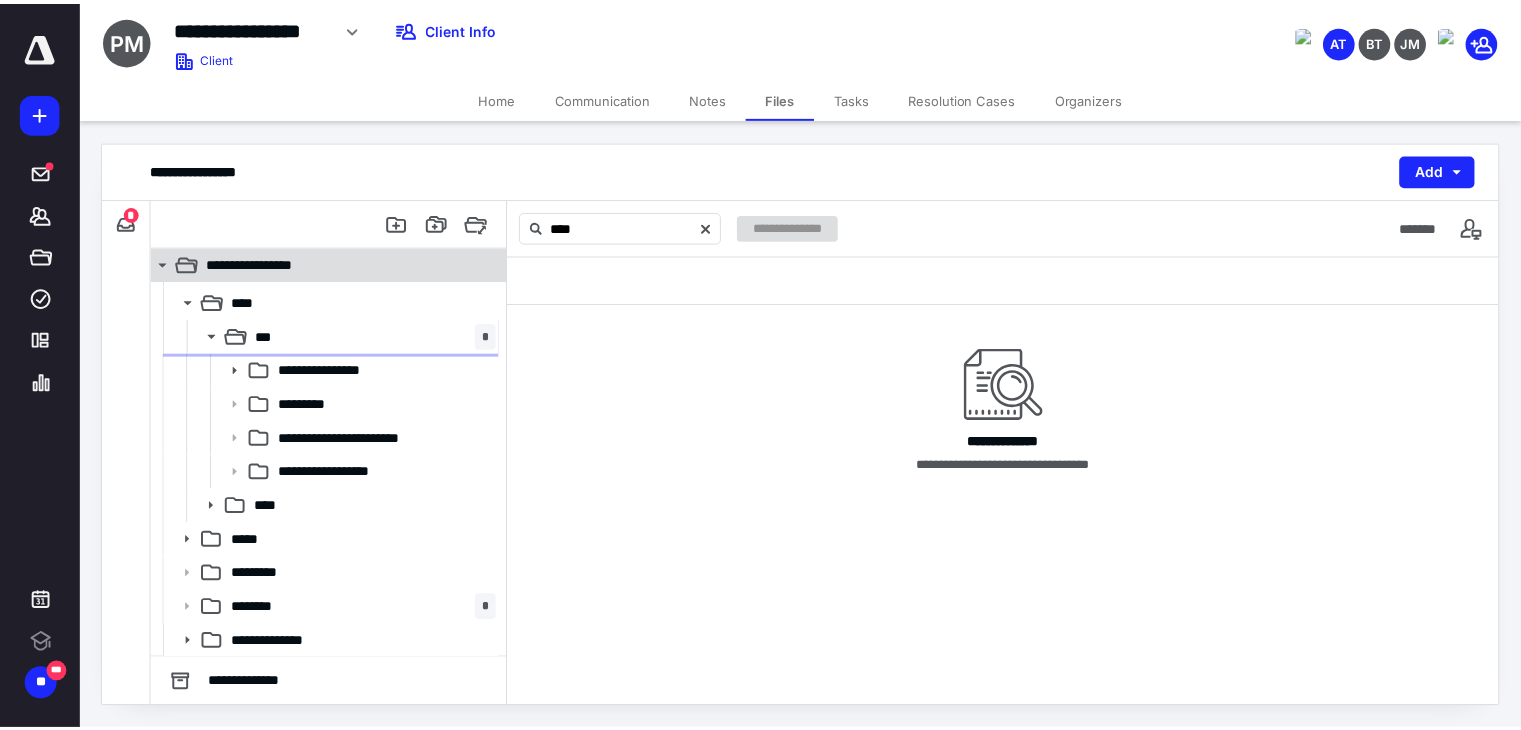 scroll, scrollTop: 0, scrollLeft: 0, axis: both 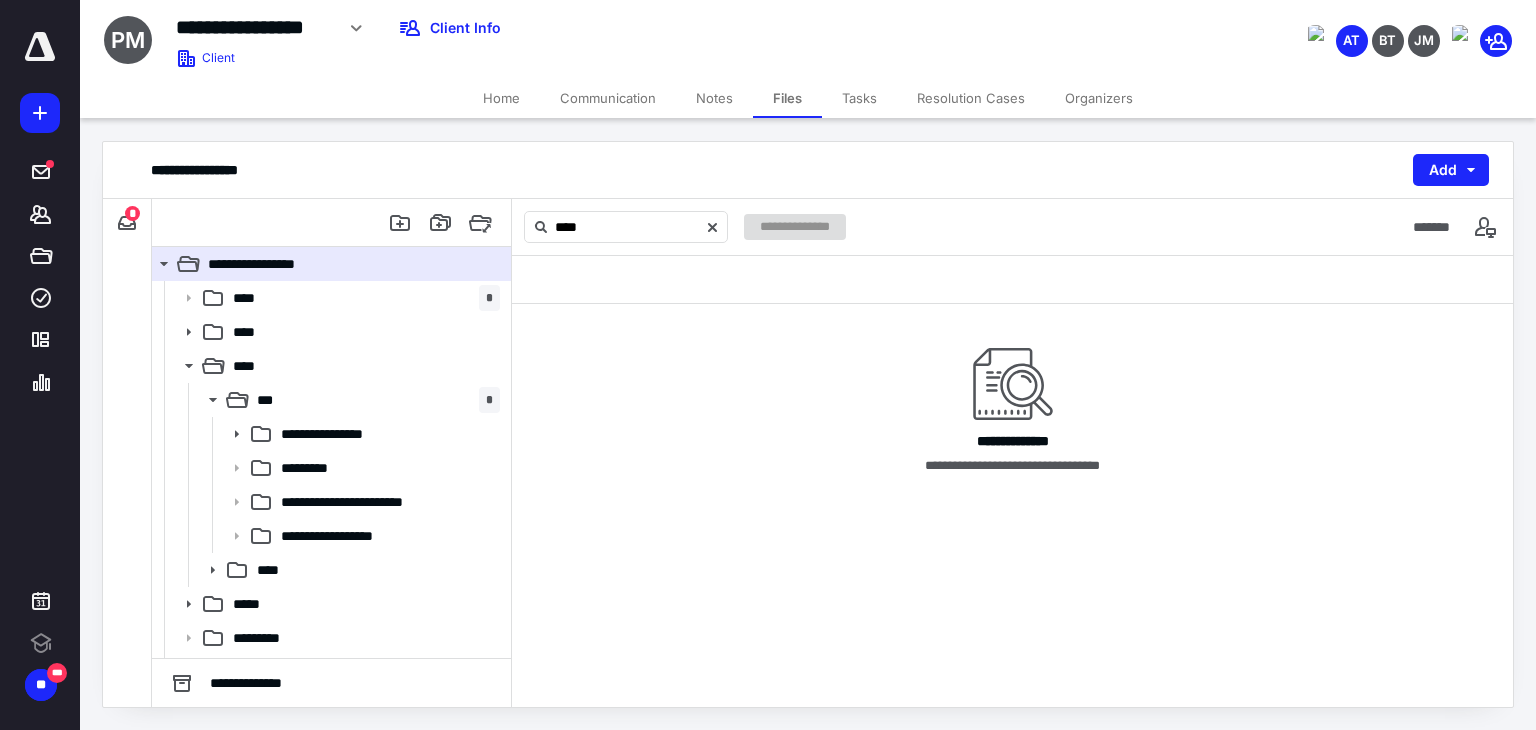 click on "Home" at bounding box center (501, 98) 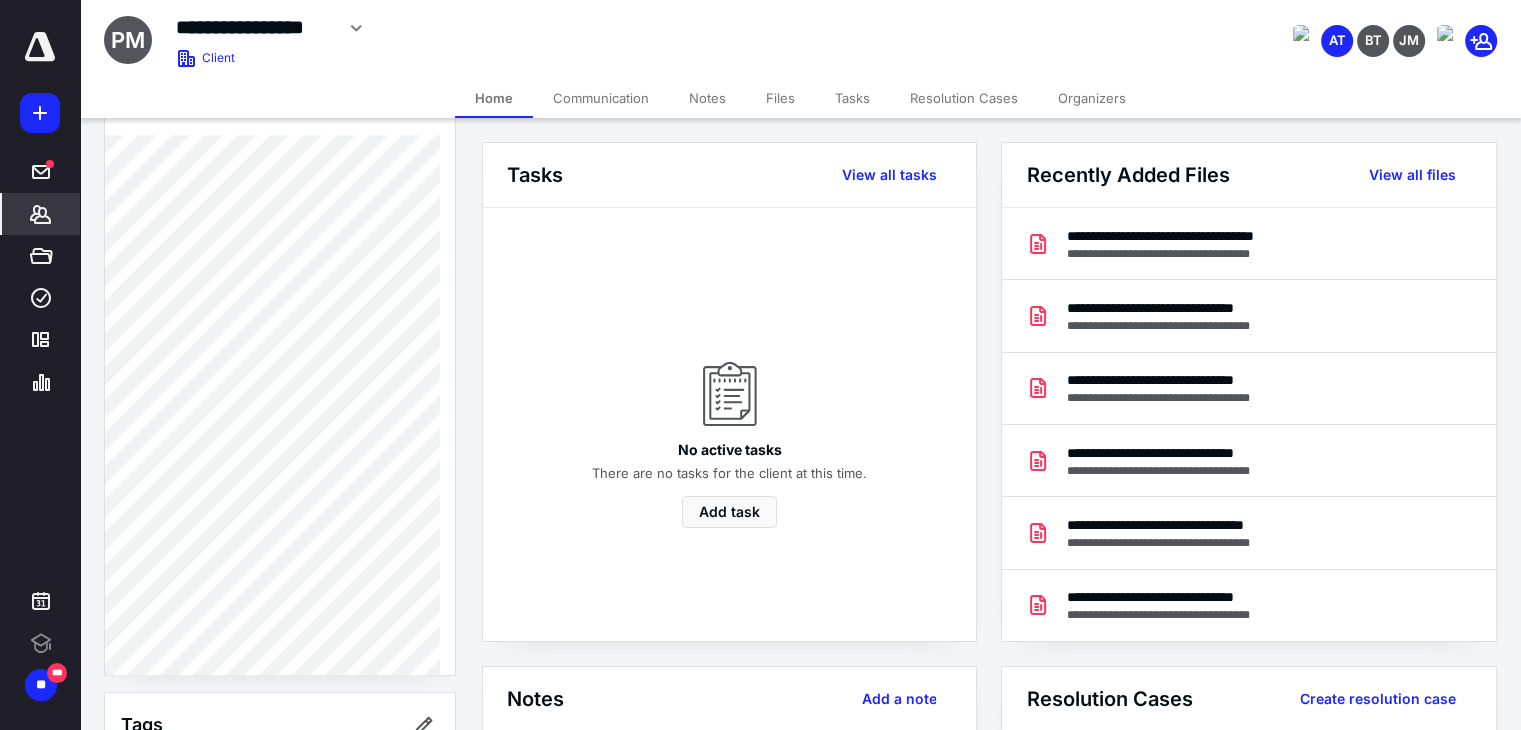 scroll, scrollTop: 2135, scrollLeft: 0, axis: vertical 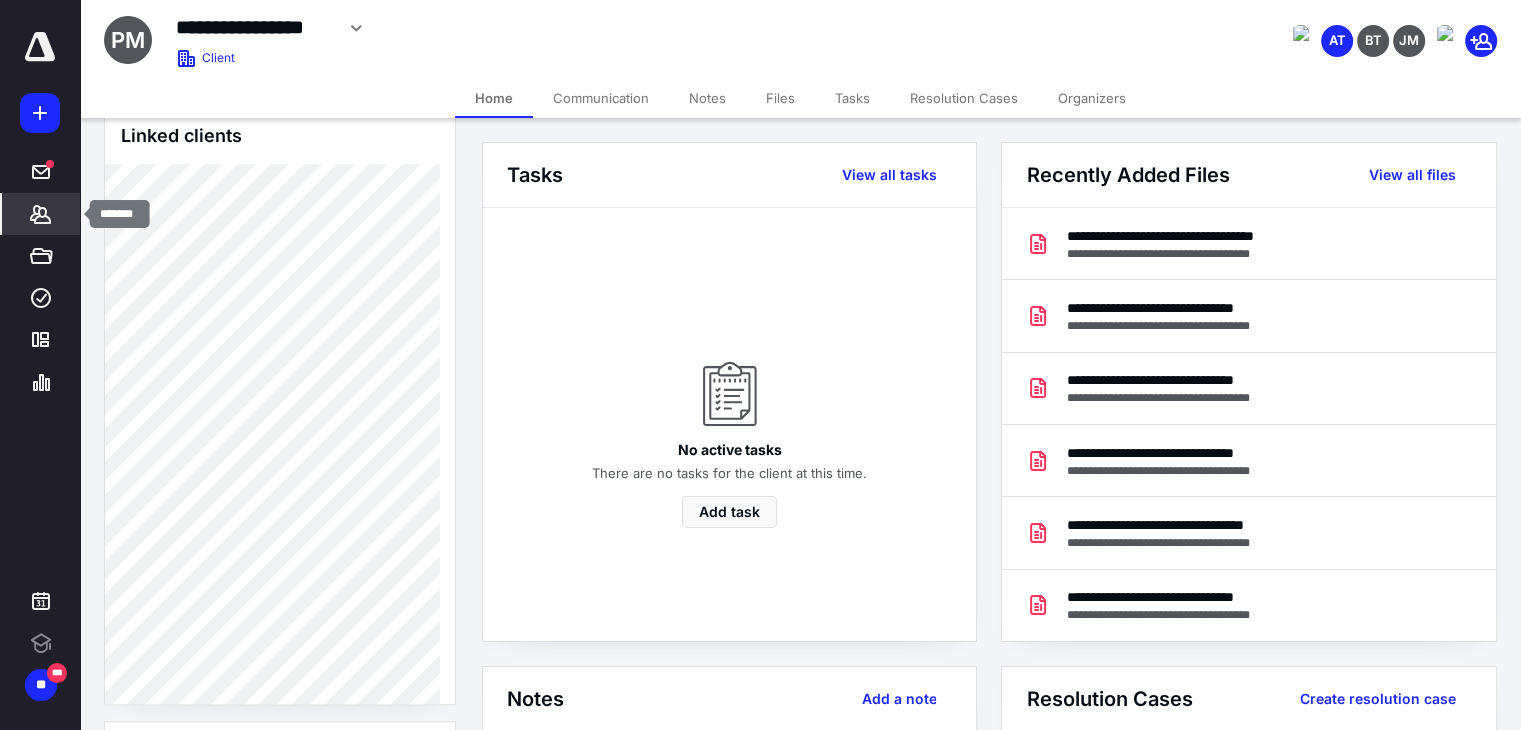 click 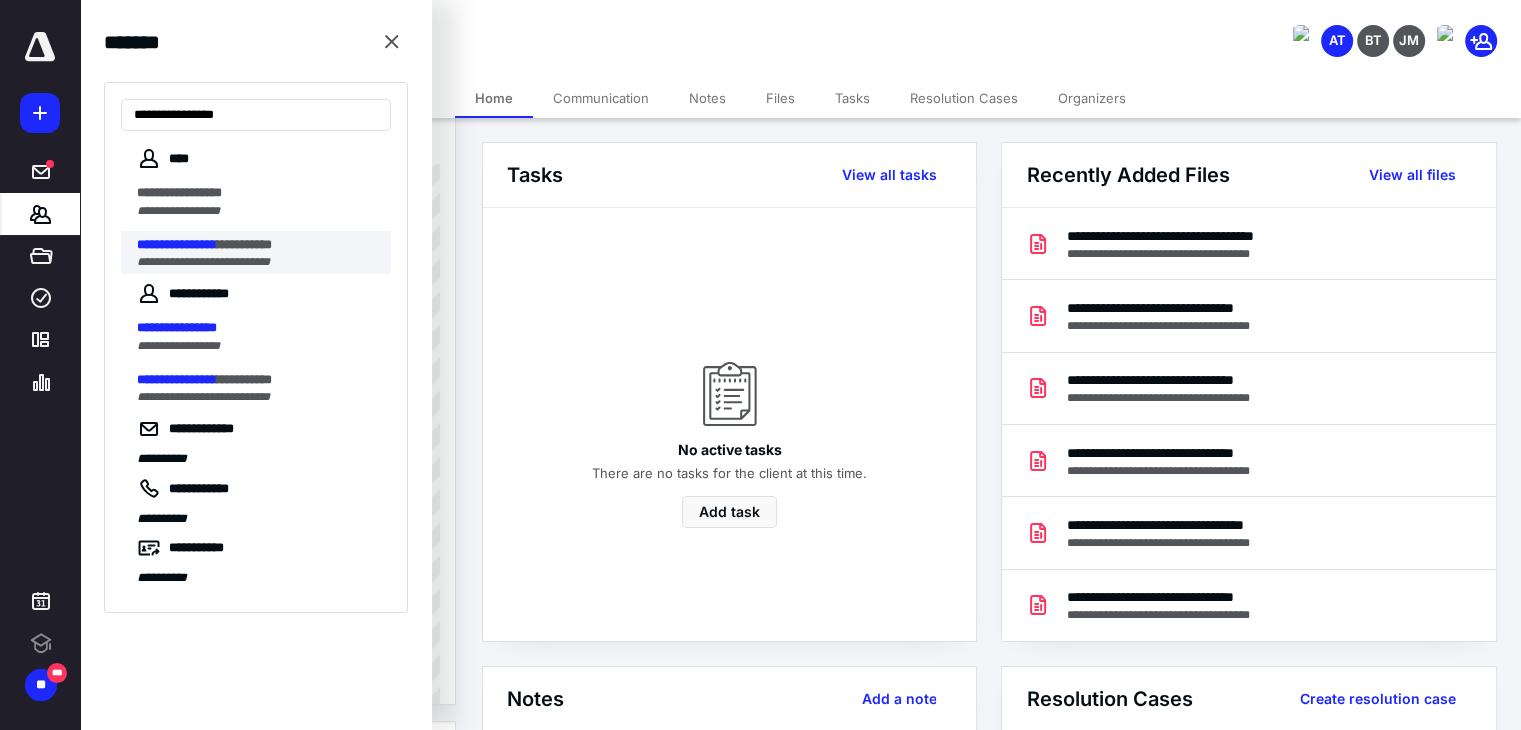 type on "**********" 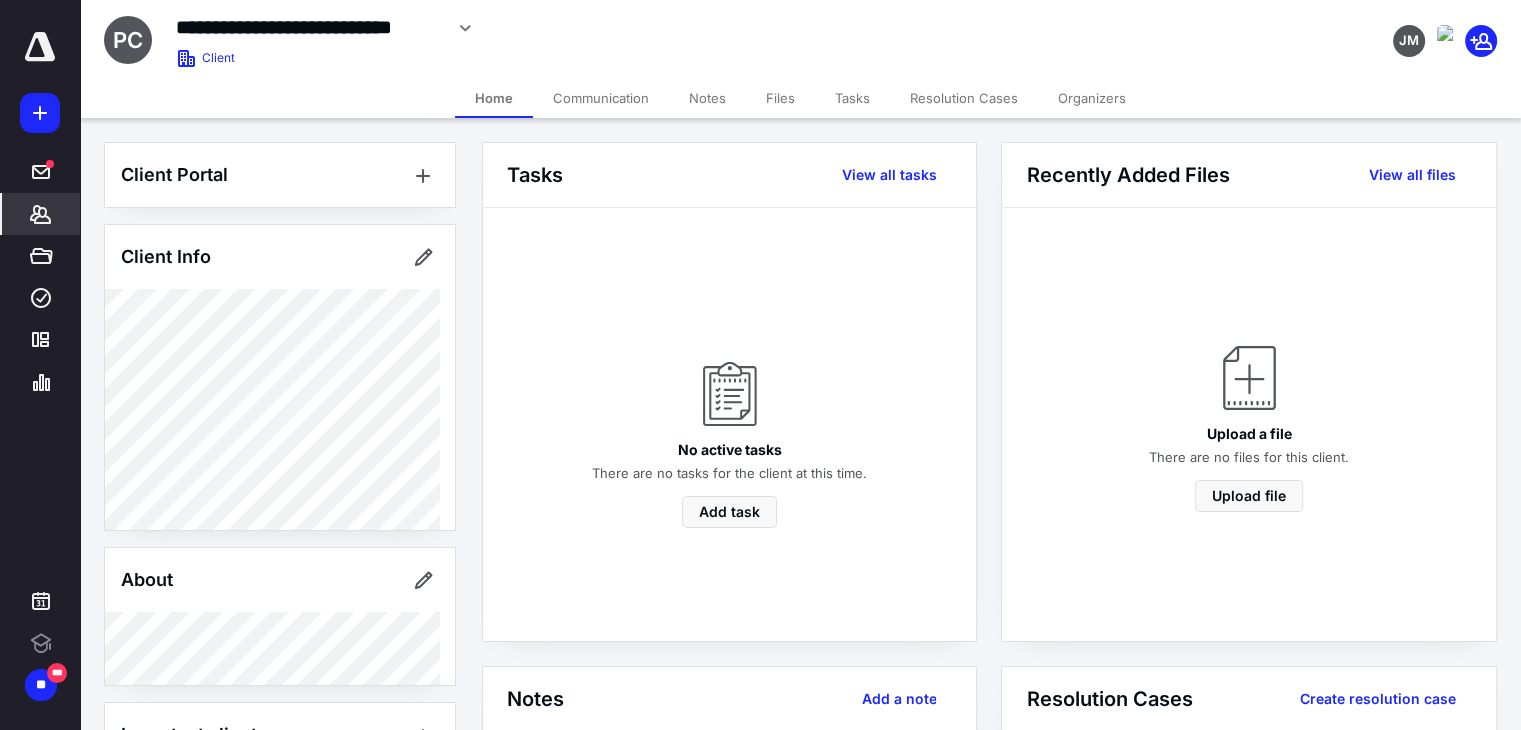 click on "Files" at bounding box center [780, 98] 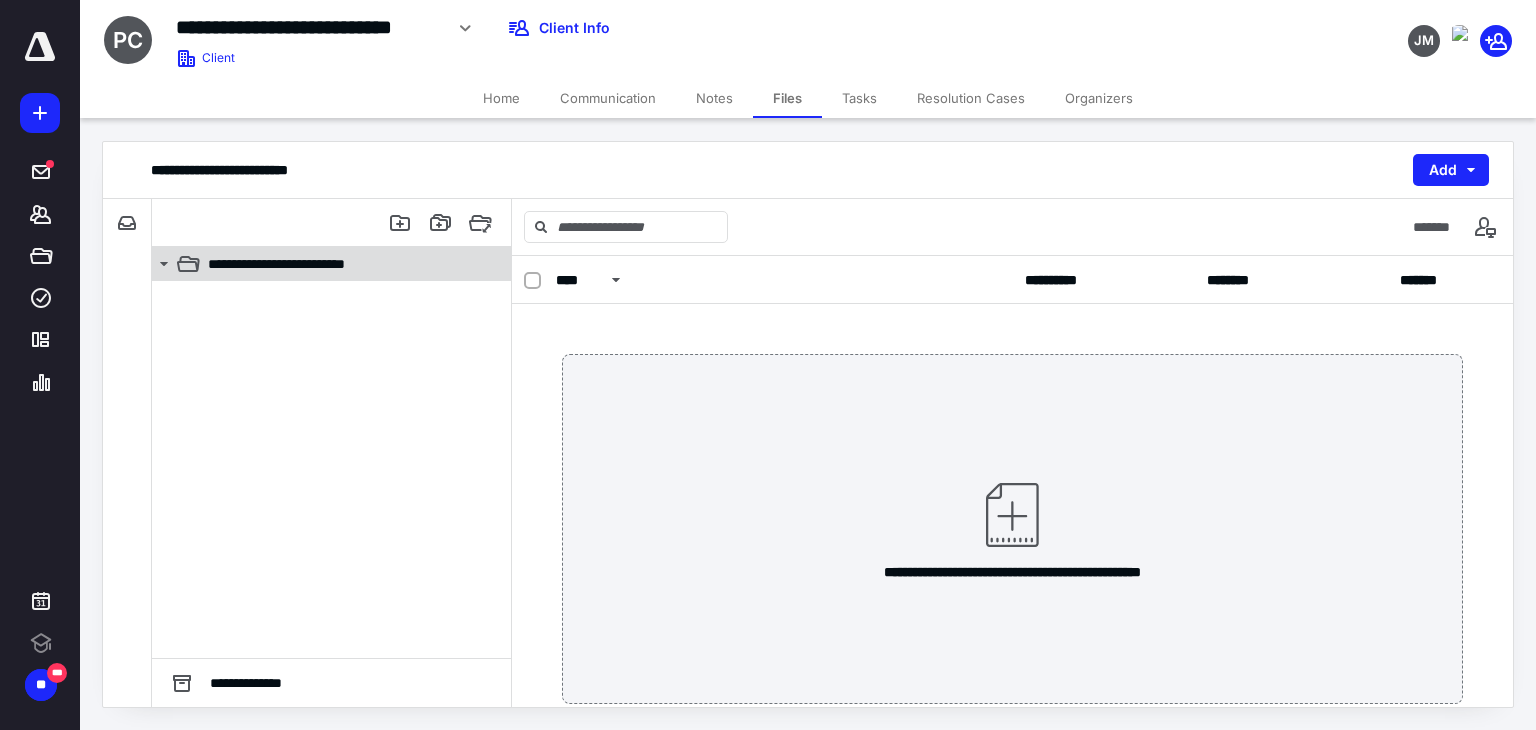click 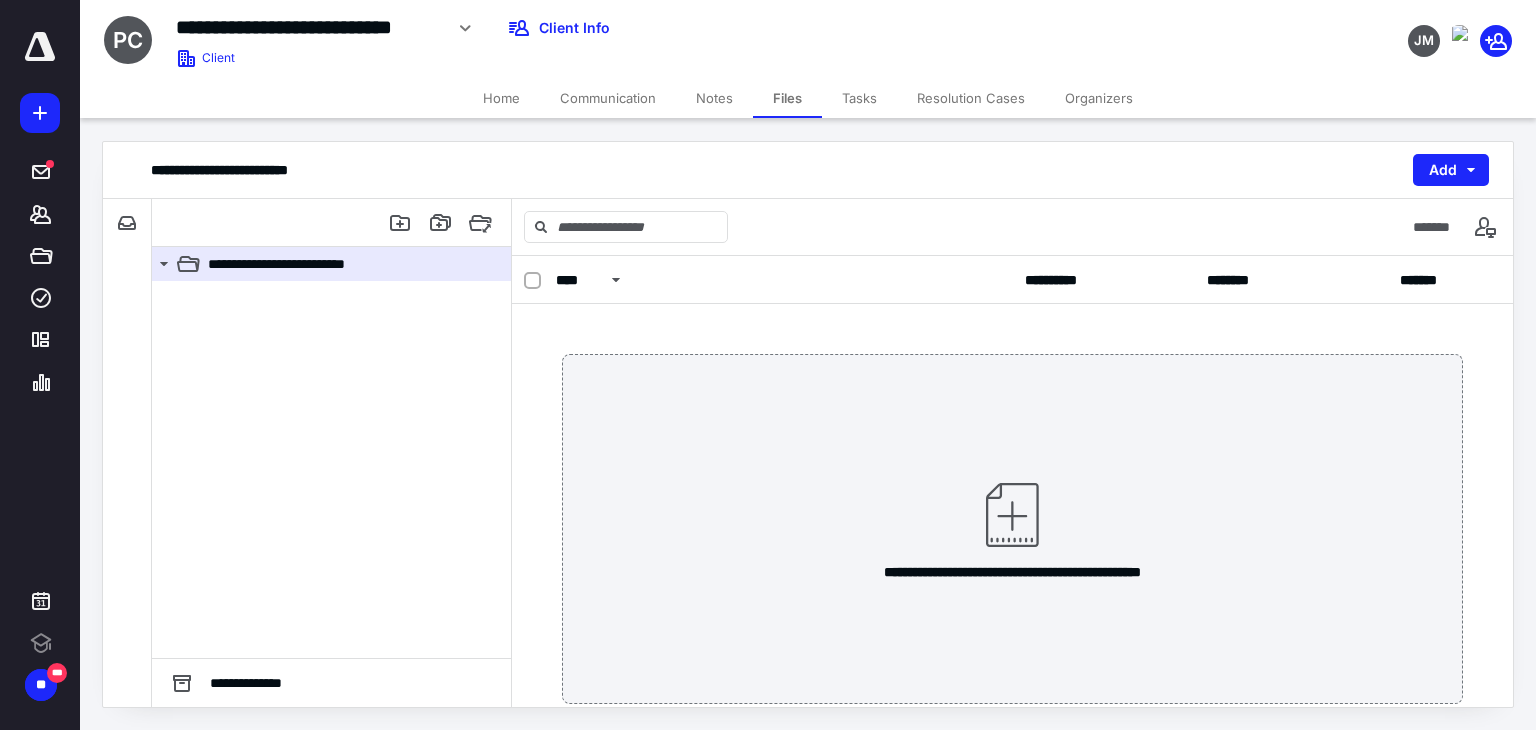 click on "Home" at bounding box center (501, 98) 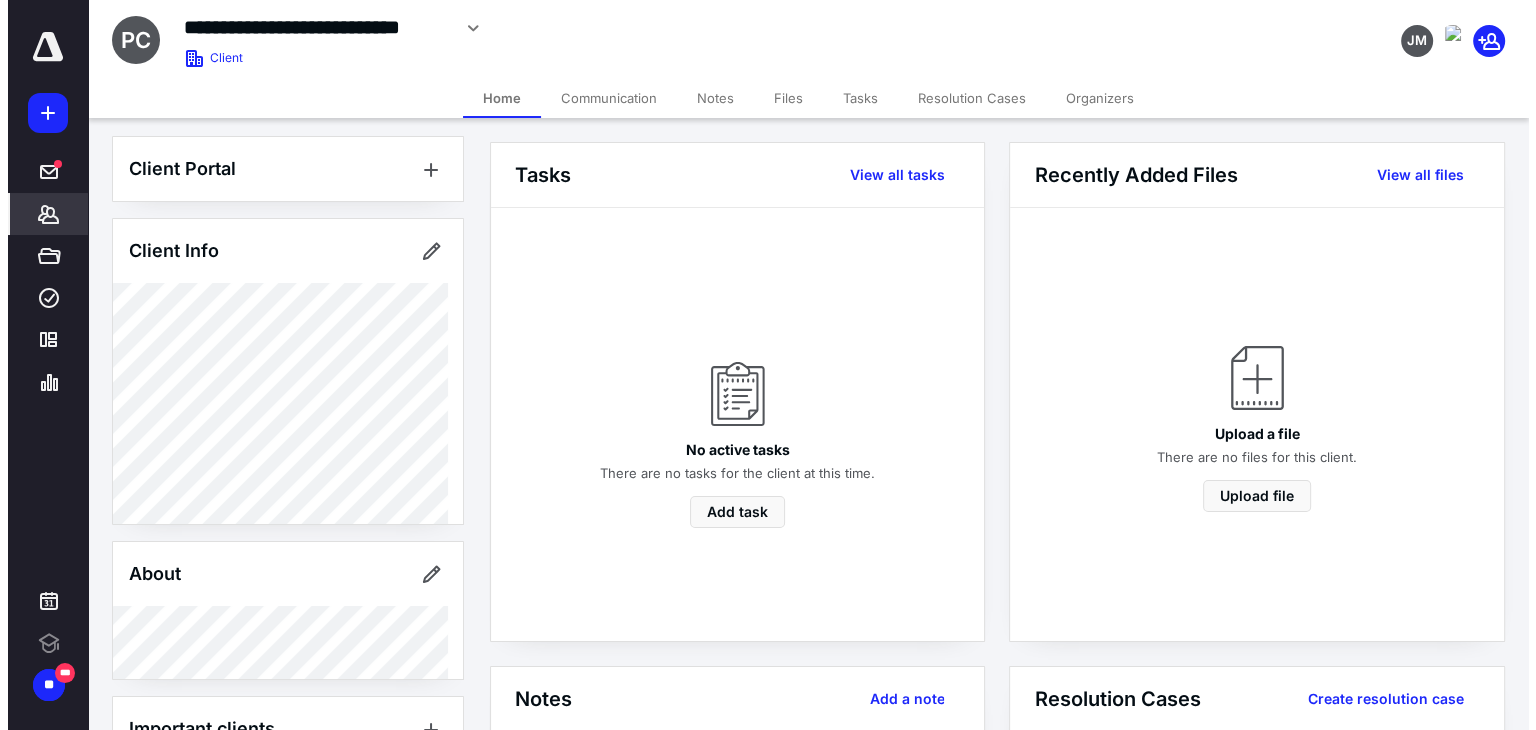 scroll, scrollTop: 0, scrollLeft: 0, axis: both 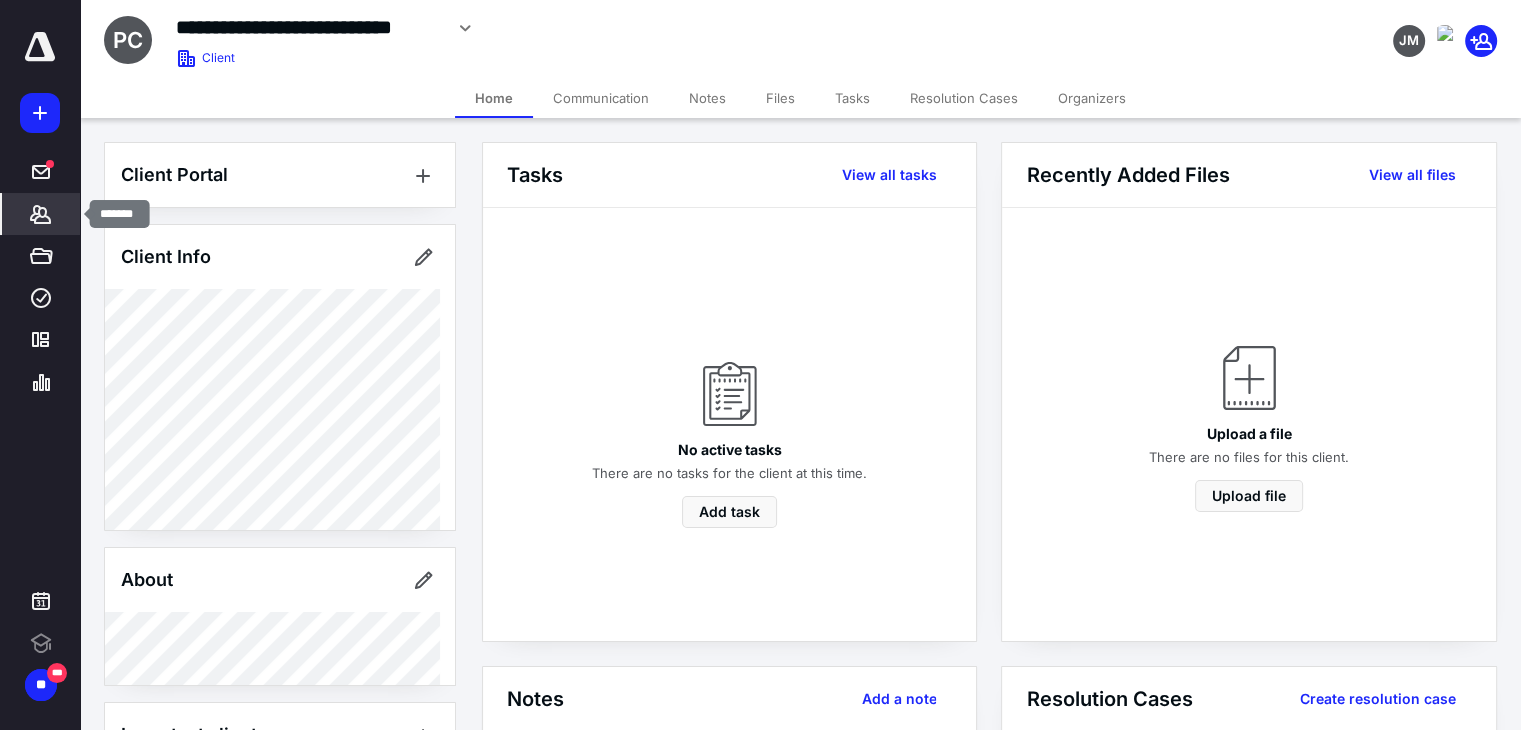 click 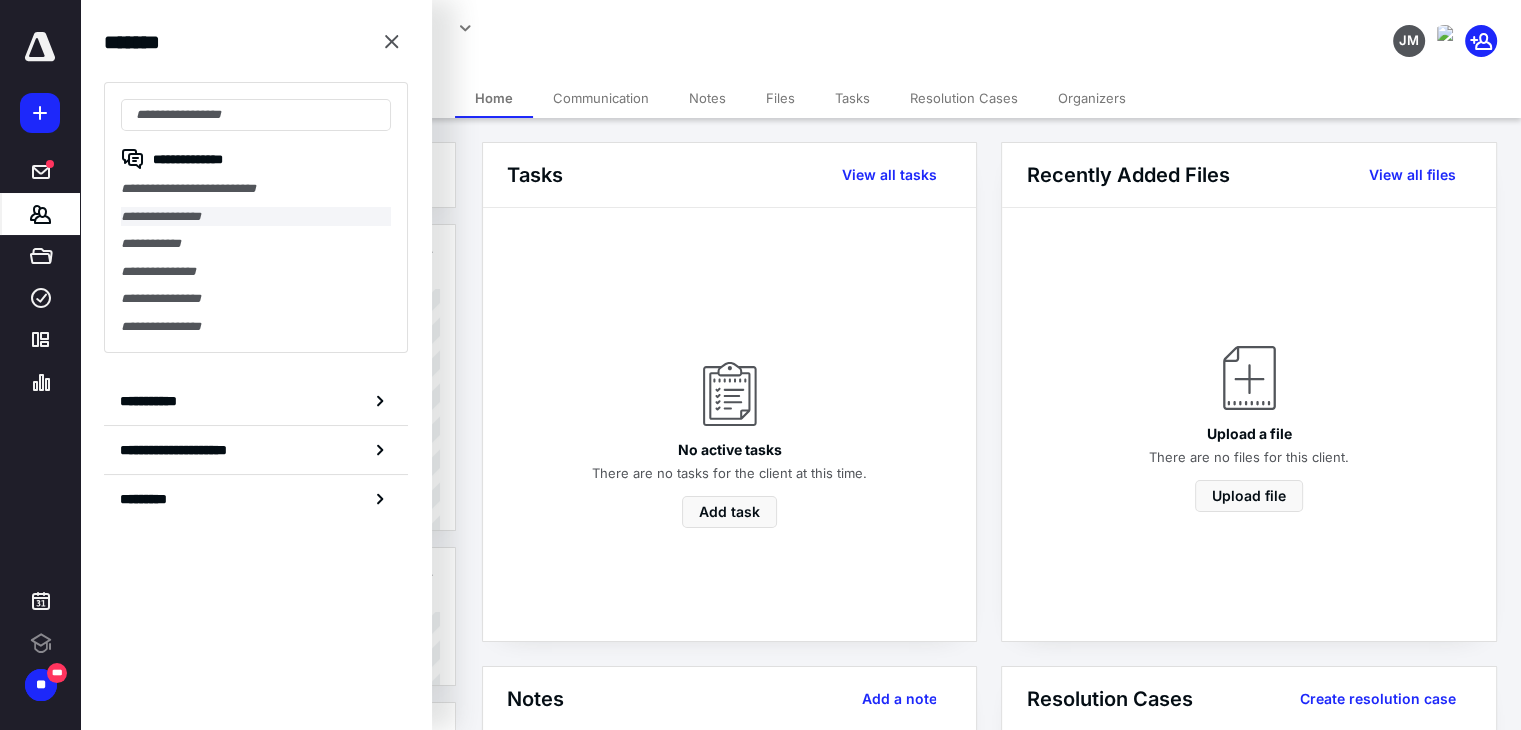 click on "**********" at bounding box center (256, 217) 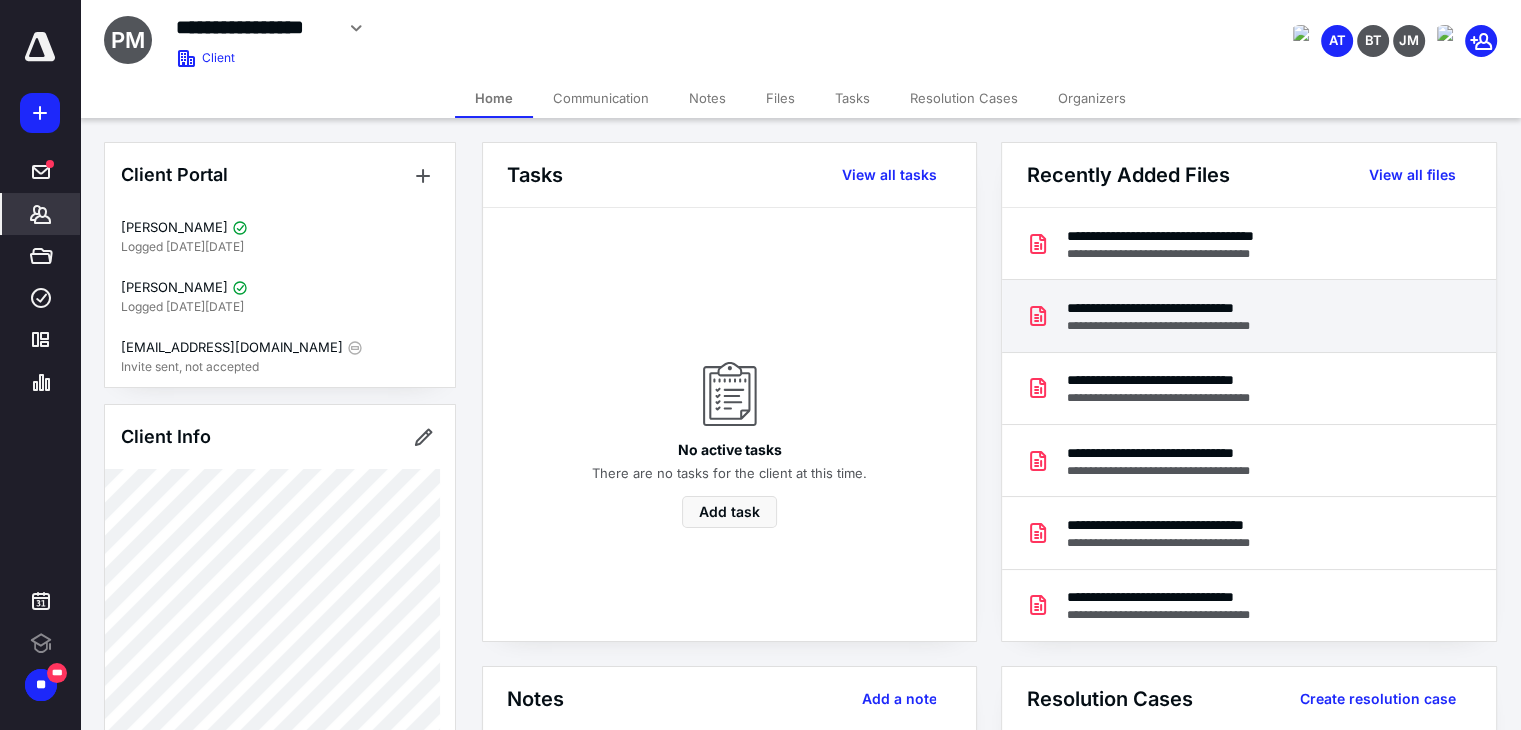 click on "**********" at bounding box center [1248, 316] 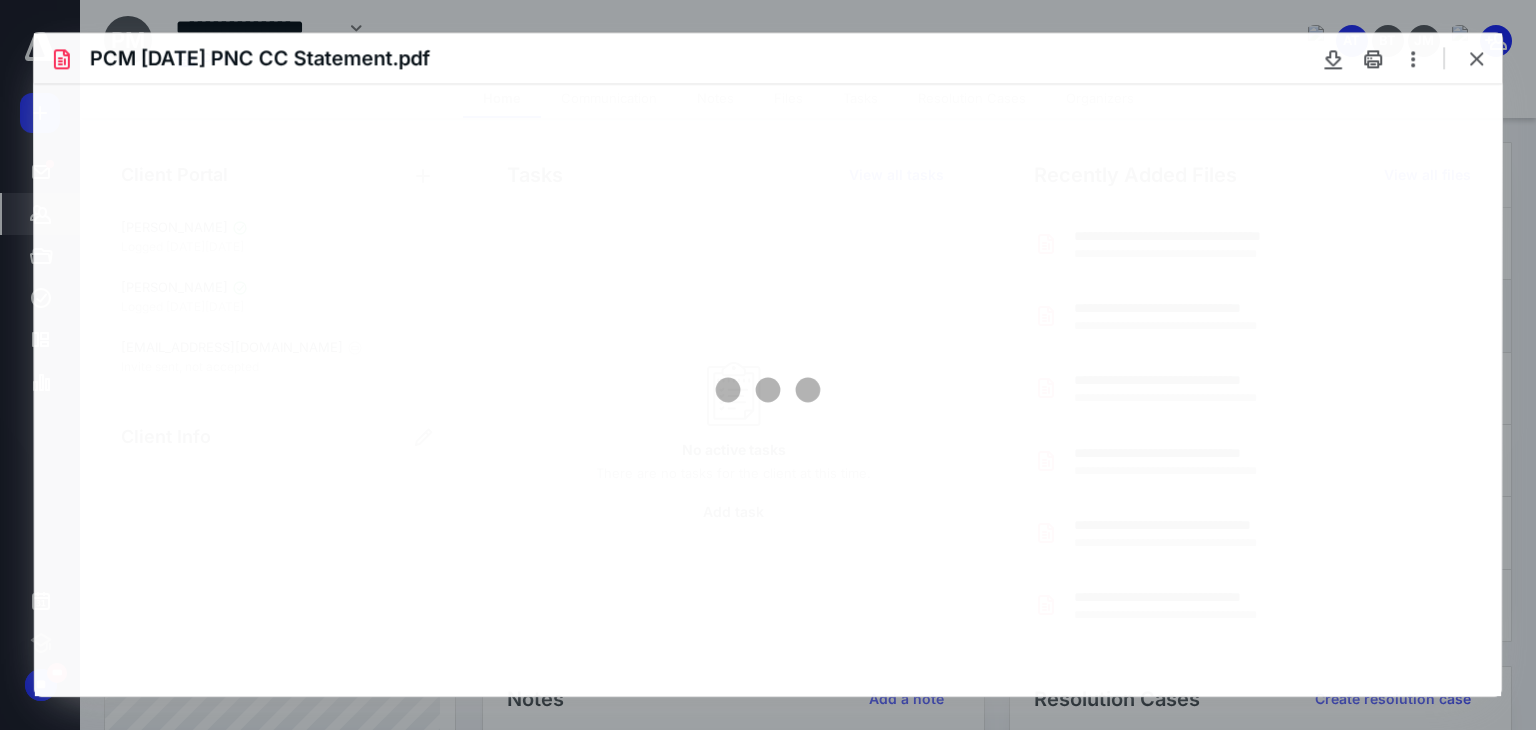 scroll, scrollTop: 0, scrollLeft: 0, axis: both 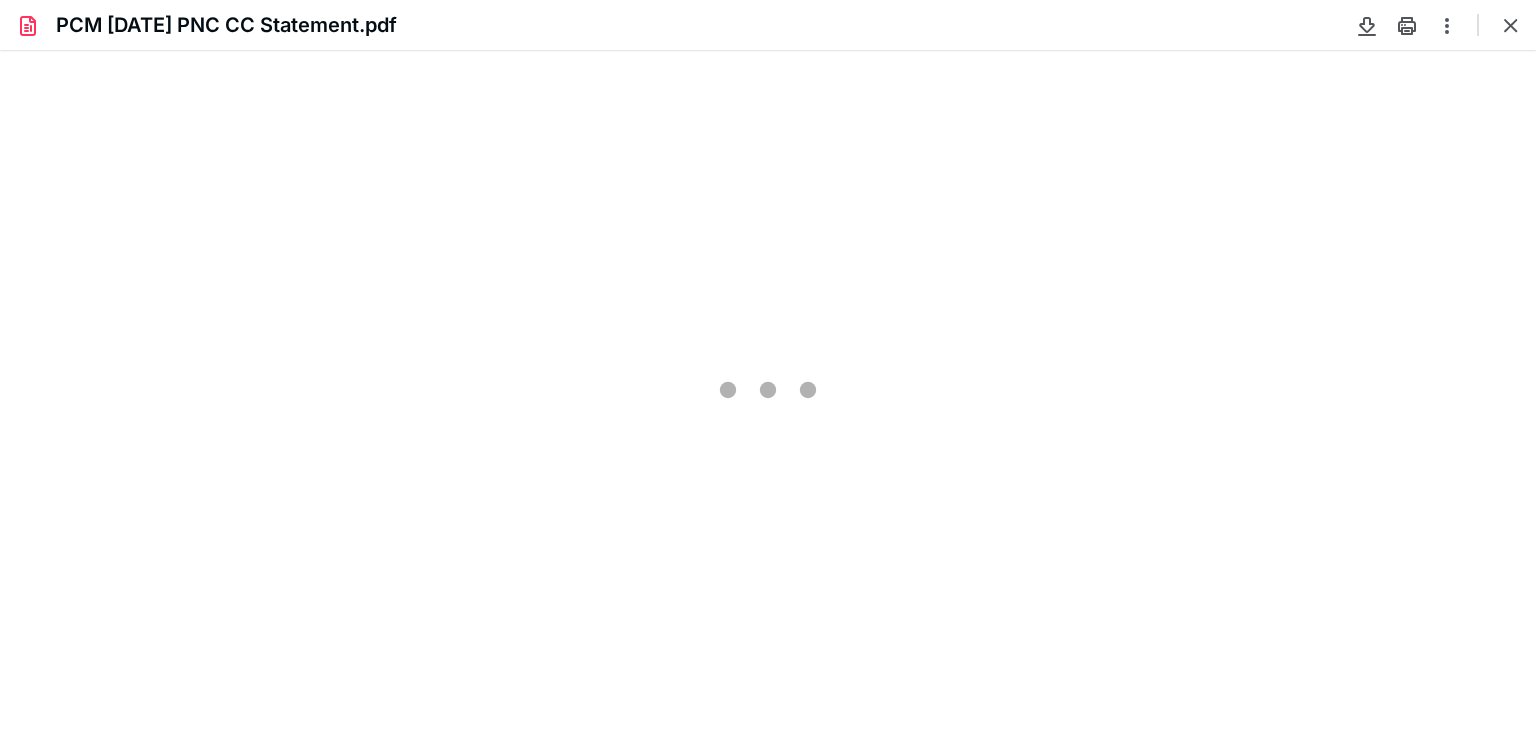 type on "81" 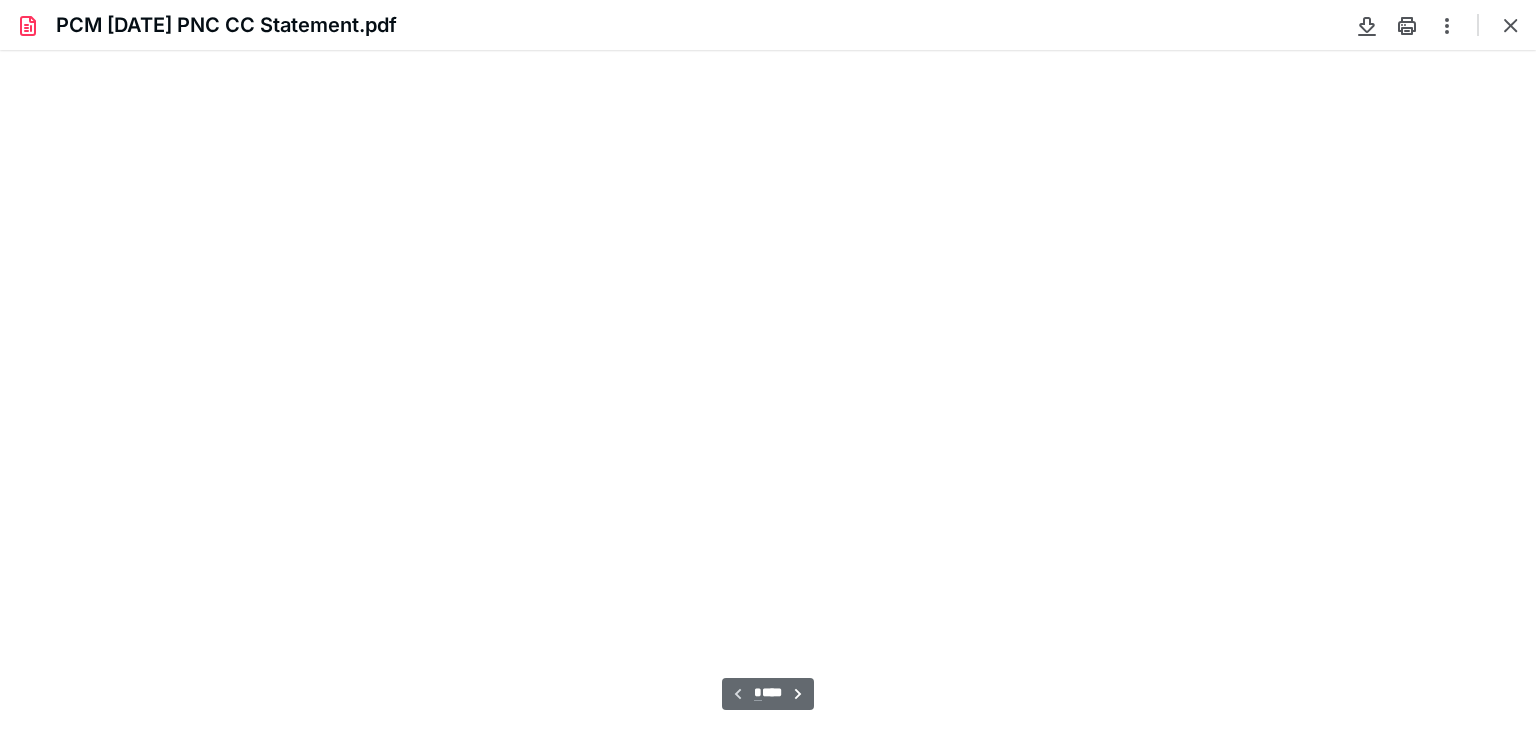 scroll, scrollTop: 39, scrollLeft: 0, axis: vertical 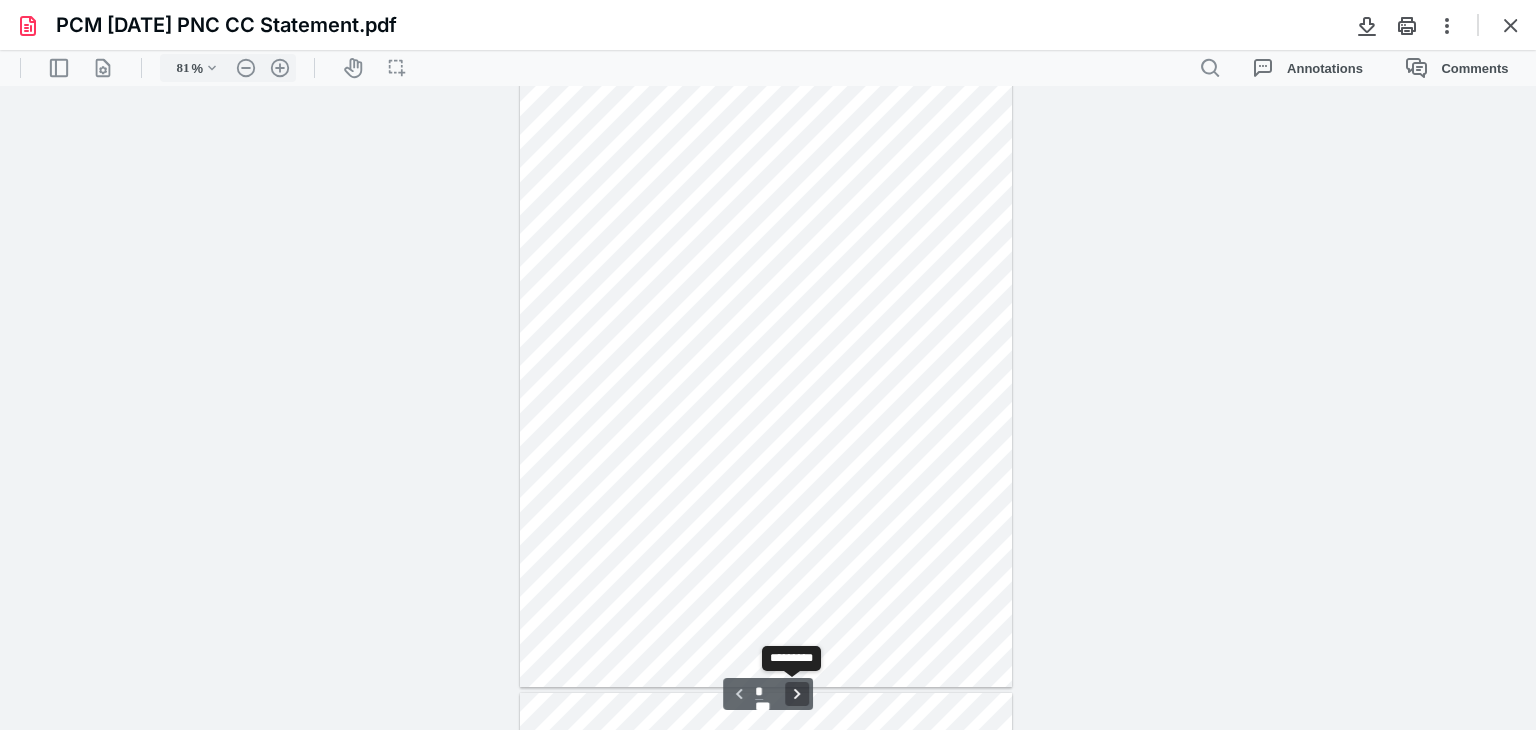 click on "**********" at bounding box center (797, 694) 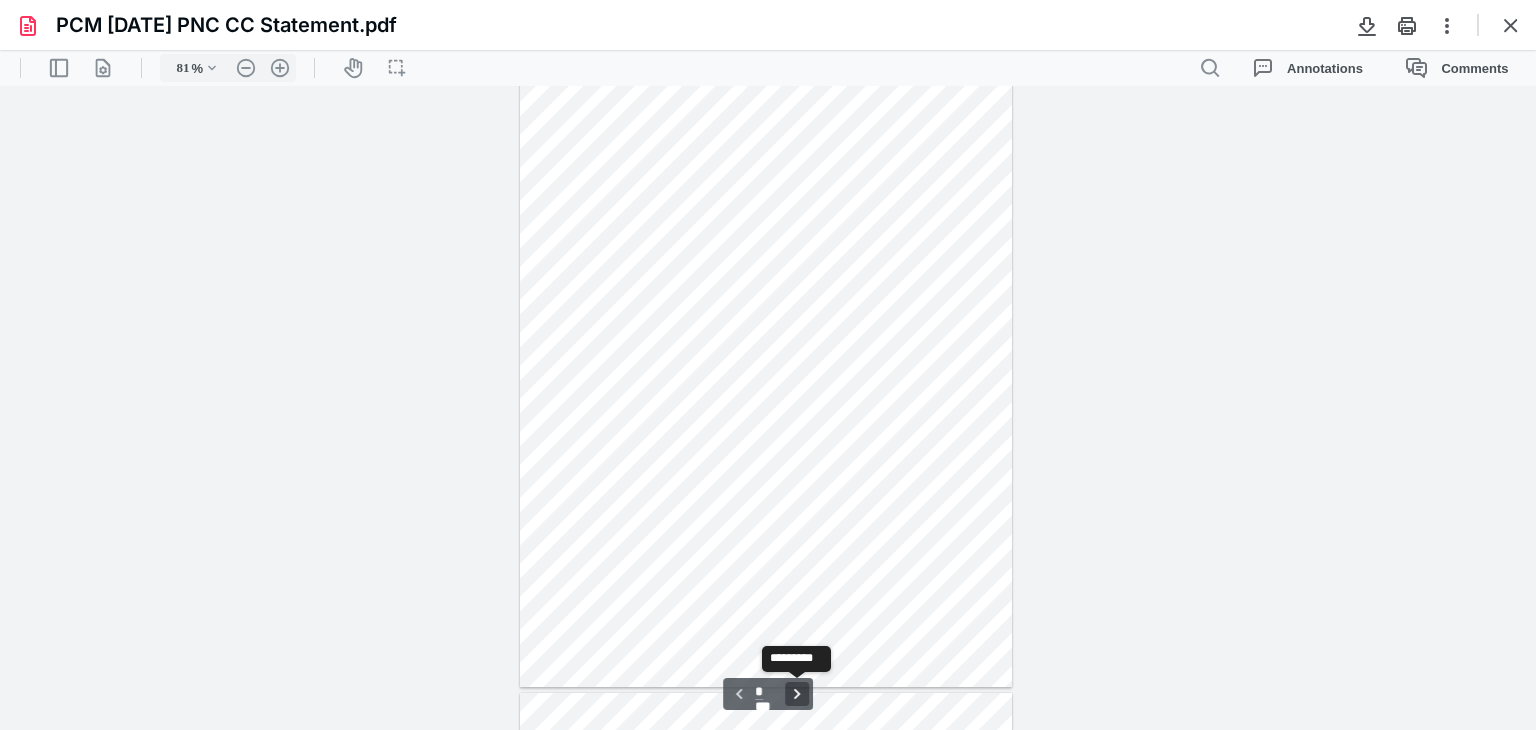 scroll, scrollTop: 643, scrollLeft: 0, axis: vertical 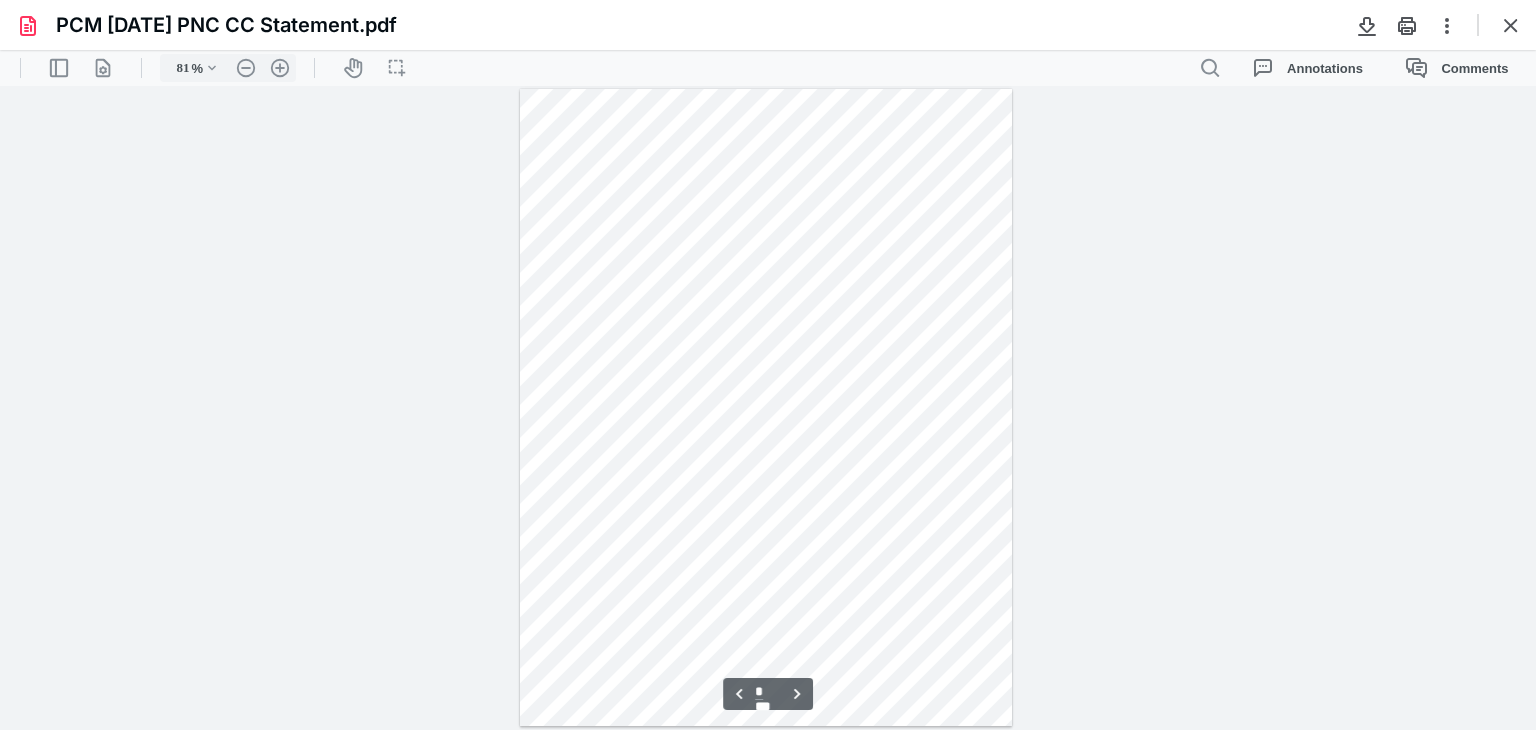click on "**********" at bounding box center [768, 694] 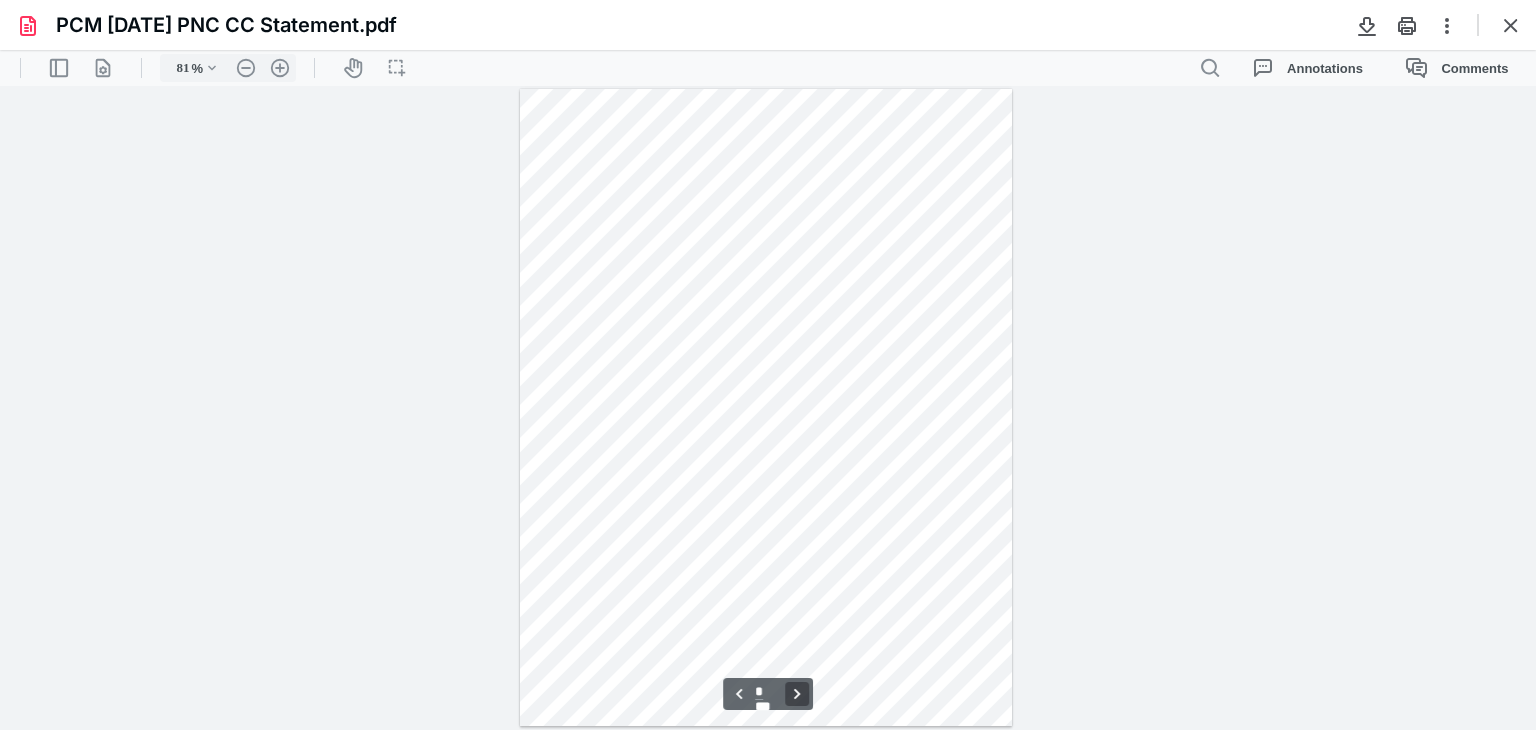 click on "**********" at bounding box center (797, 694) 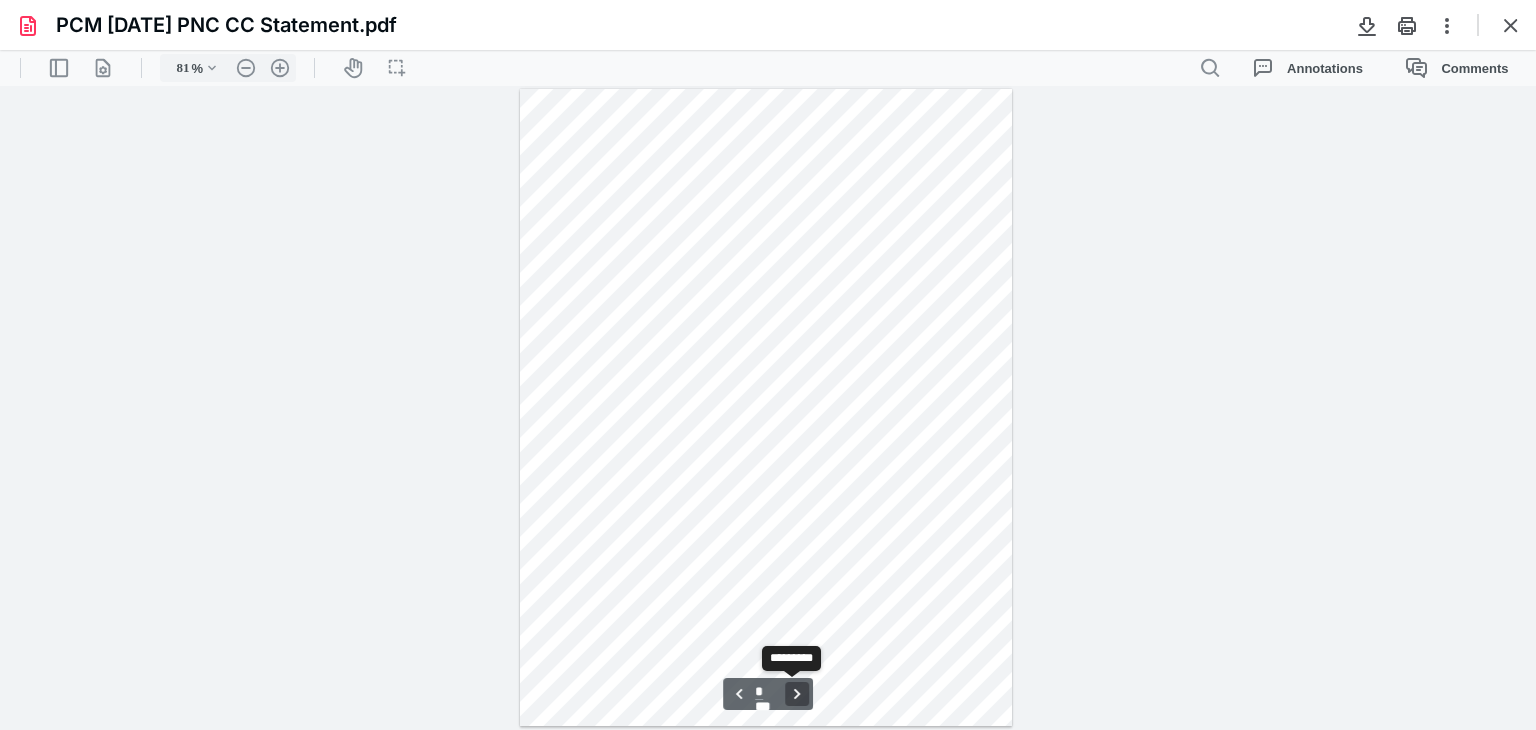 scroll, scrollTop: 1286, scrollLeft: 0, axis: vertical 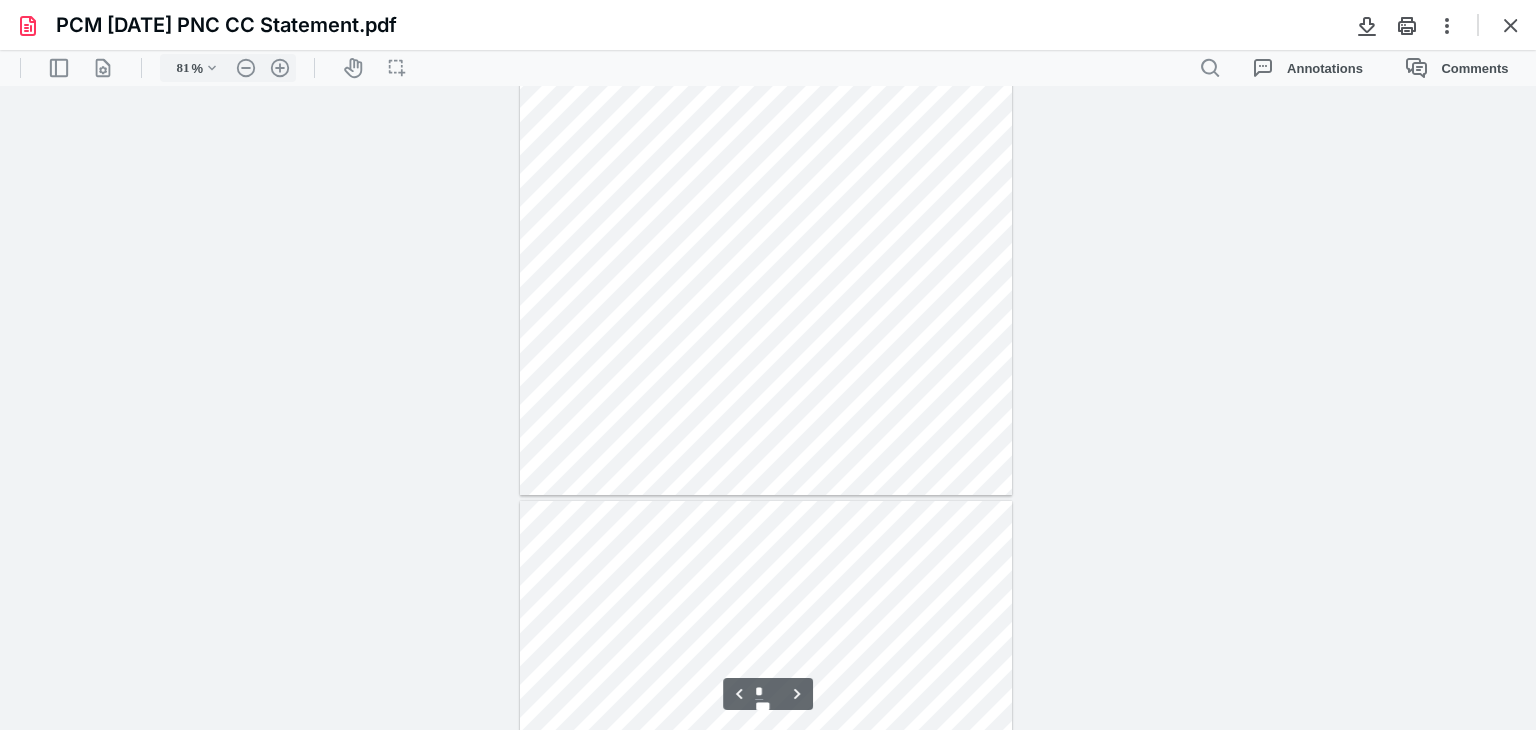 type on "*" 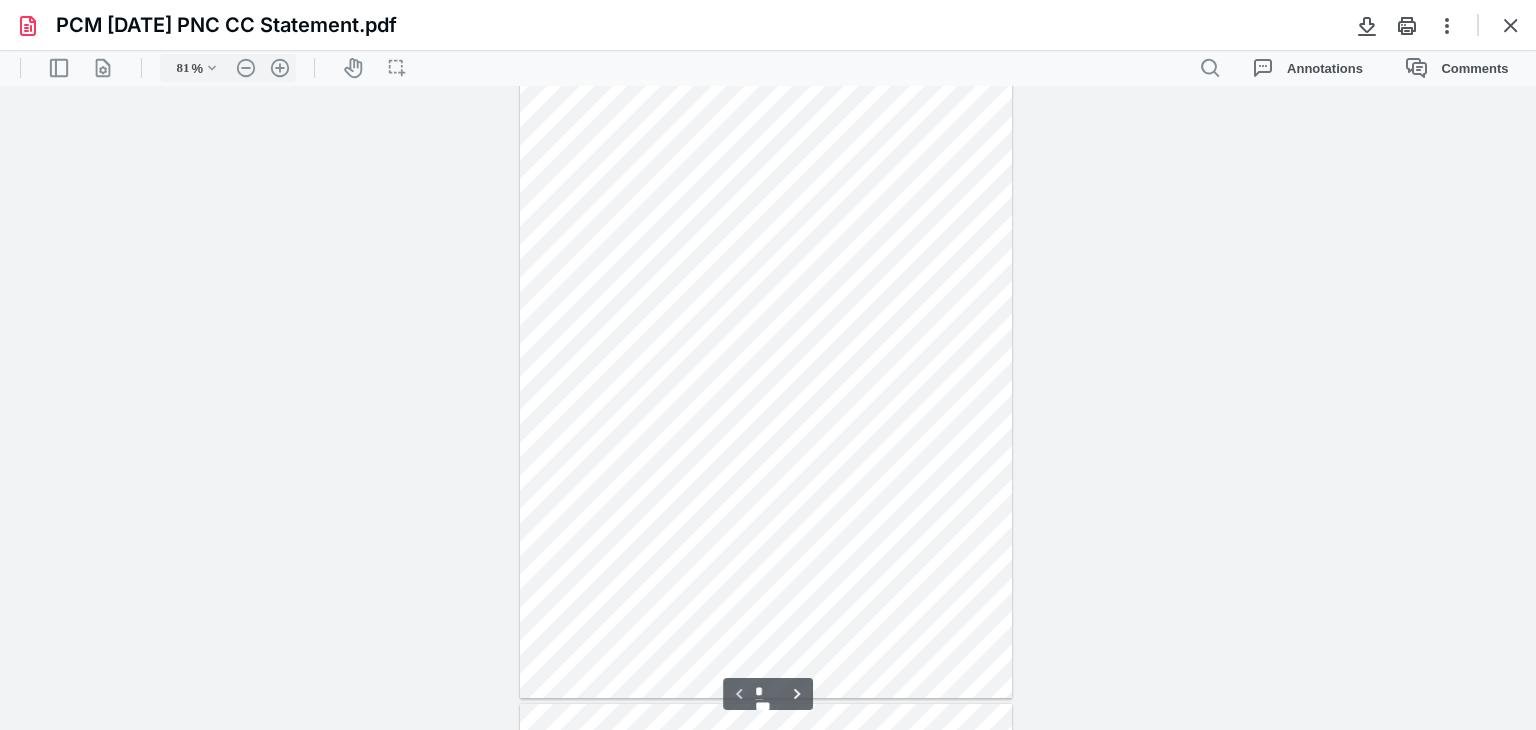 scroll, scrollTop: 0, scrollLeft: 0, axis: both 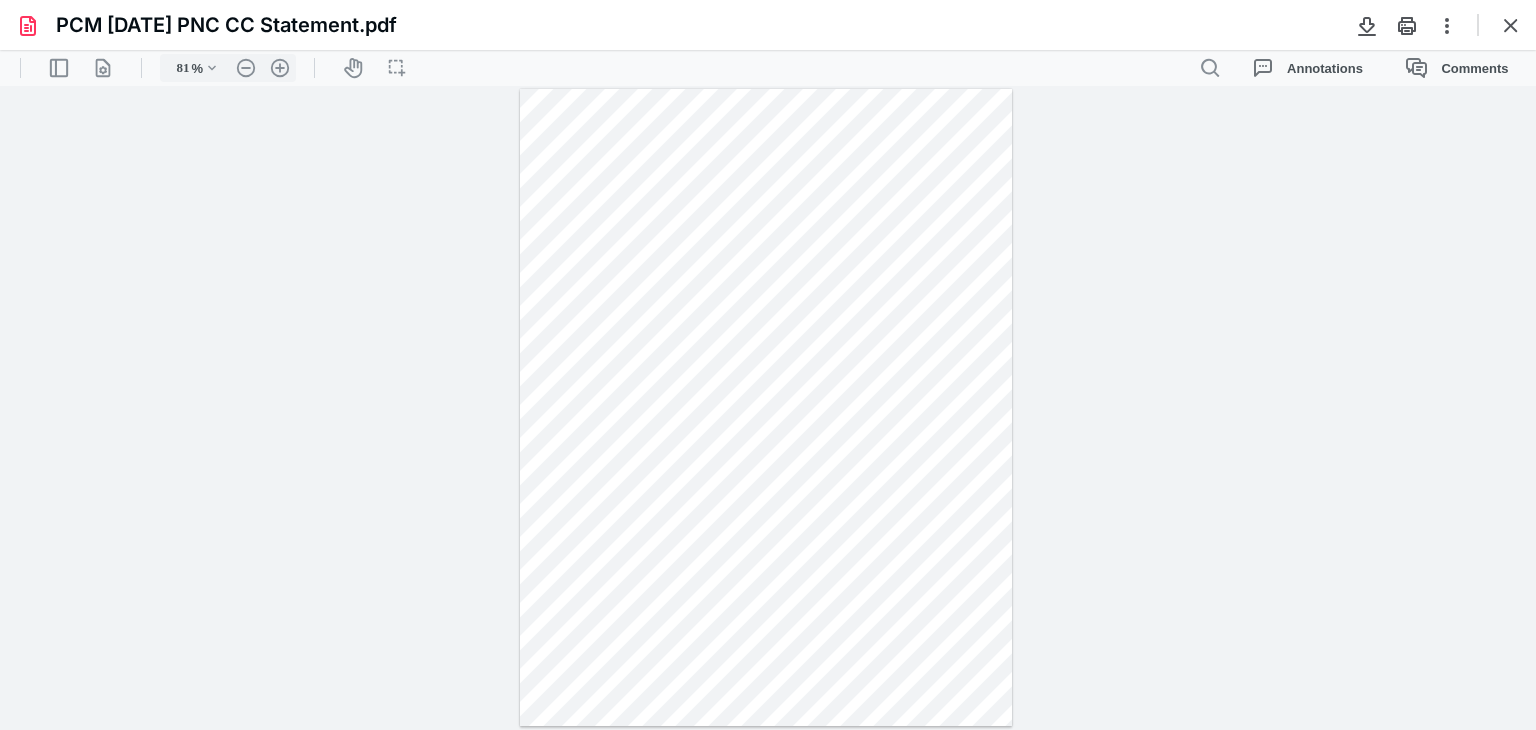 click 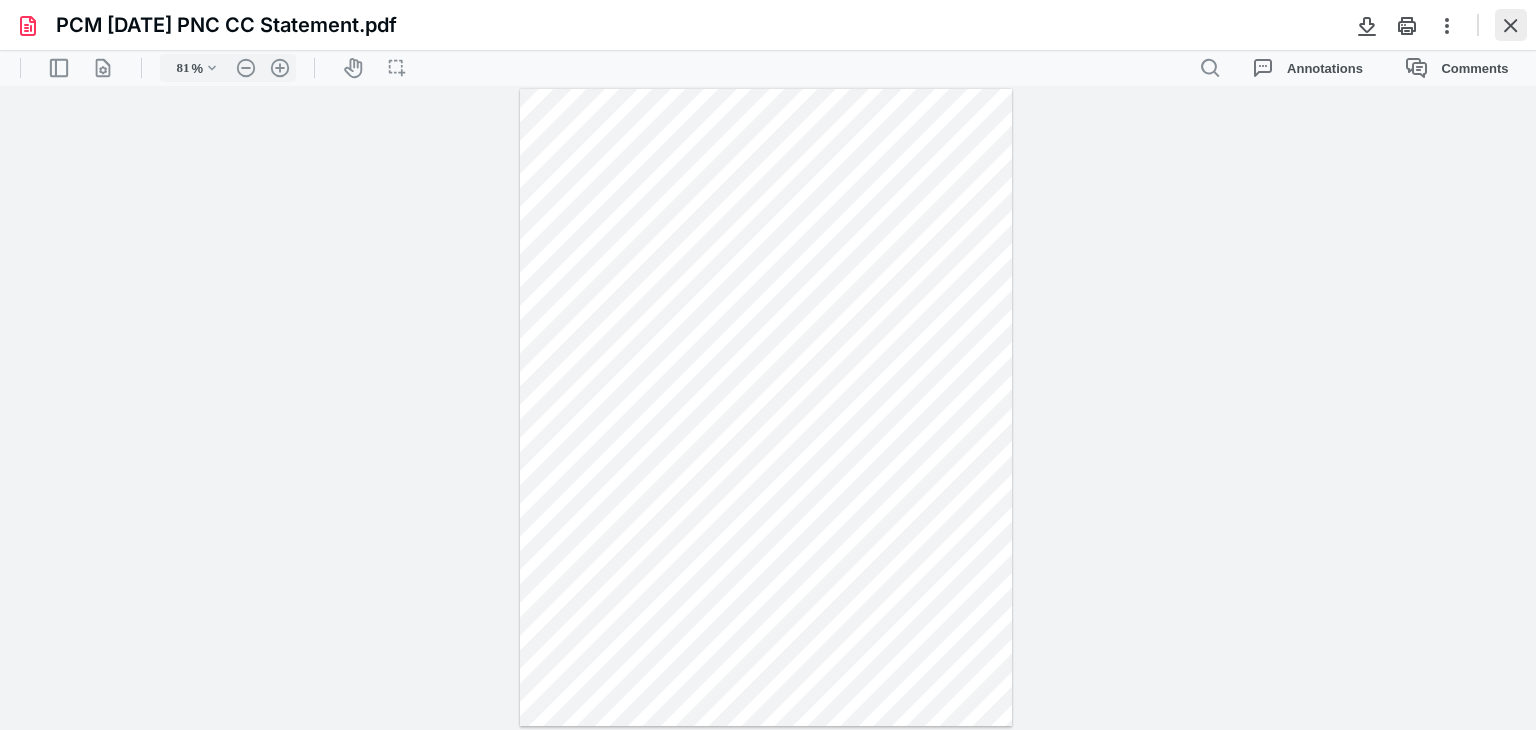 click at bounding box center (1511, 25) 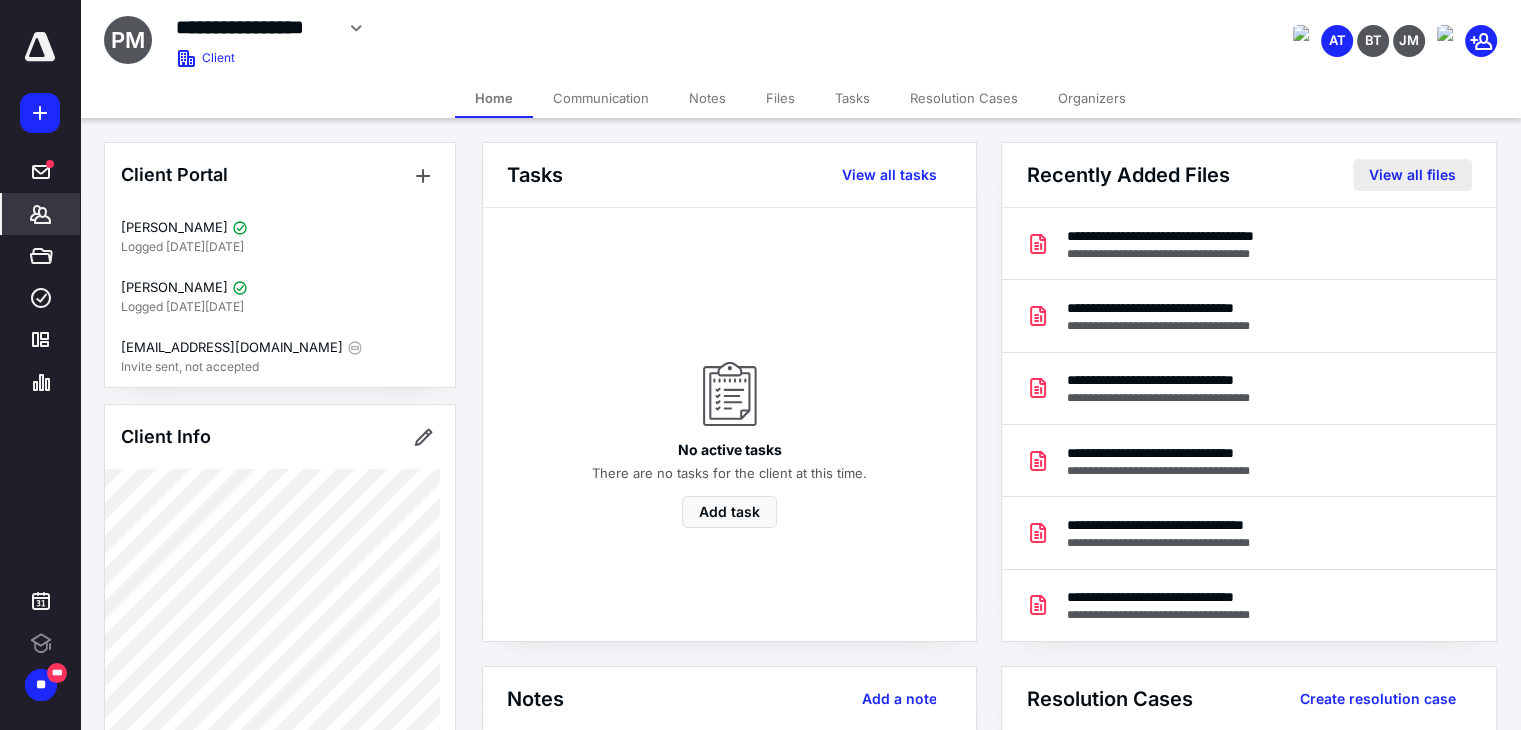 click on "View all files" at bounding box center [1412, 175] 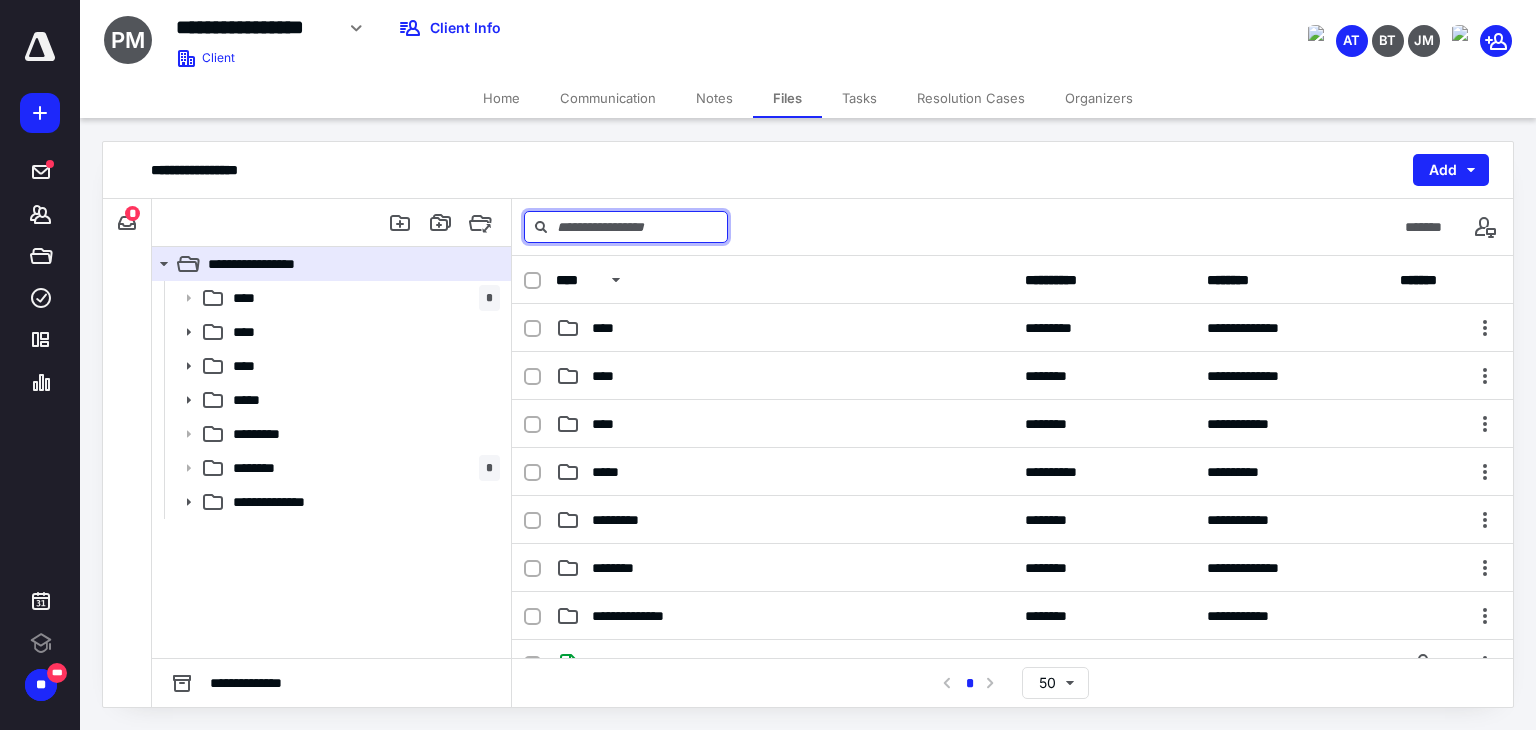 click at bounding box center (626, 227) 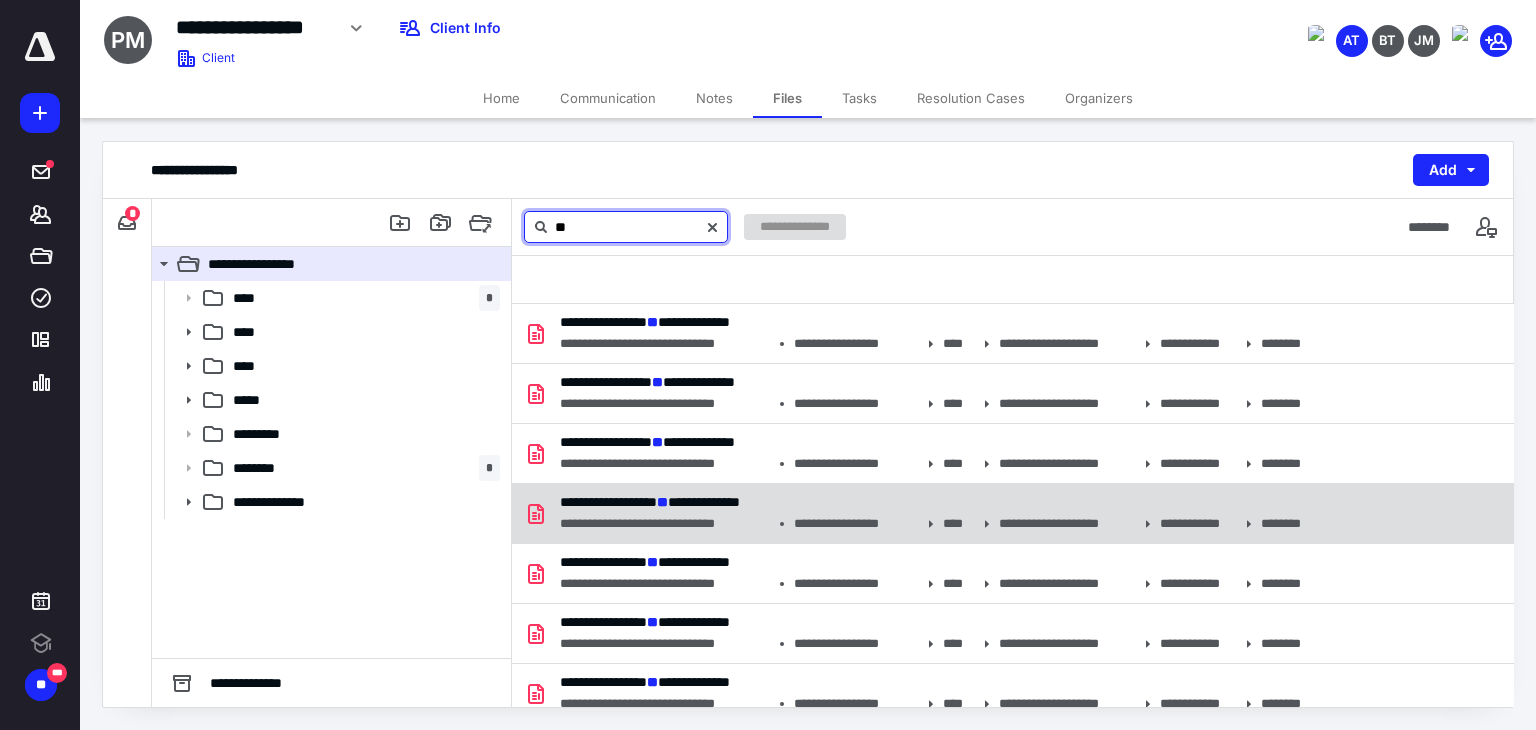 scroll, scrollTop: 732, scrollLeft: 0, axis: vertical 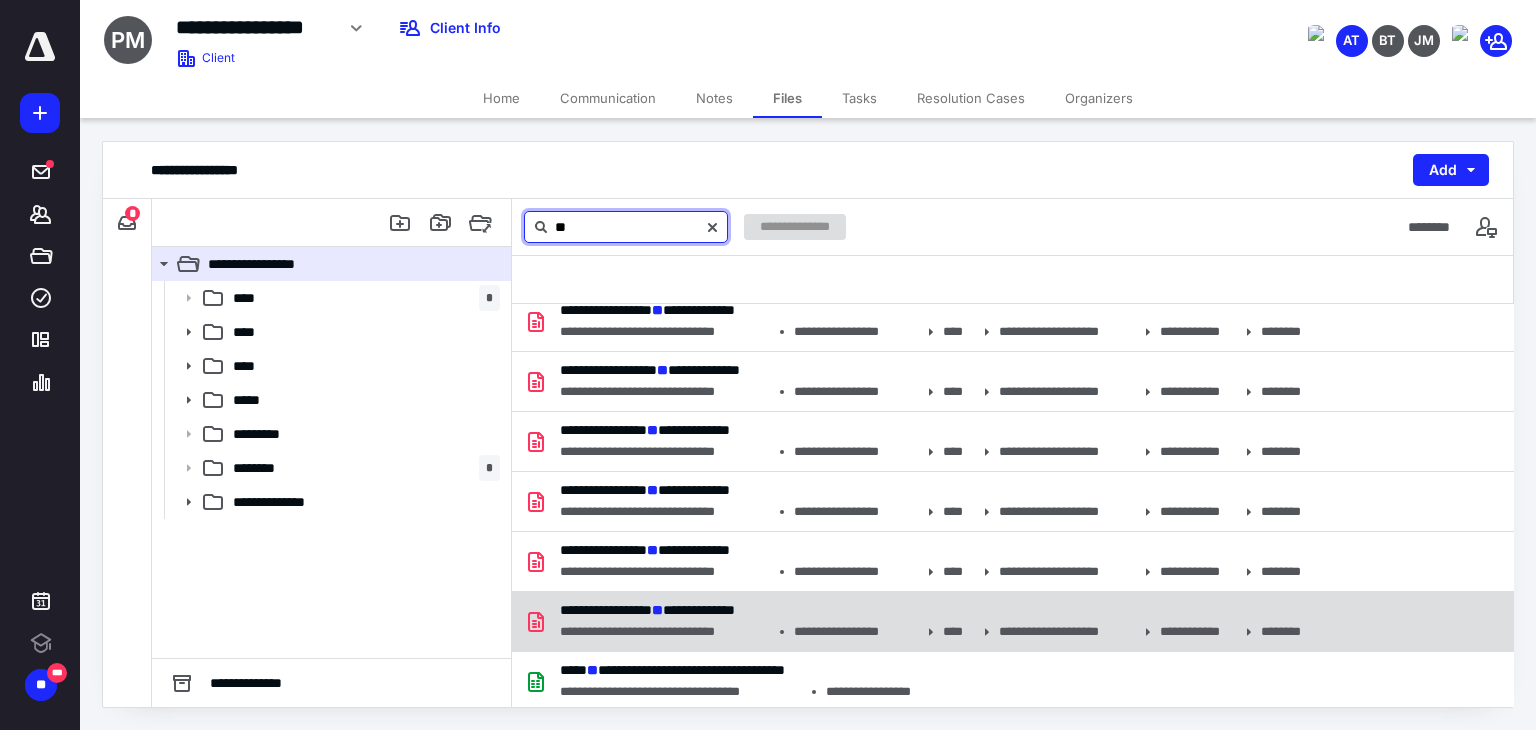 type on "**" 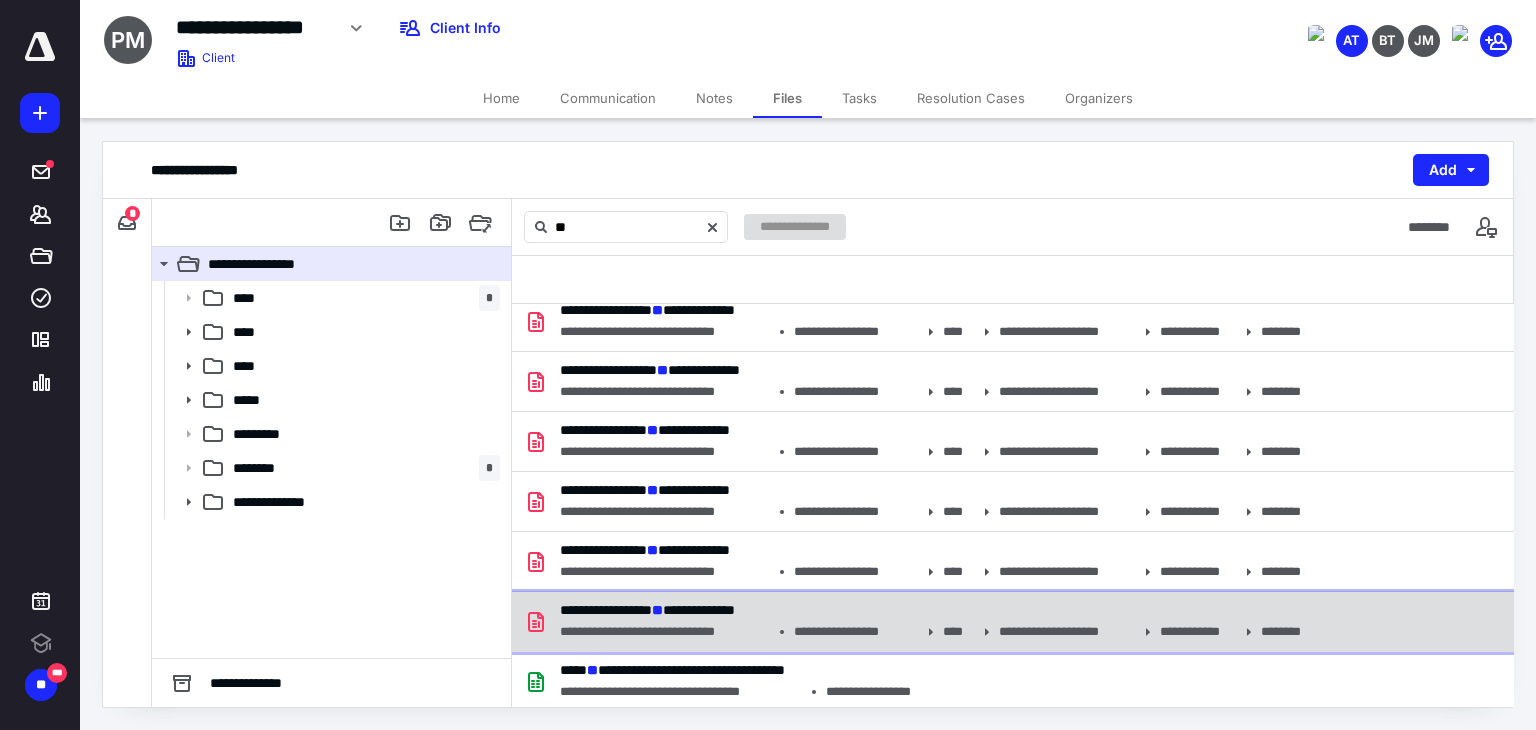 click on "**********" at bounding box center [935, 610] 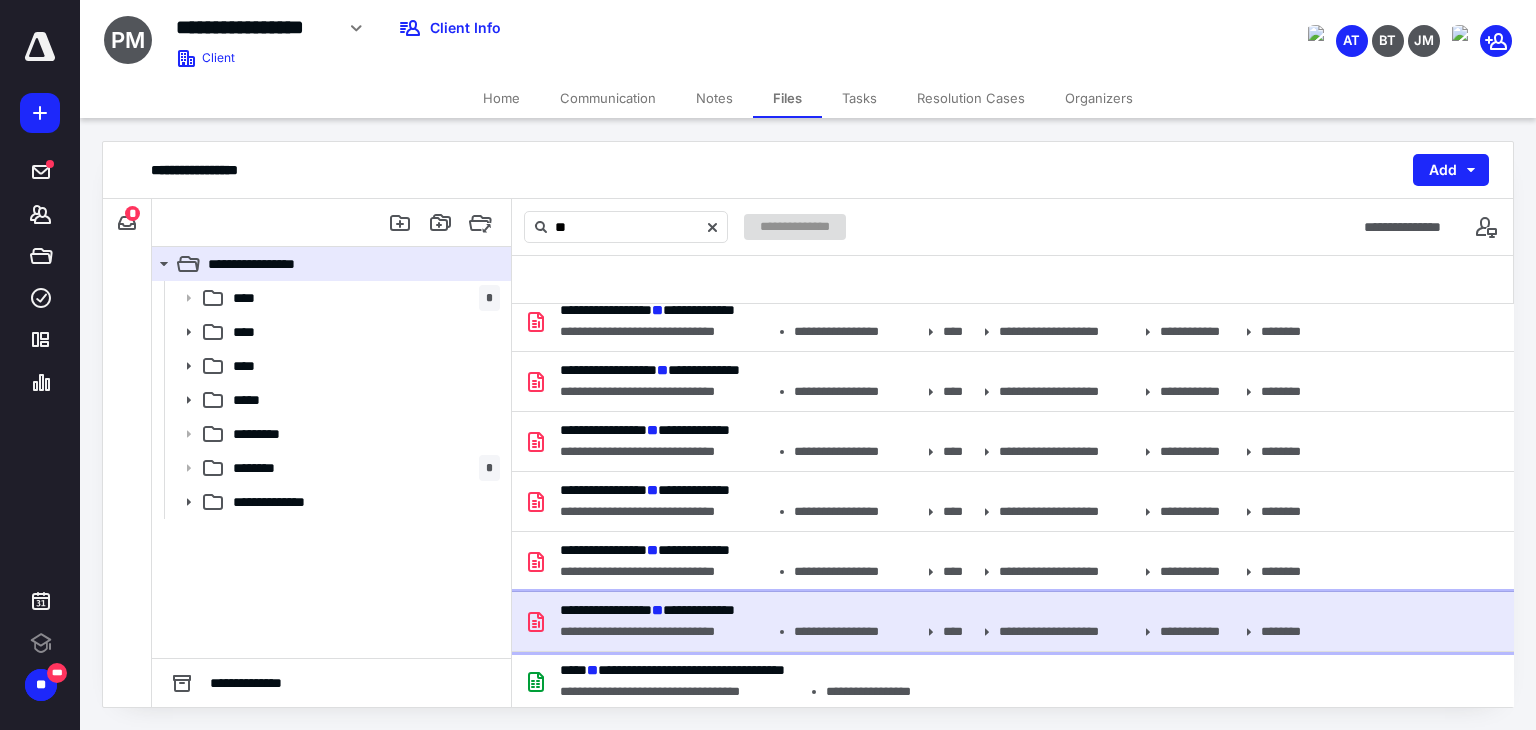 click on "**********" at bounding box center (935, 610) 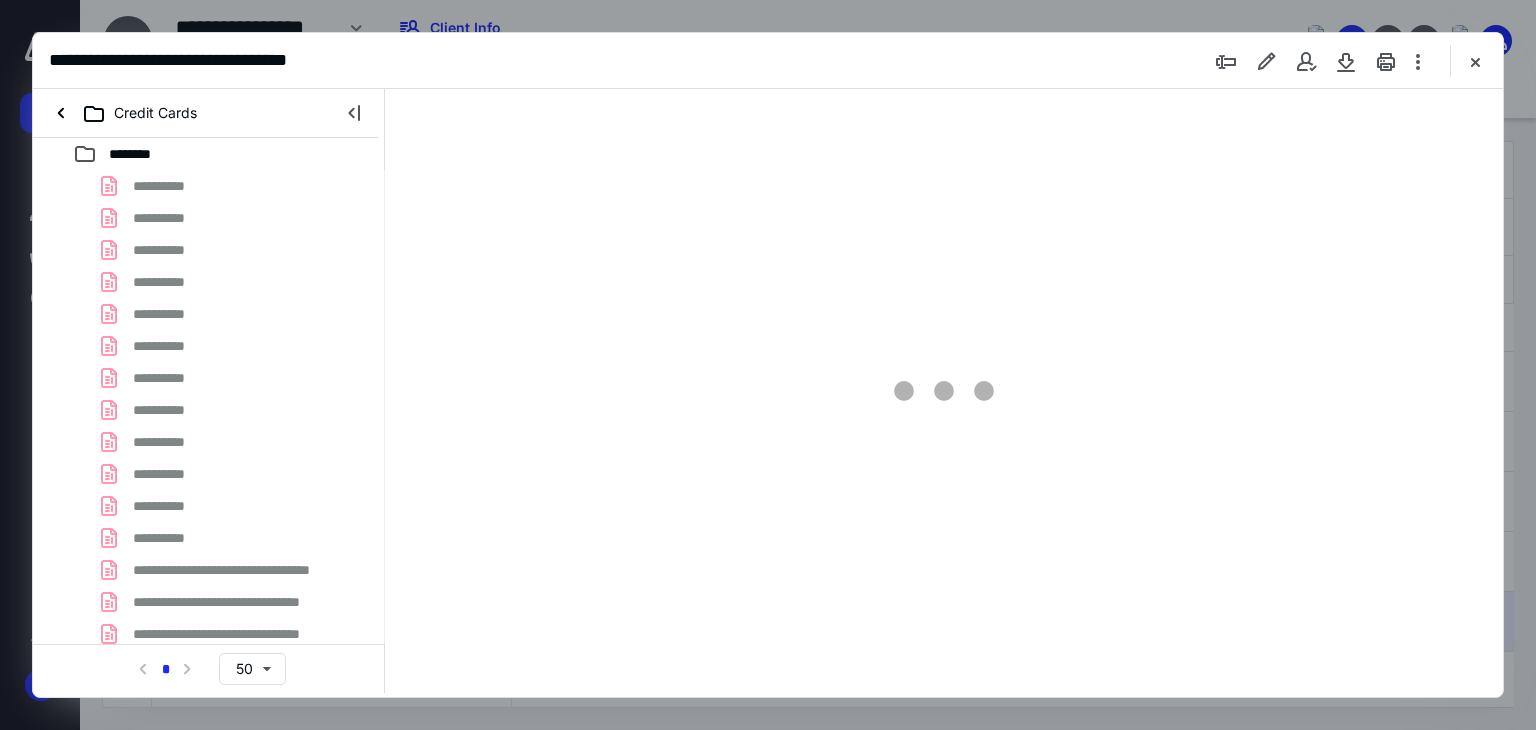 scroll, scrollTop: 0, scrollLeft: 0, axis: both 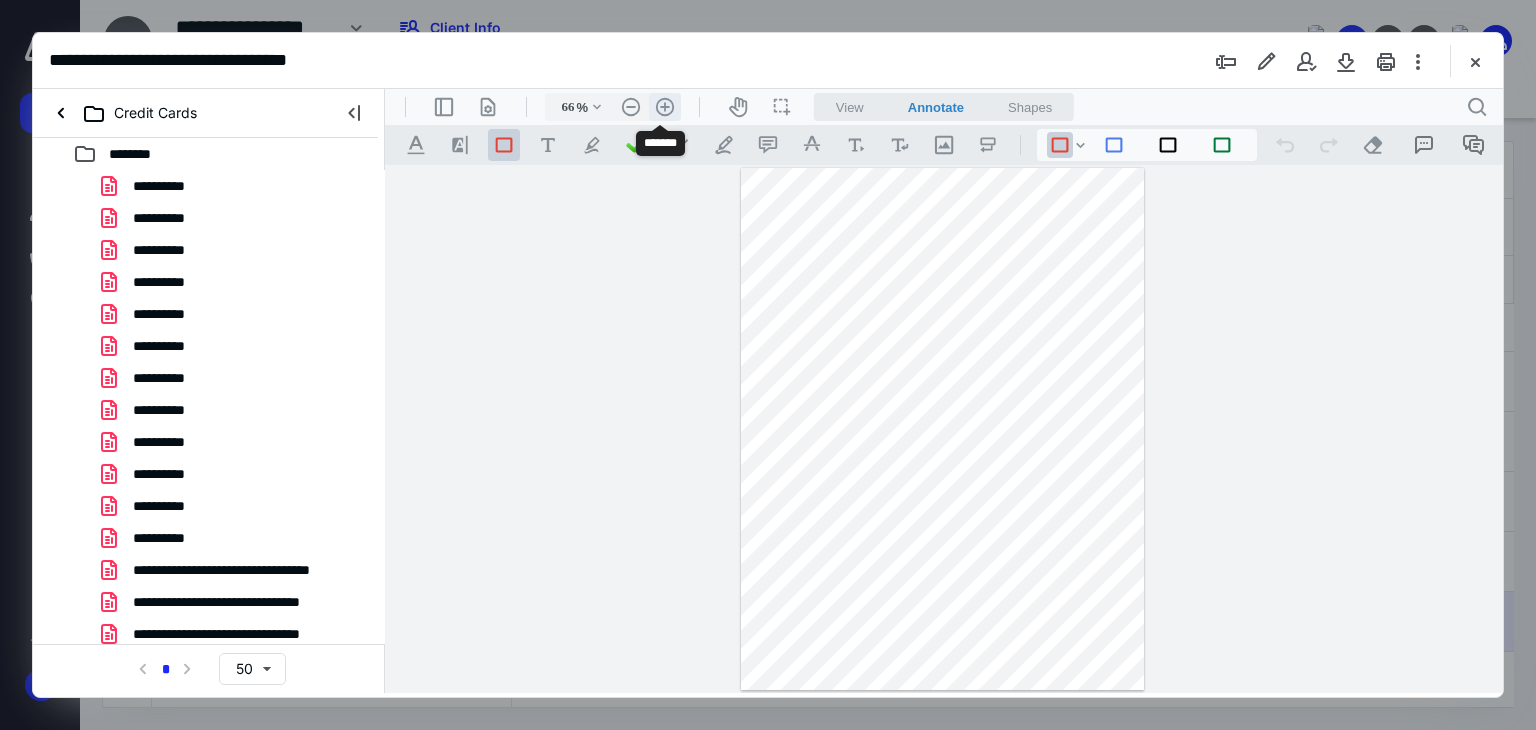 click on ".cls-1{fill:#abb0c4;} icon - header - zoom - in - line" at bounding box center [665, 107] 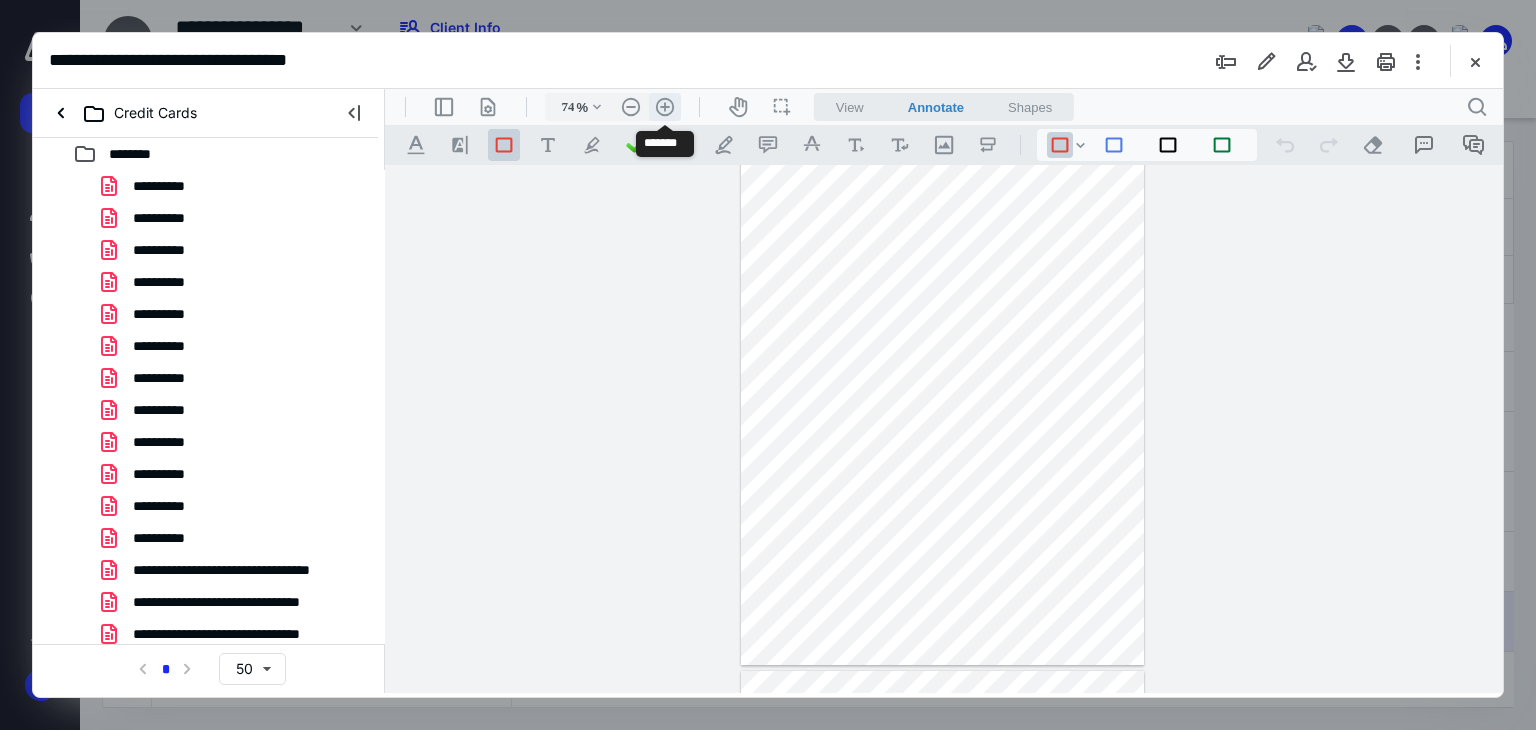 click on ".cls-1{fill:#abb0c4;} icon - header - zoom - in - line" at bounding box center [665, 107] 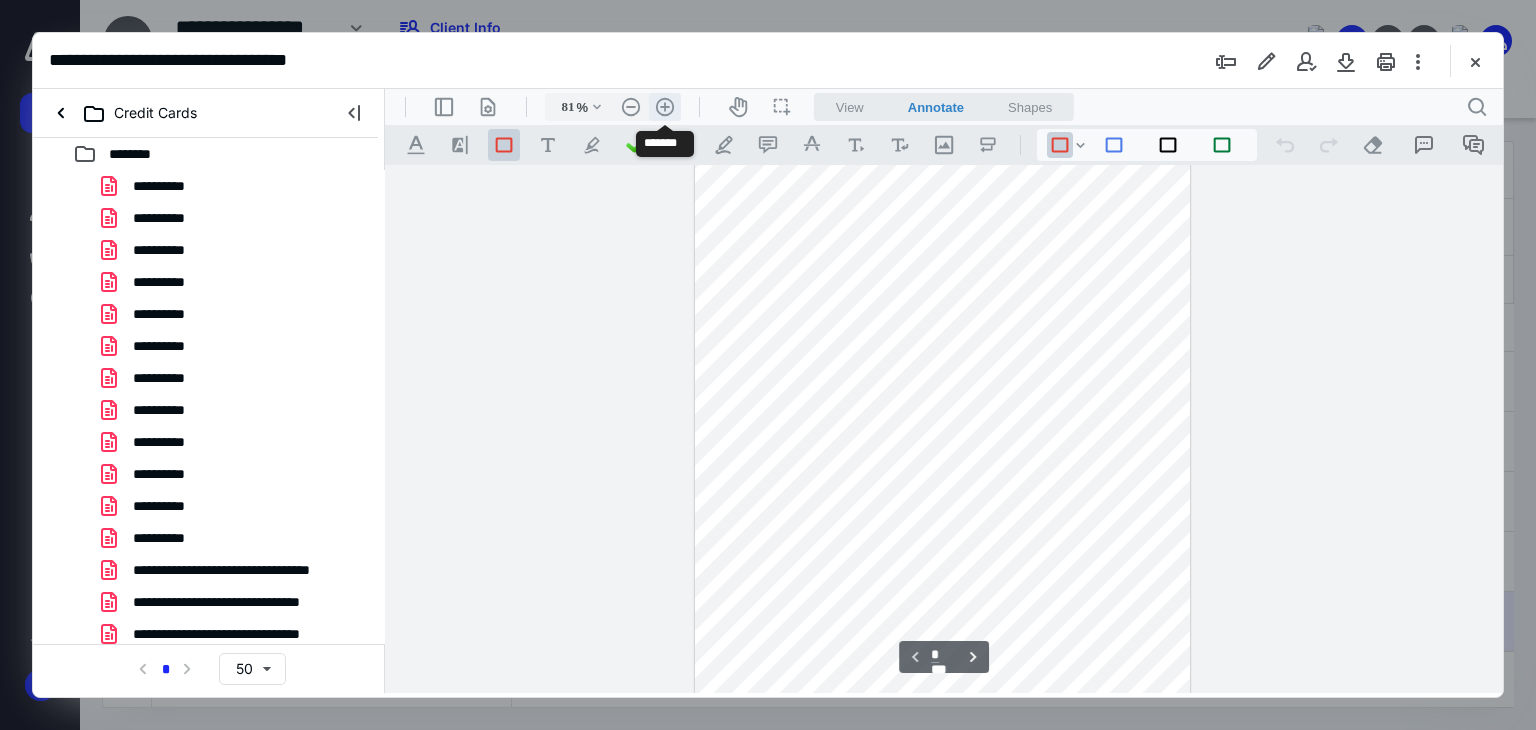 click on ".cls-1{fill:#abb0c4;} icon - header - zoom - in - line" at bounding box center [665, 107] 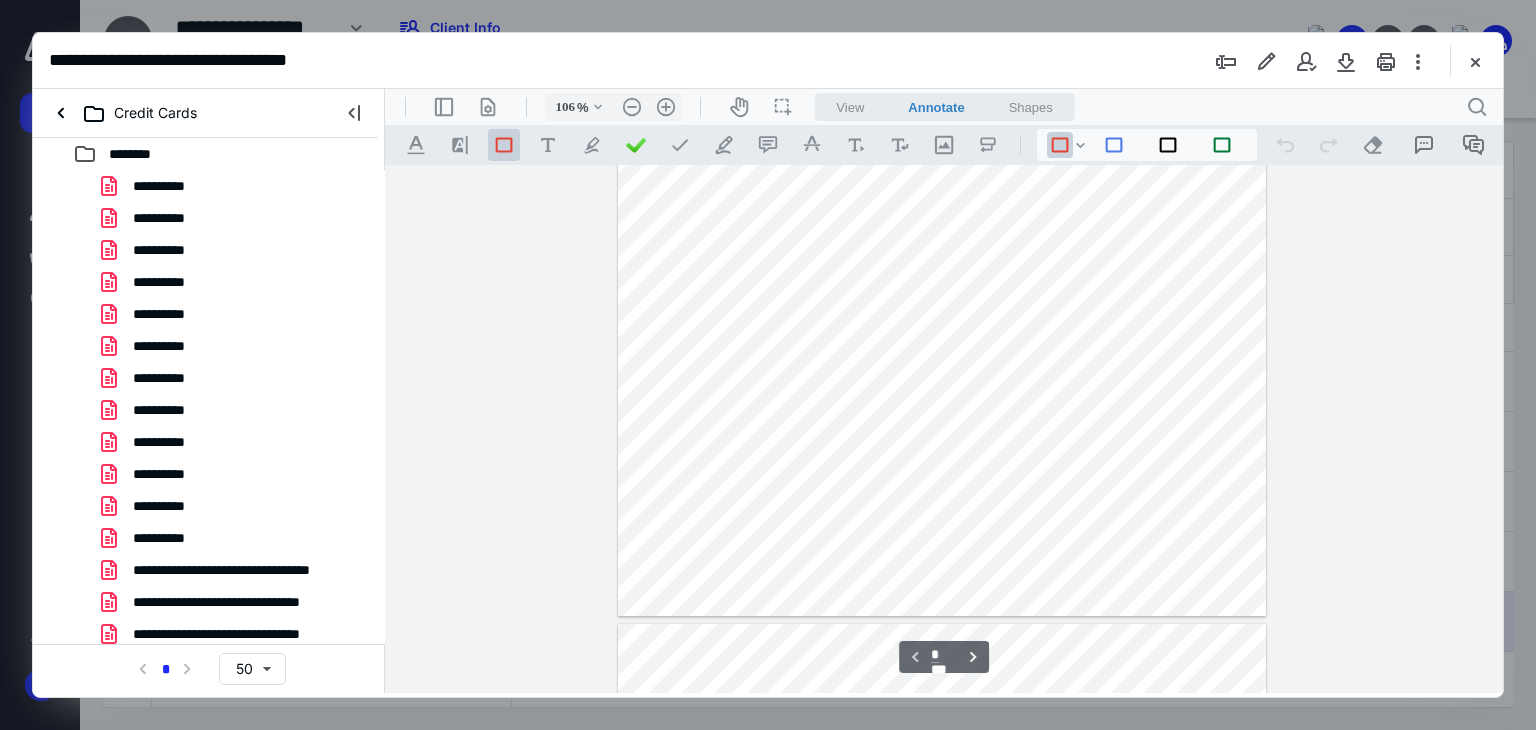 scroll, scrollTop: 400, scrollLeft: 0, axis: vertical 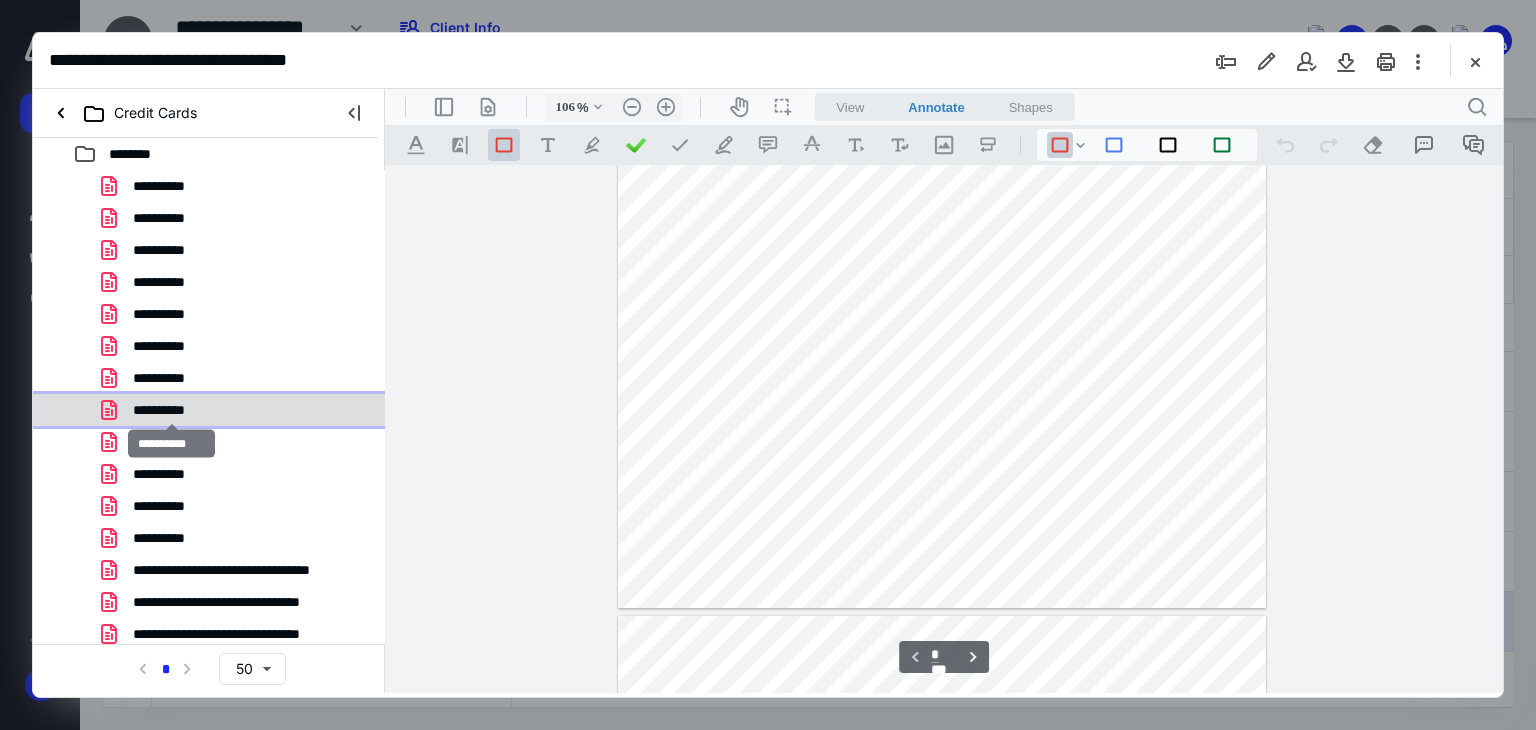 click on "**********" at bounding box center (171, 410) 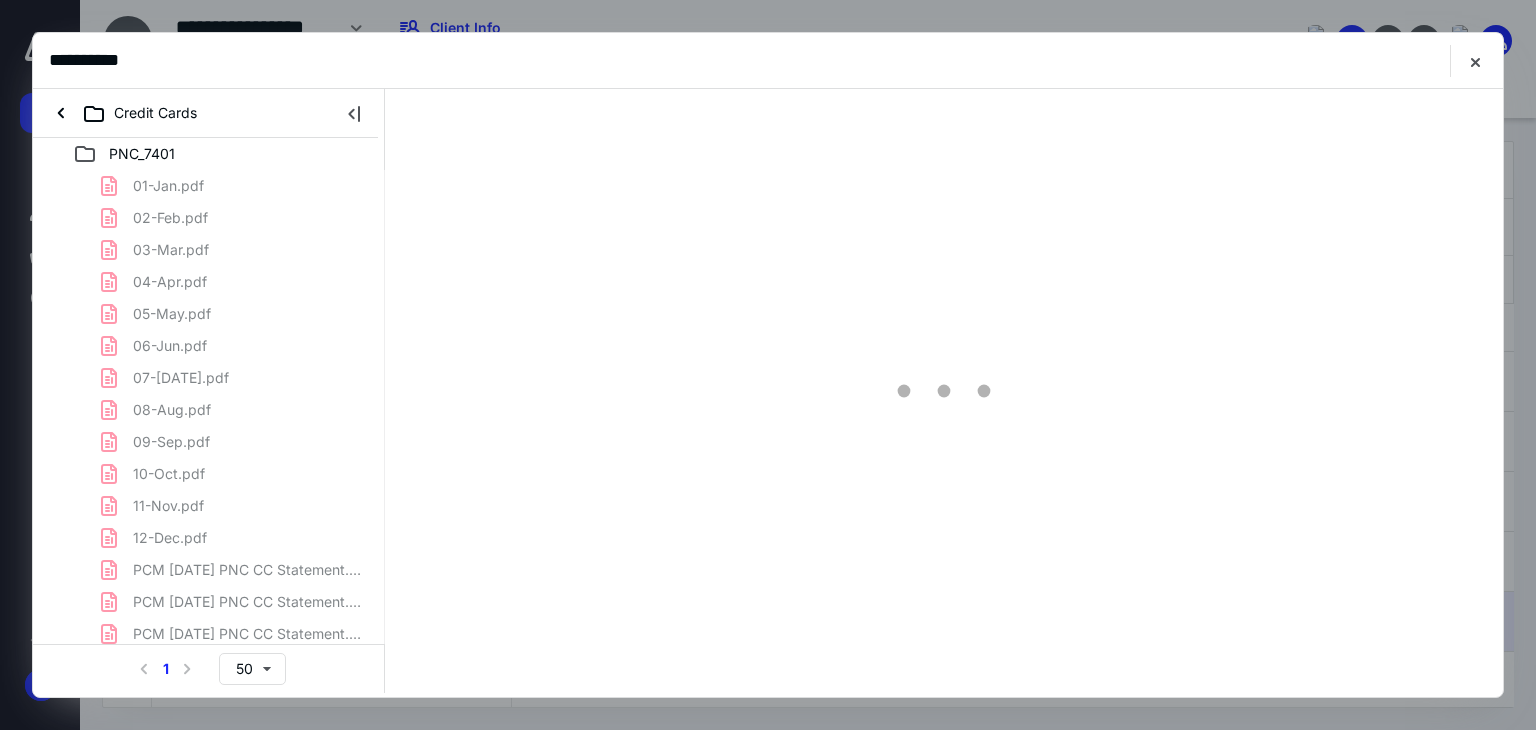 scroll, scrollTop: 0, scrollLeft: 0, axis: both 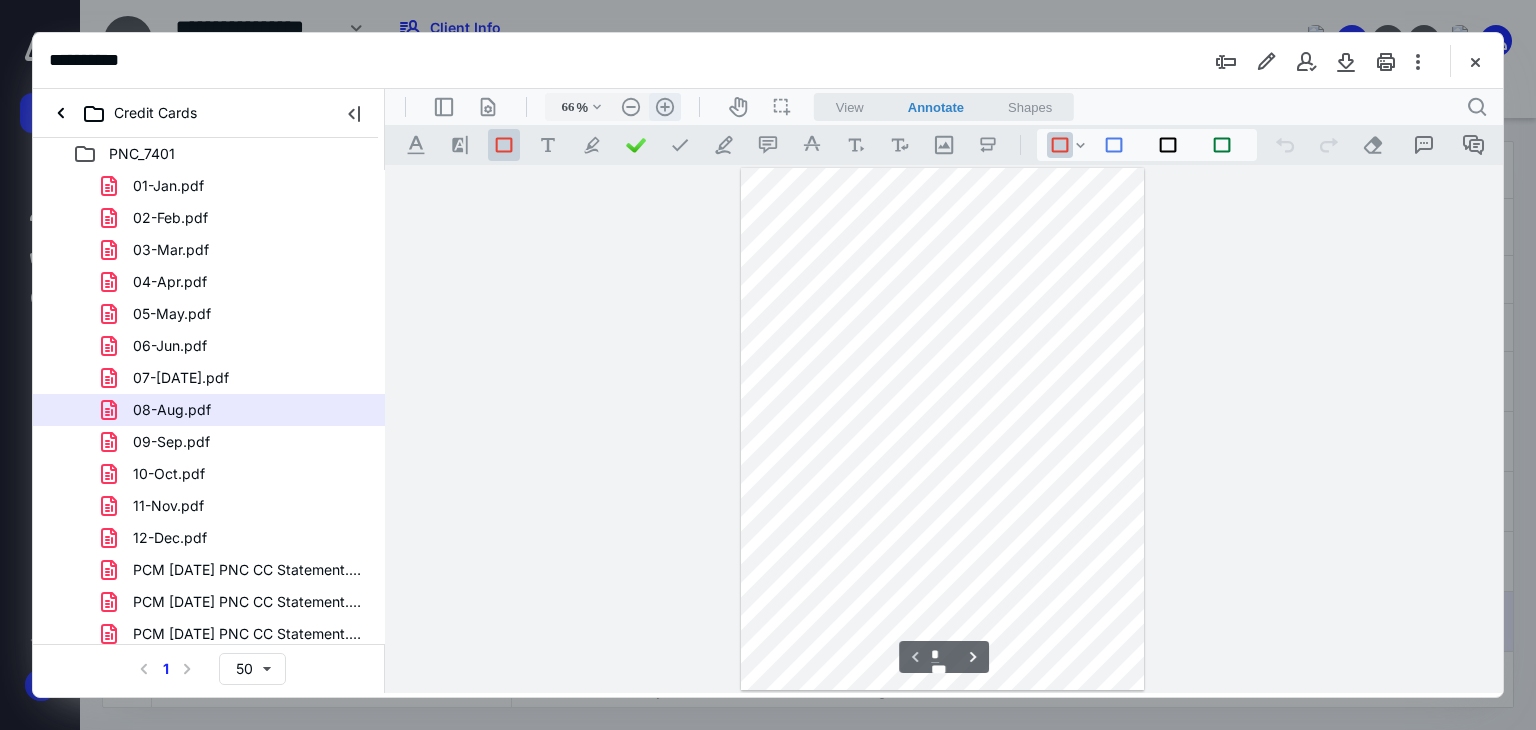 click on ".cls-1{fill:#abb0c4;} icon - header - zoom - in - line" at bounding box center (665, 107) 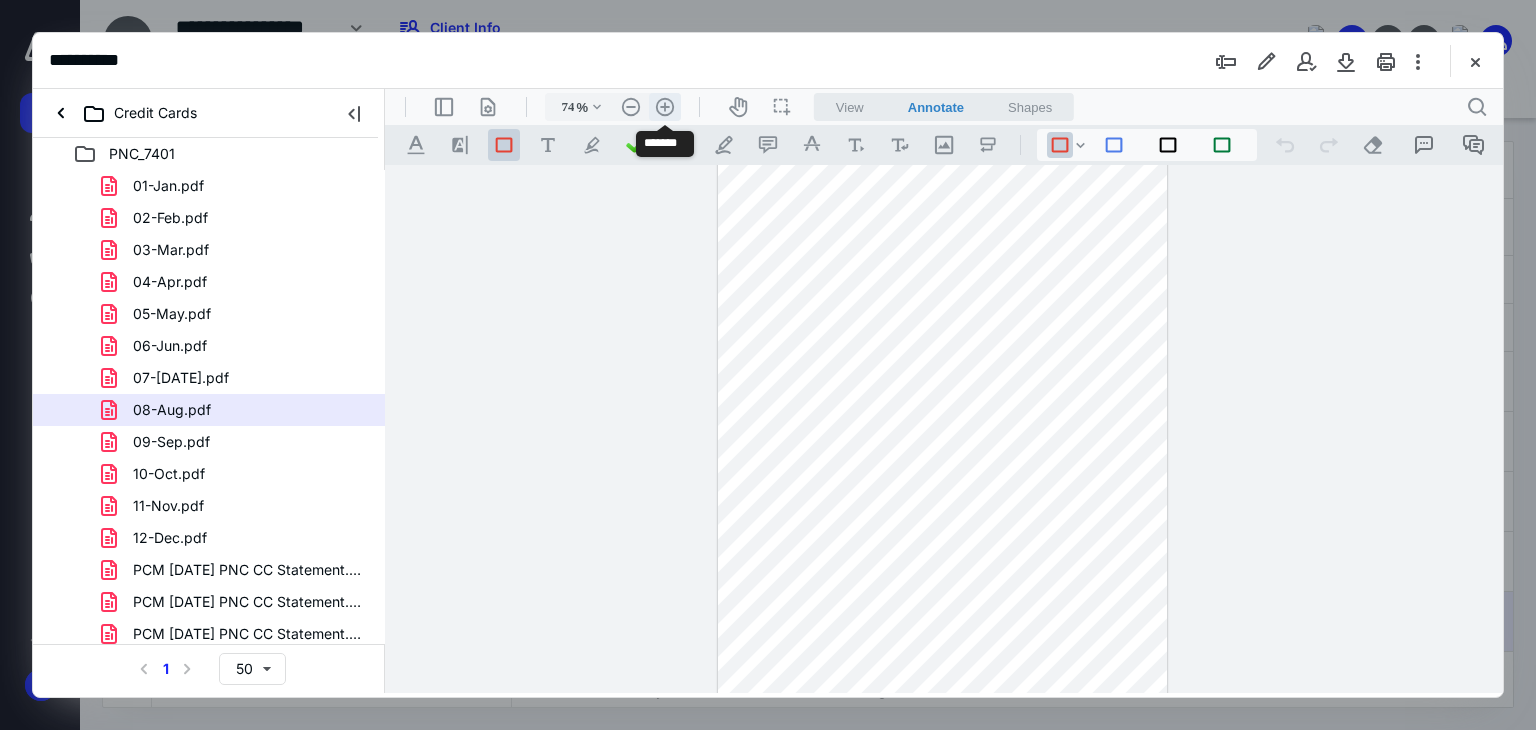 click on ".cls-1{fill:#abb0c4;} icon - header - zoom - in - line" at bounding box center [665, 107] 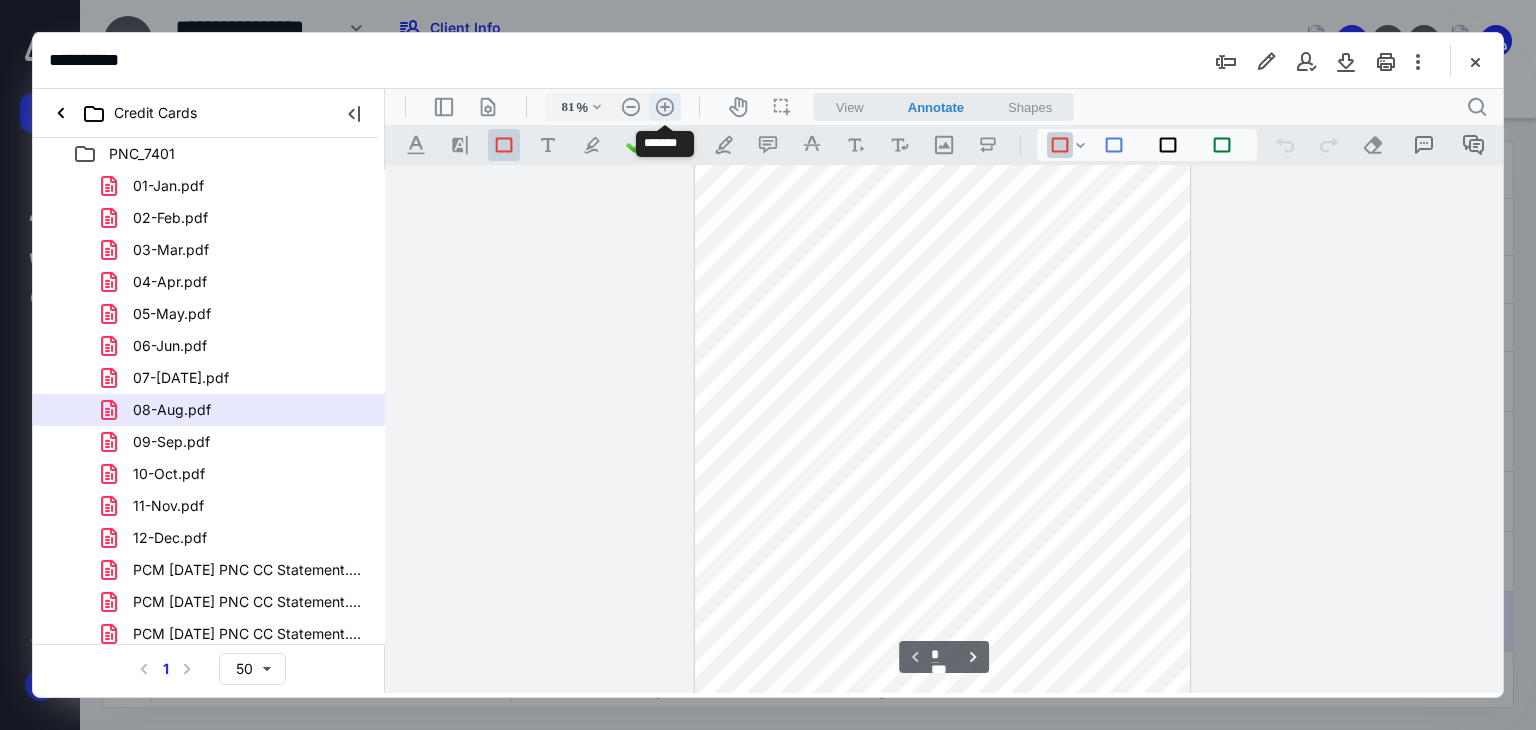 click on ".cls-1{fill:#abb0c4;} icon - header - zoom - in - line" at bounding box center [665, 107] 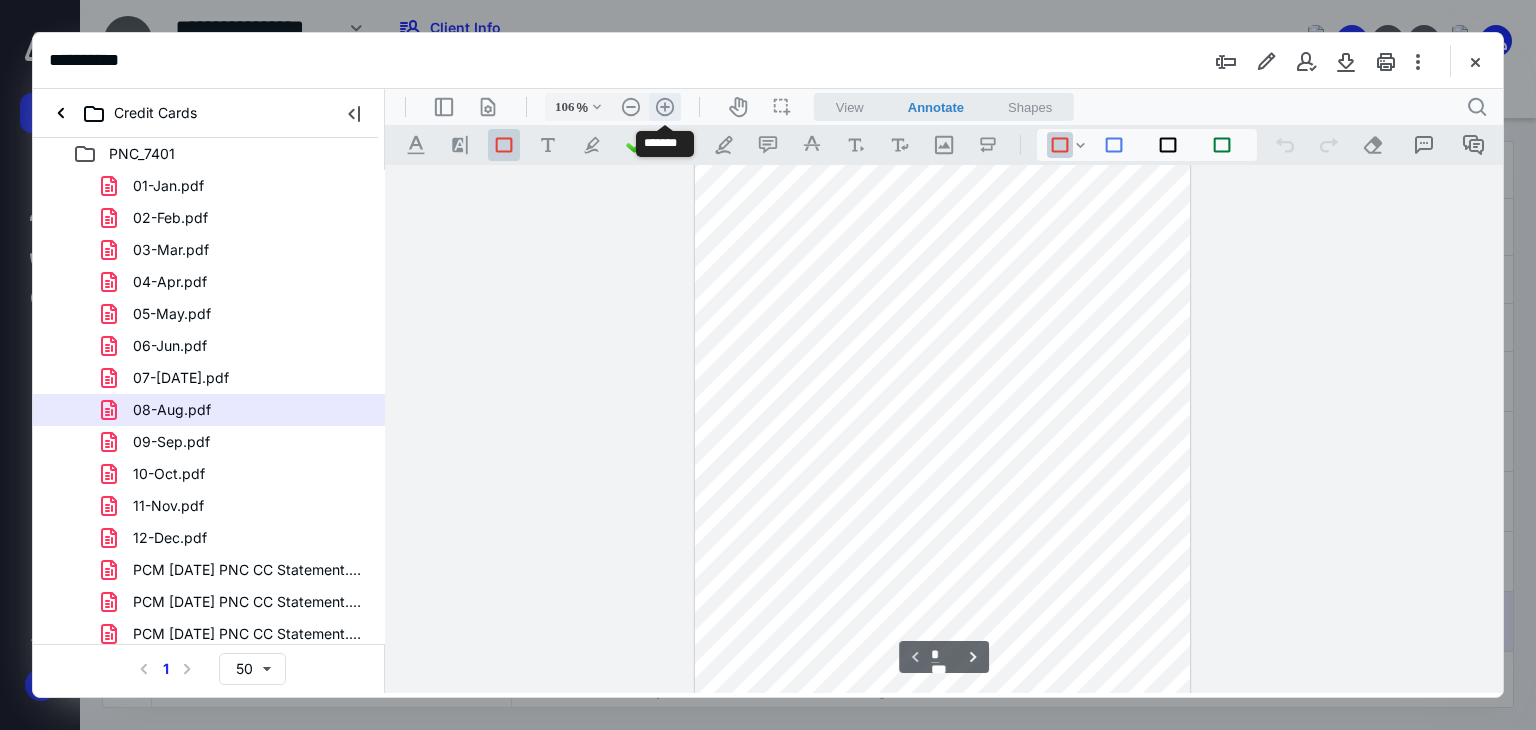 scroll, scrollTop: 136, scrollLeft: 0, axis: vertical 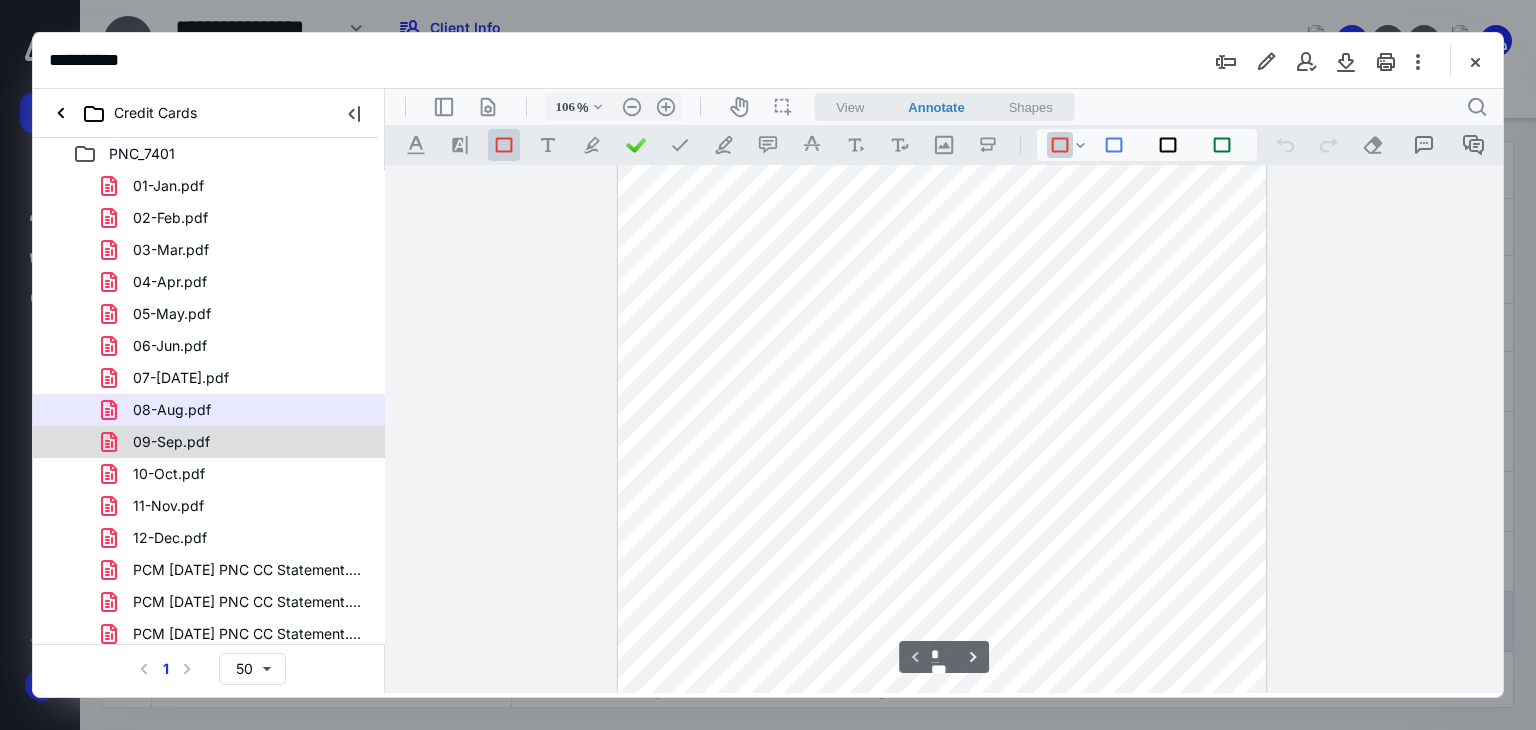 click on "09-Sep.pdf" at bounding box center [237, 442] 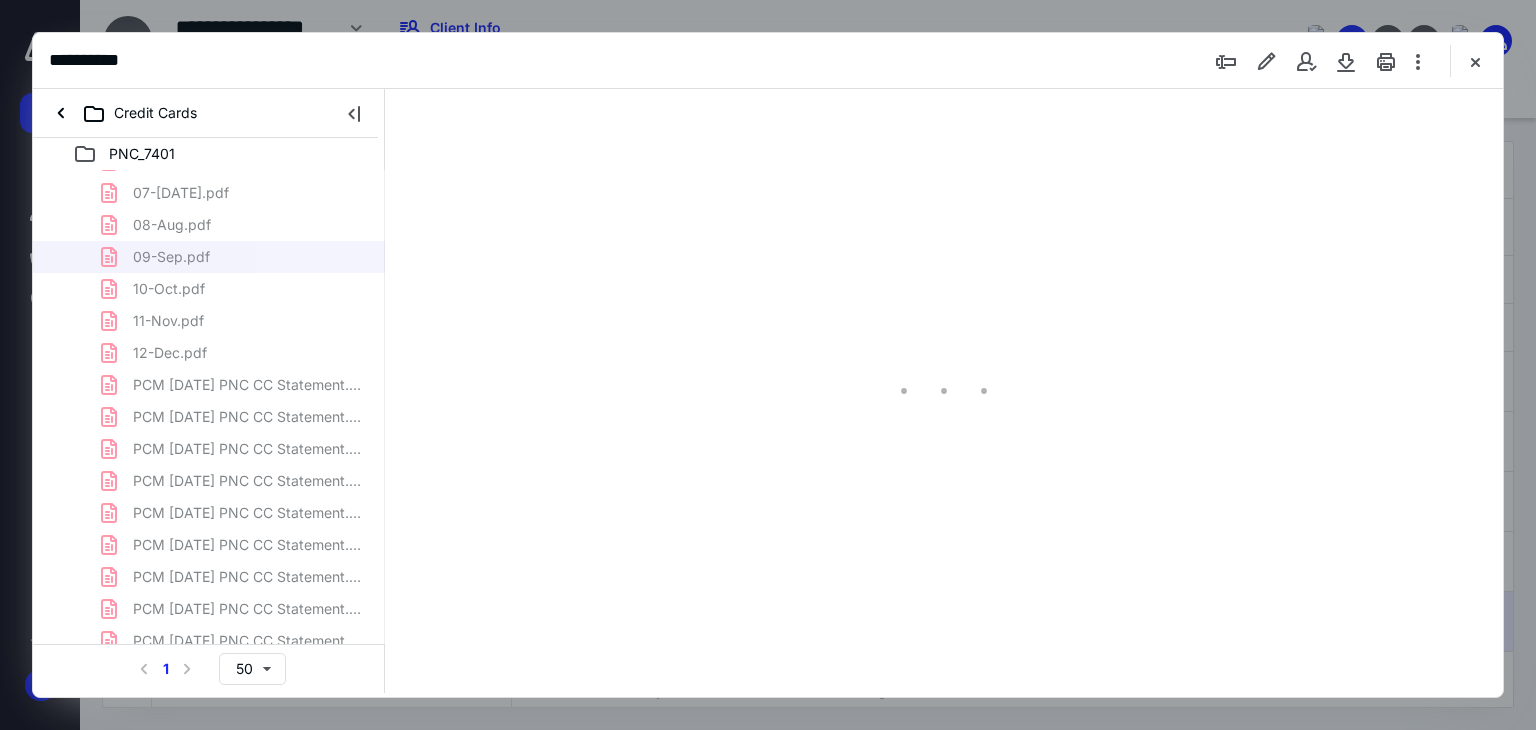 scroll, scrollTop: 200, scrollLeft: 0, axis: vertical 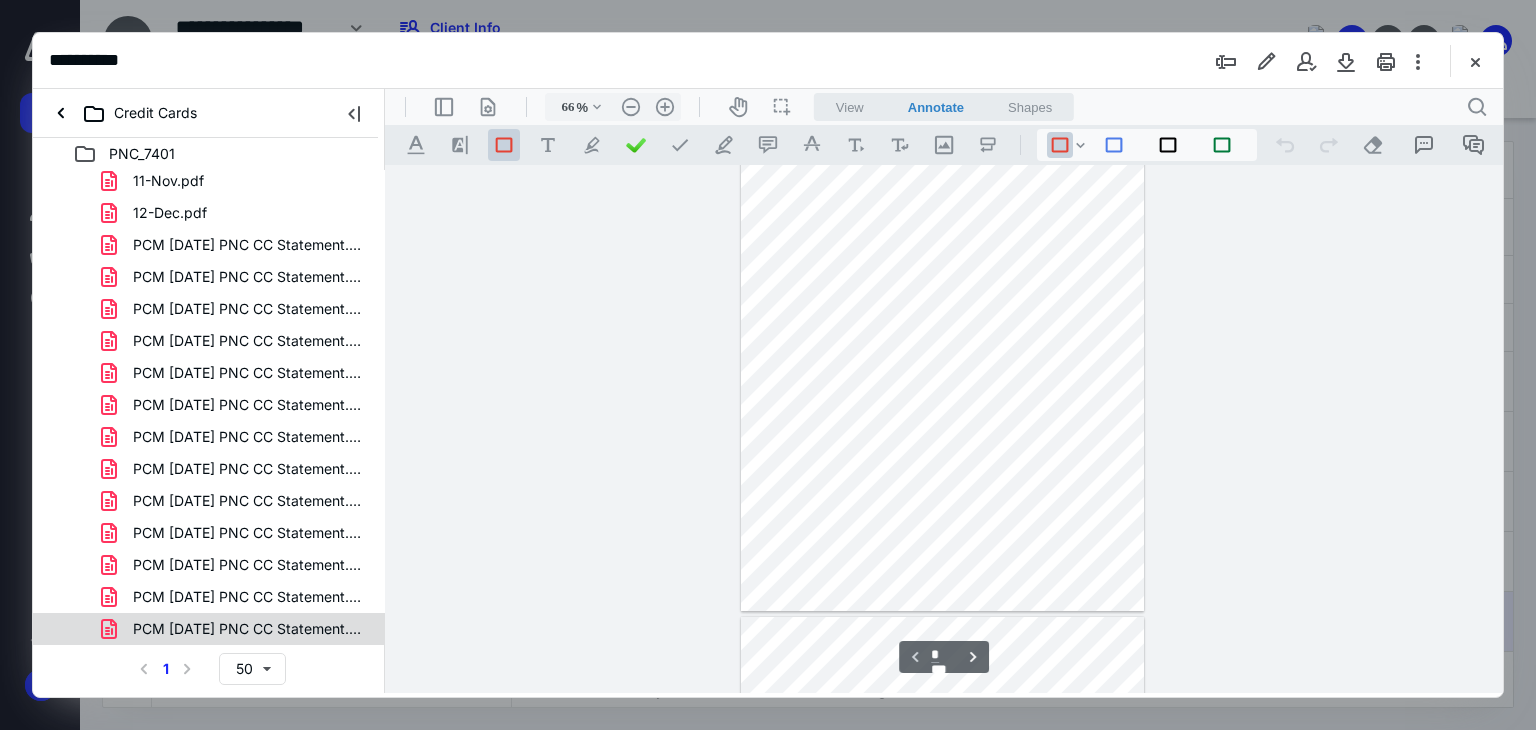 click on "PCM [DATE] PNC CC Statement.pdf" at bounding box center (209, 629) 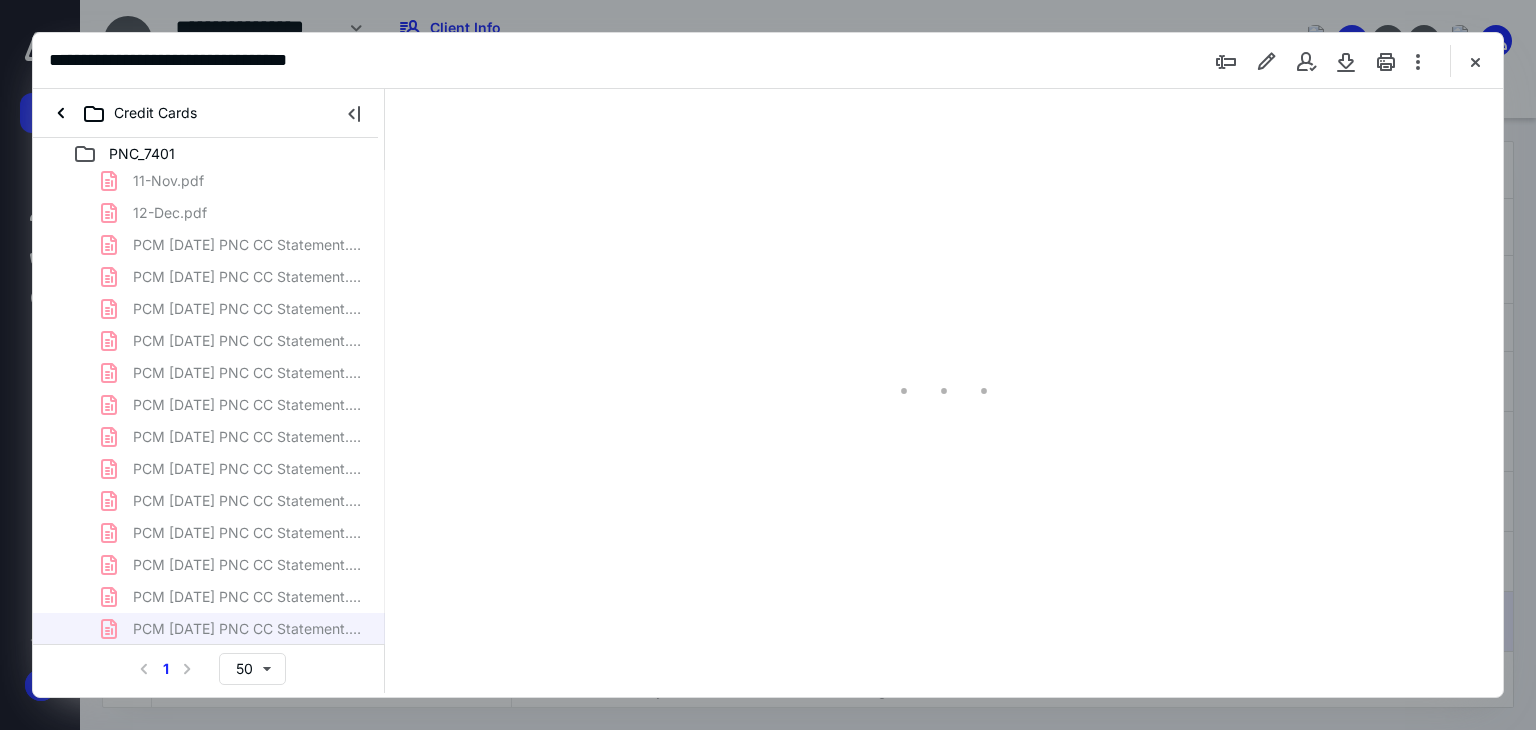 scroll, scrollTop: 79, scrollLeft: 0, axis: vertical 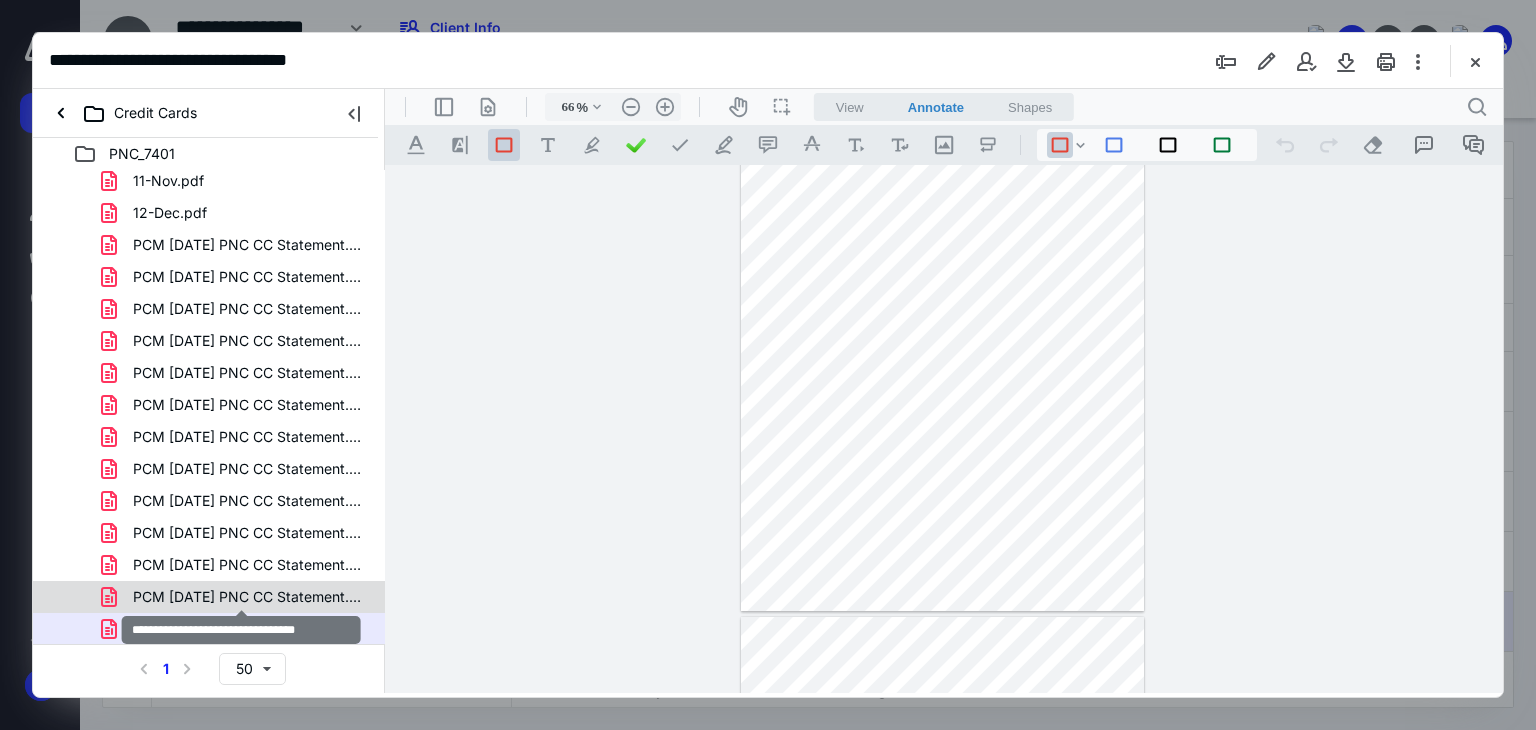 click on "PCM [DATE] PNC CC Statement.pdf" at bounding box center (249, 597) 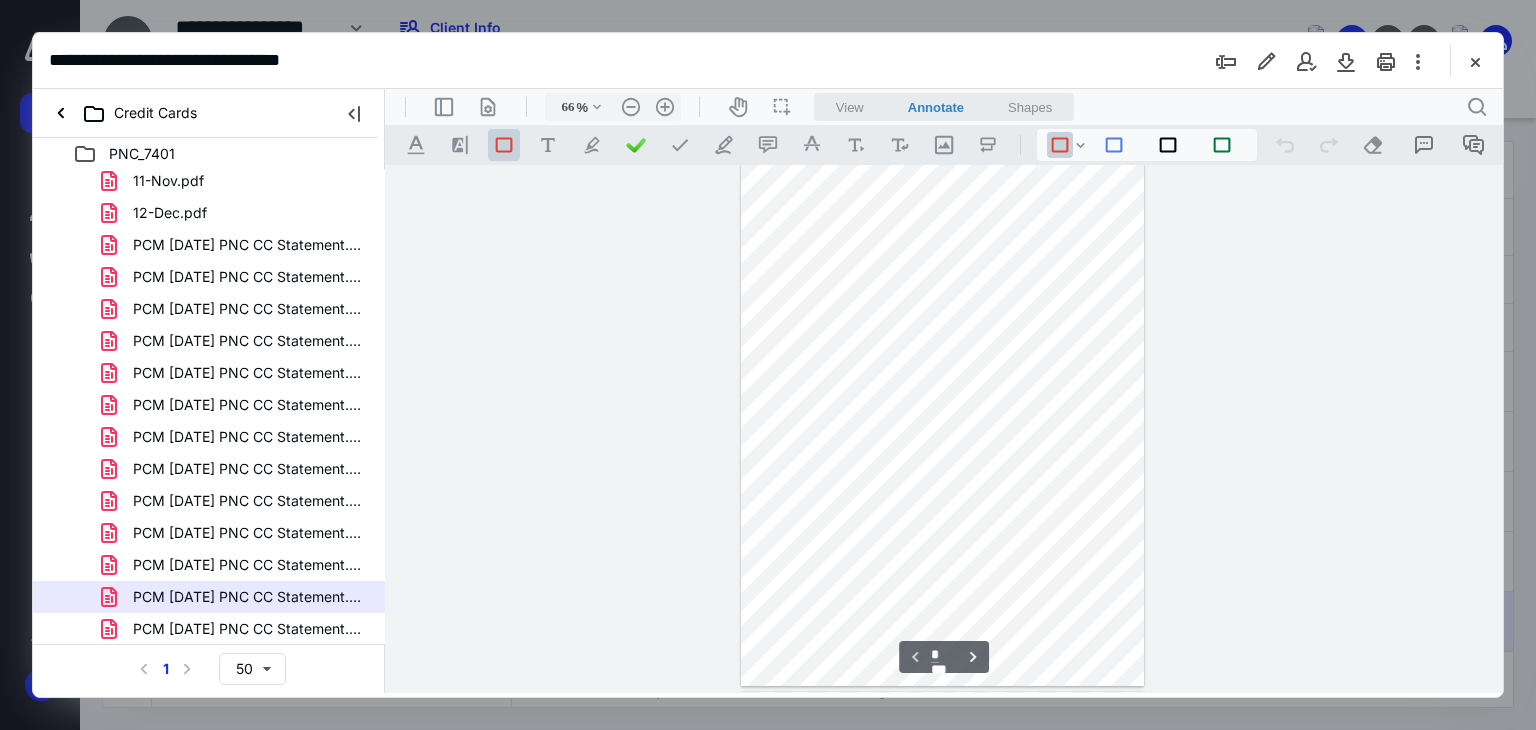 scroll, scrollTop: 0, scrollLeft: 0, axis: both 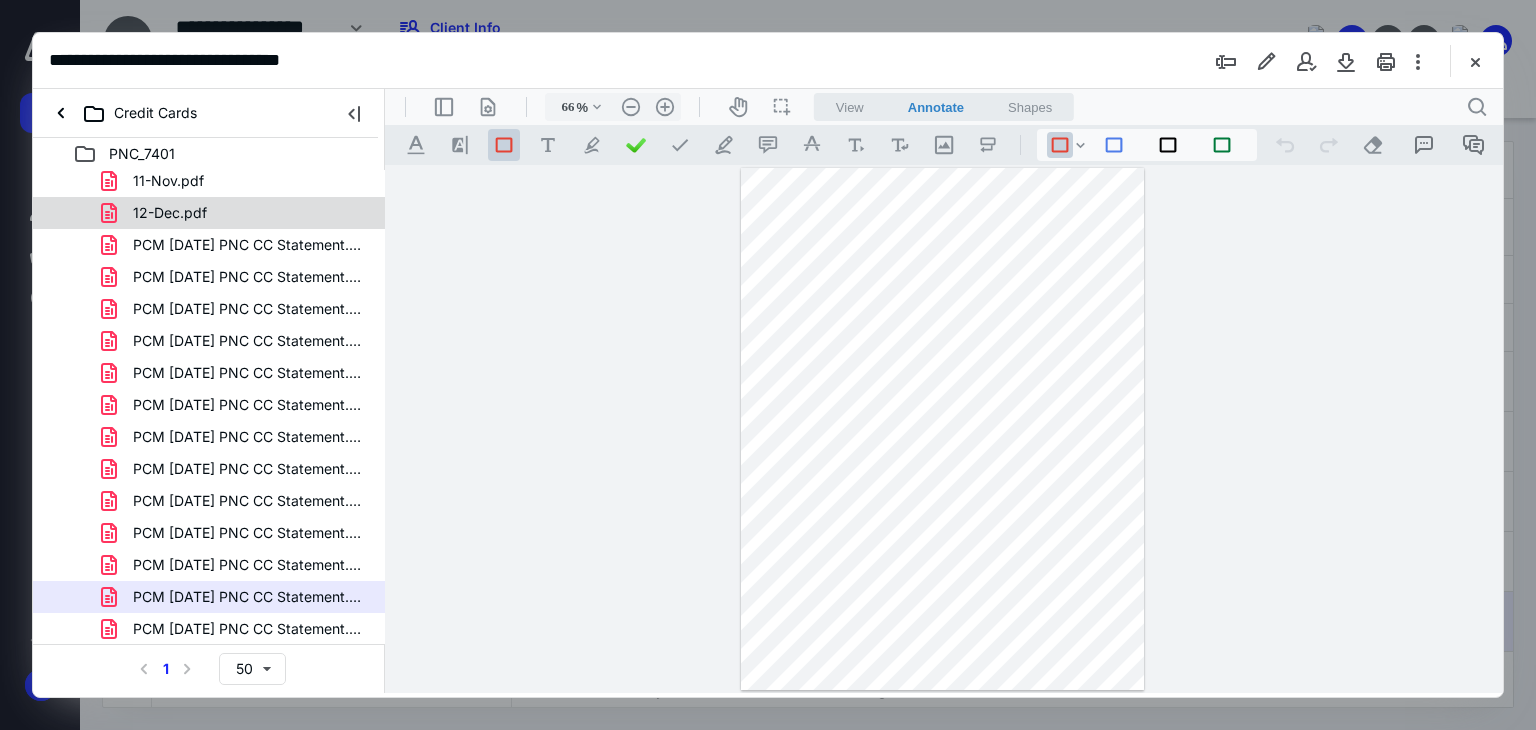 click on "12-Dec.pdf" at bounding box center (237, 213) 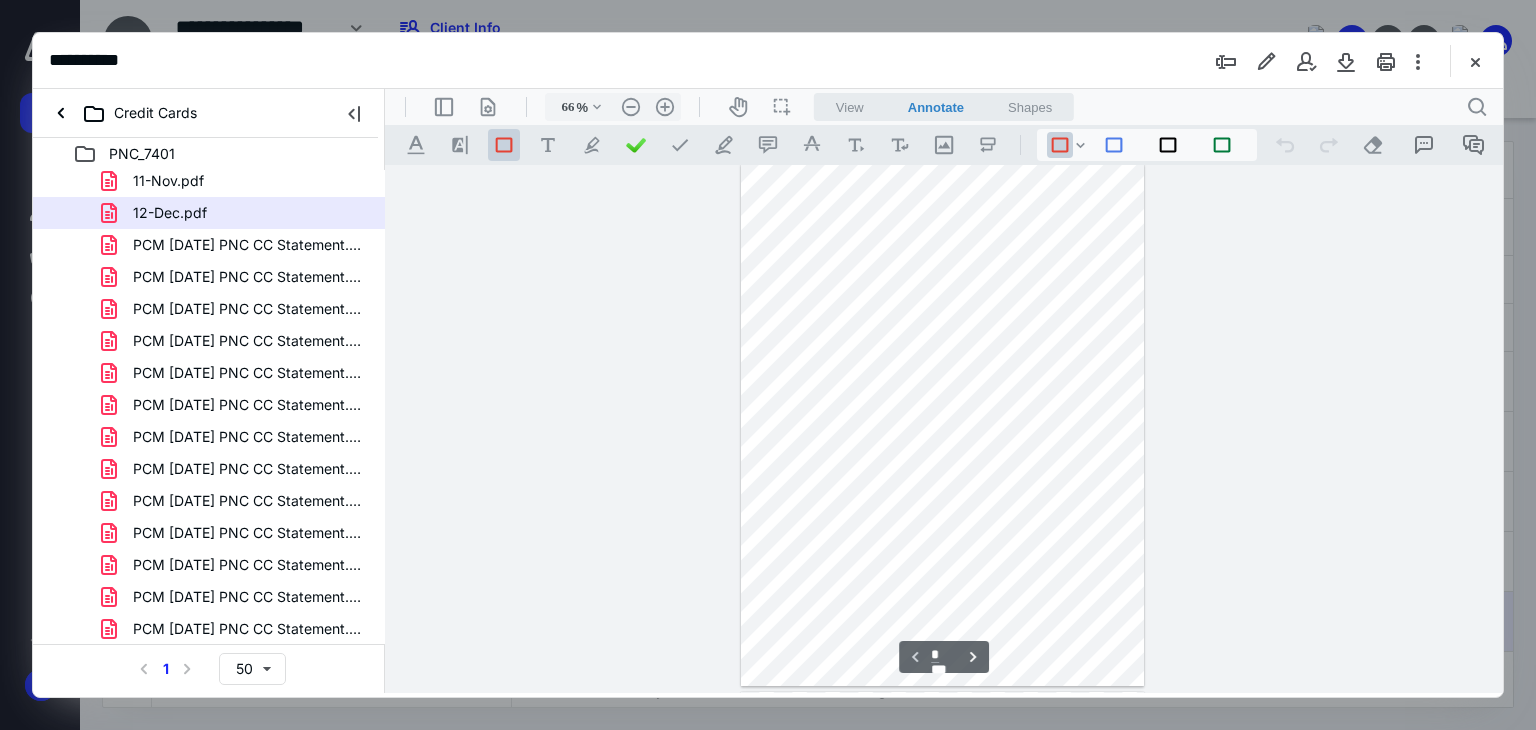 scroll, scrollTop: 0, scrollLeft: 0, axis: both 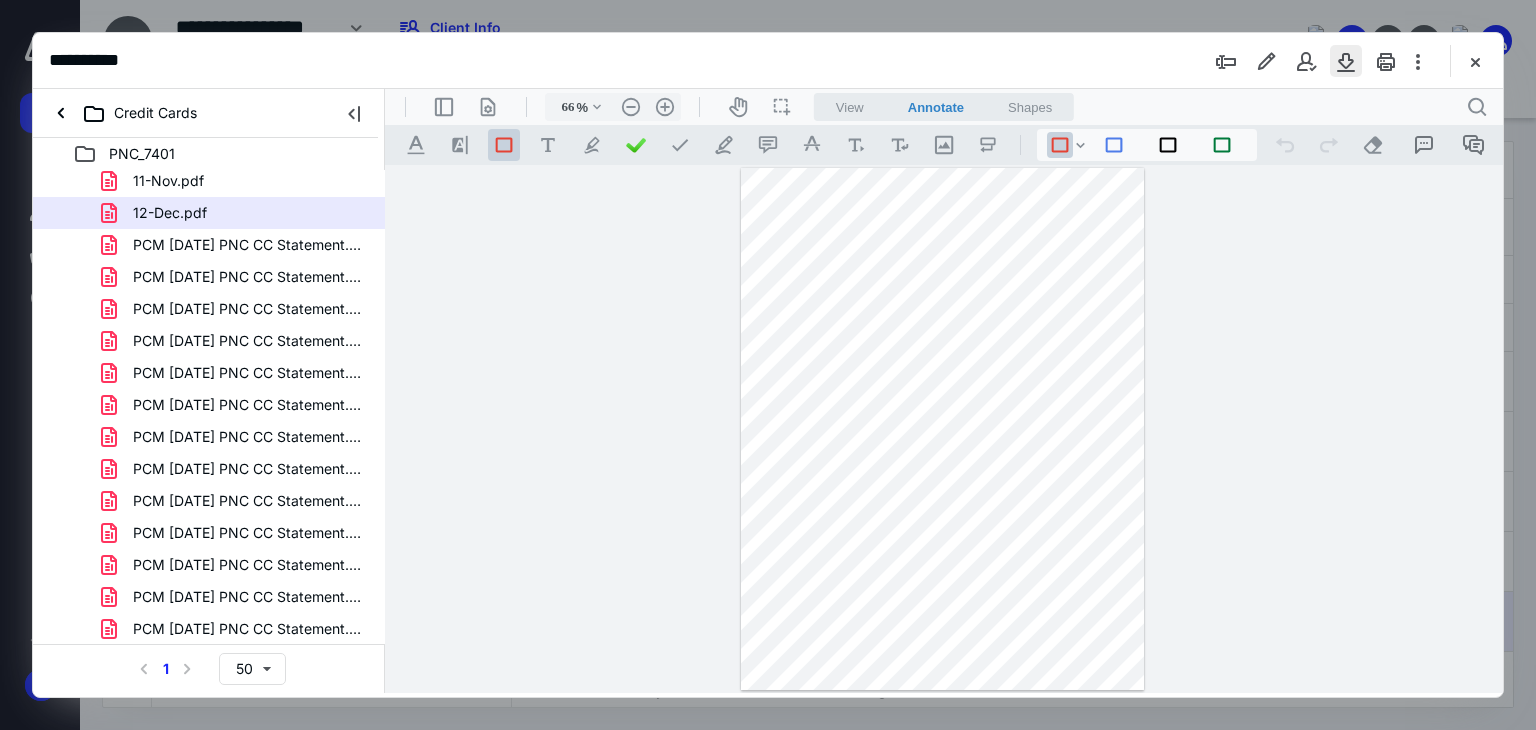 click at bounding box center (1346, 61) 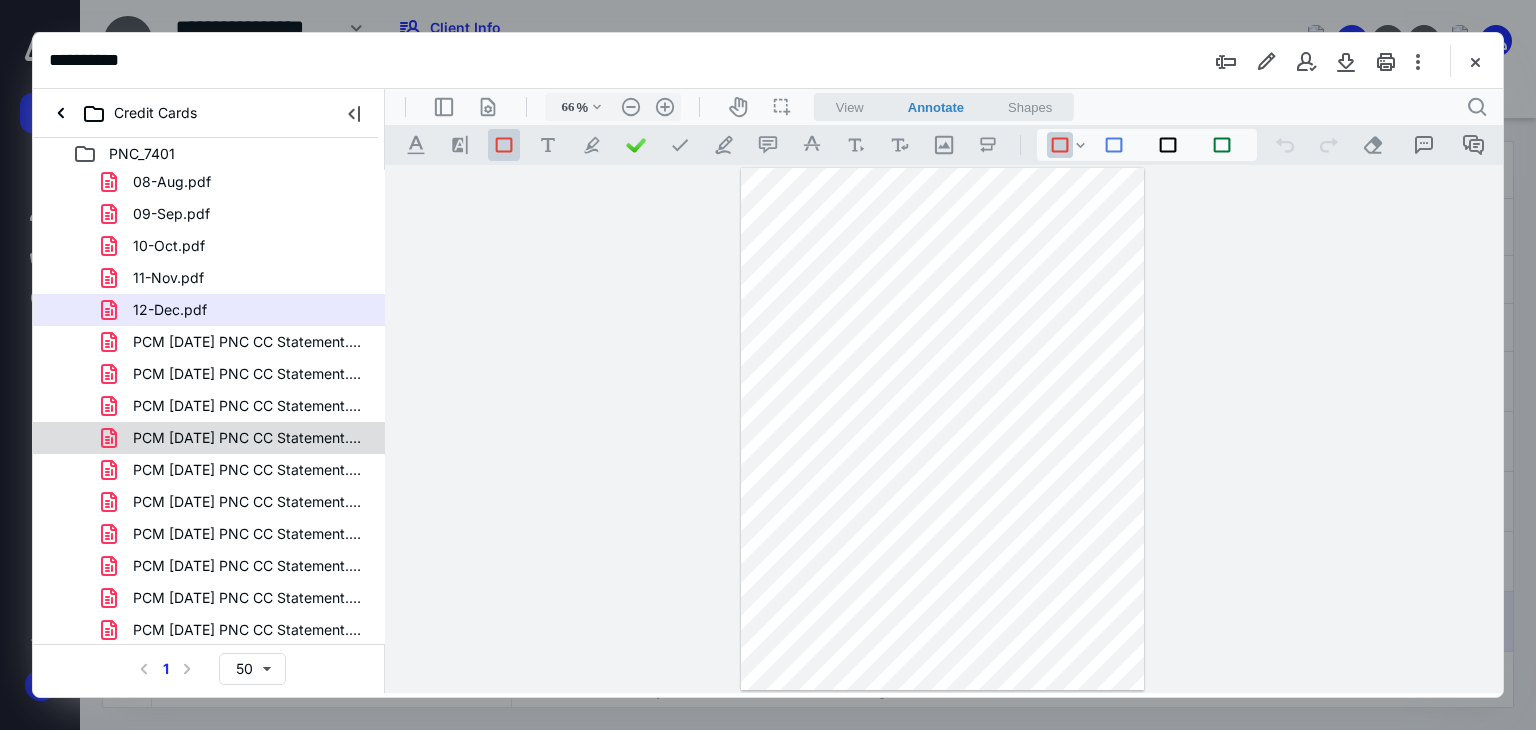 scroll, scrollTop: 225, scrollLeft: 0, axis: vertical 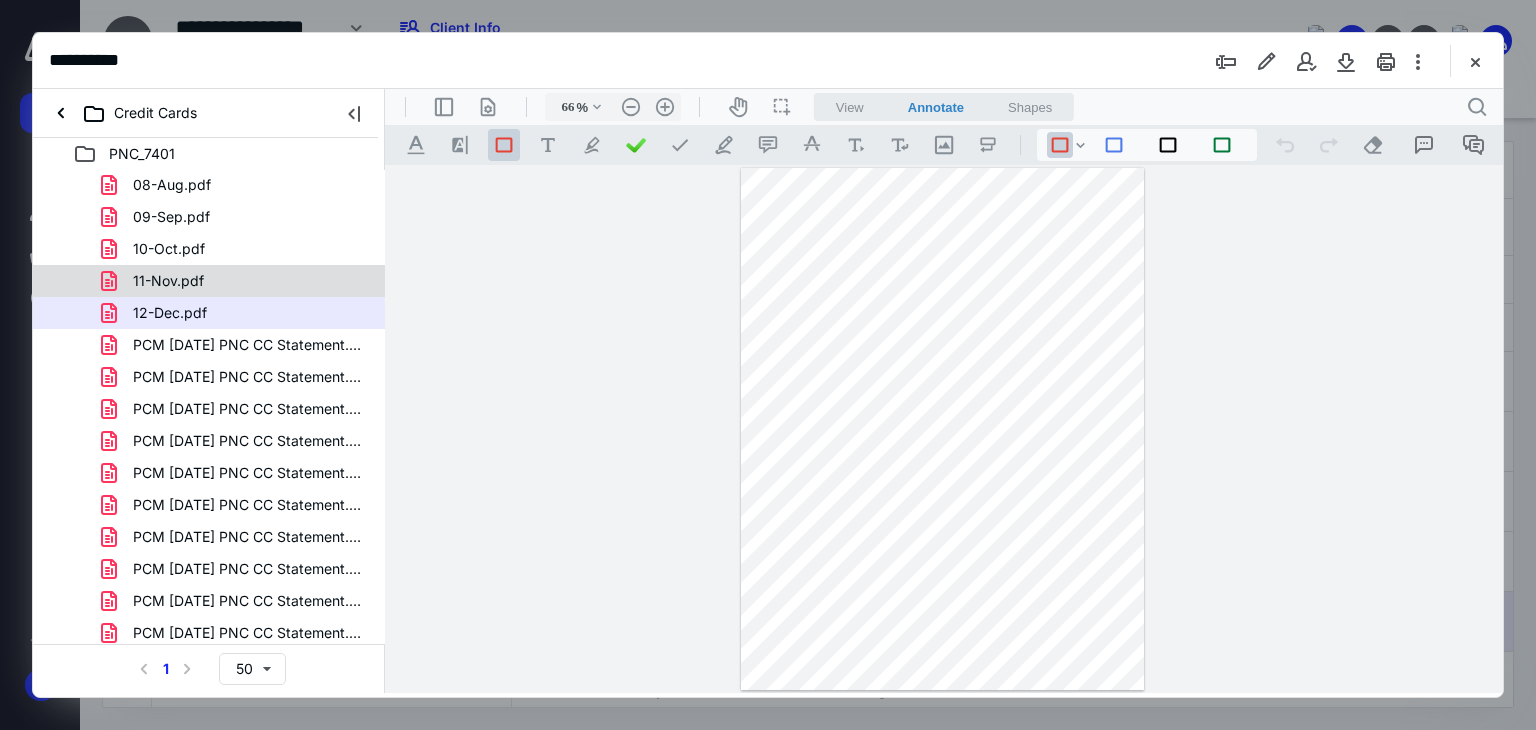 click on "11-Nov.pdf" at bounding box center [209, 281] 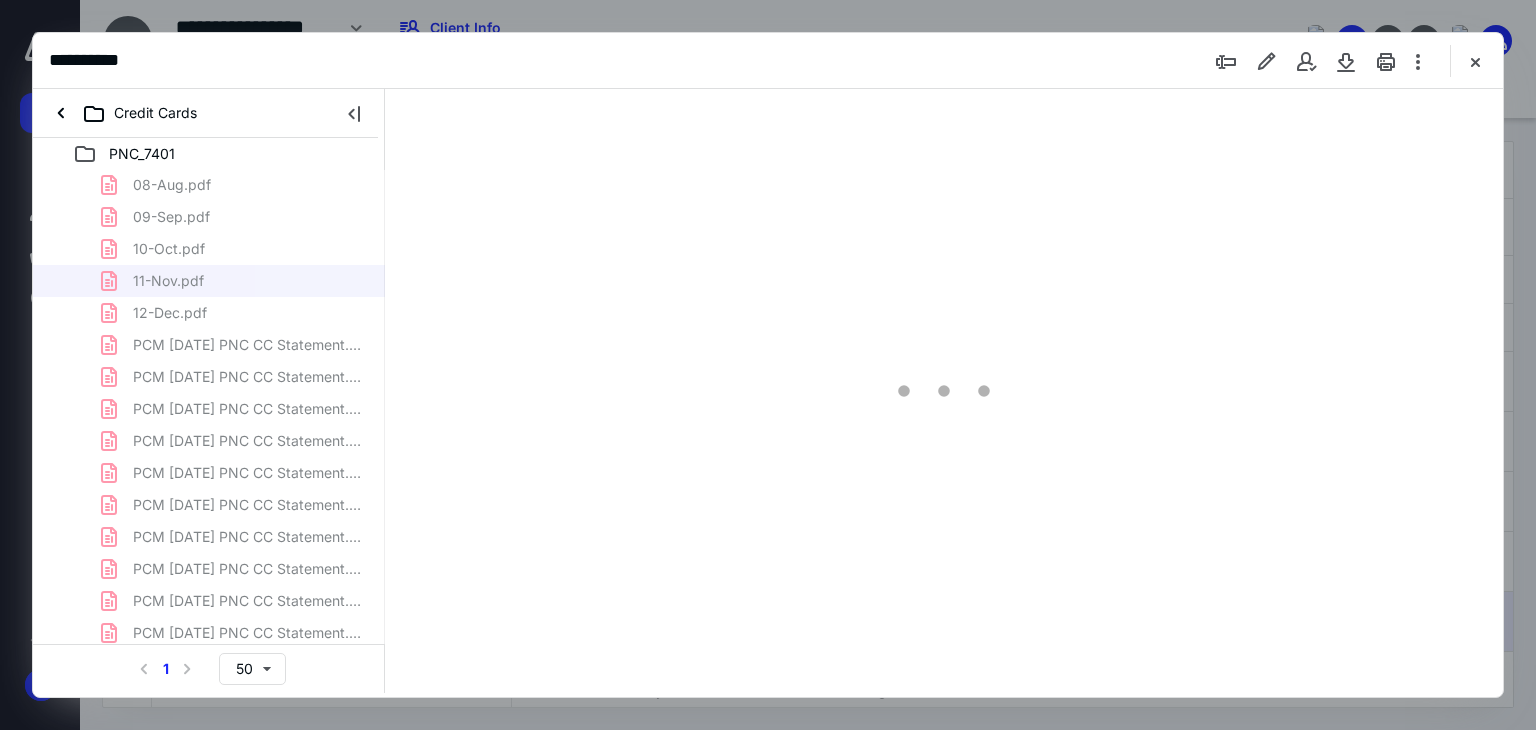 scroll, scrollTop: 79, scrollLeft: 0, axis: vertical 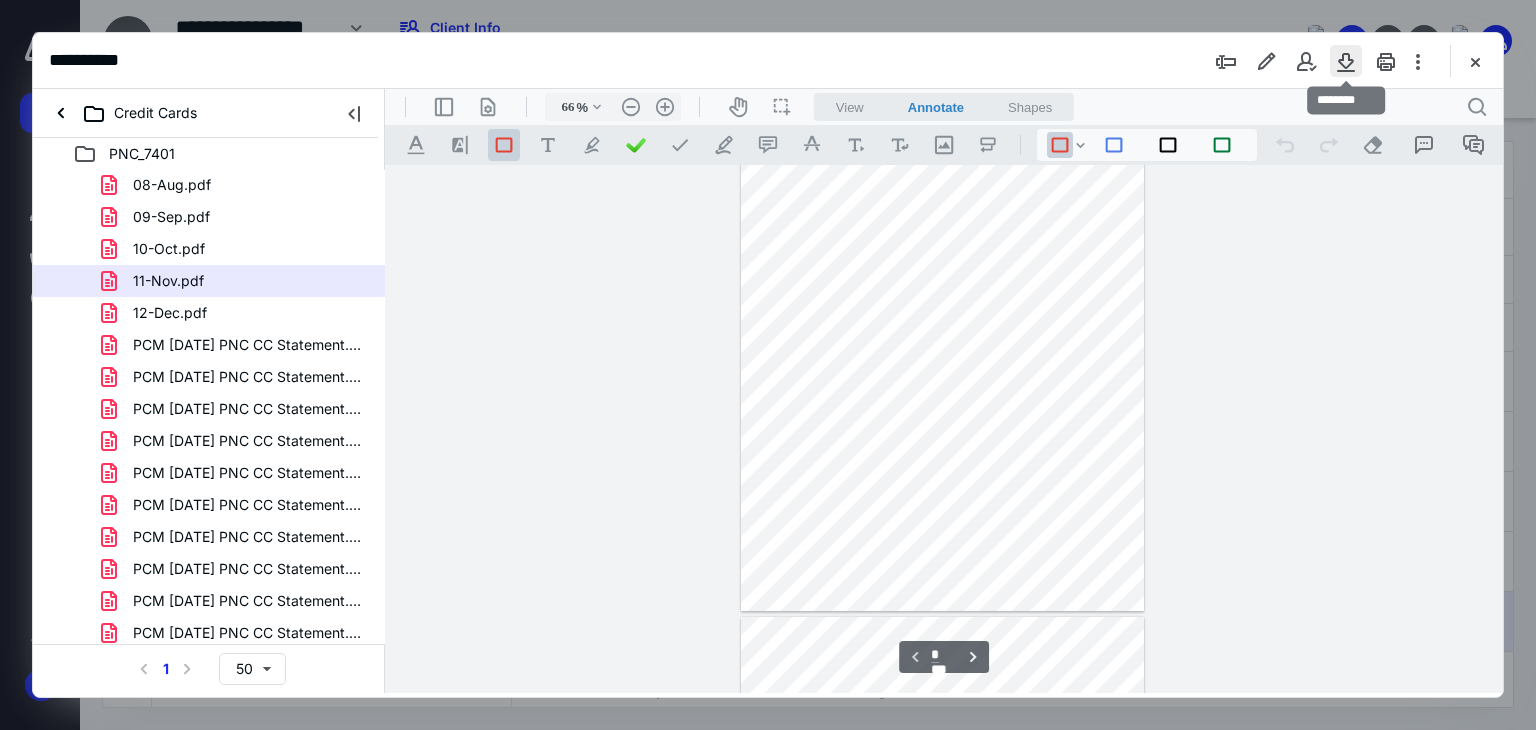 click at bounding box center (1346, 61) 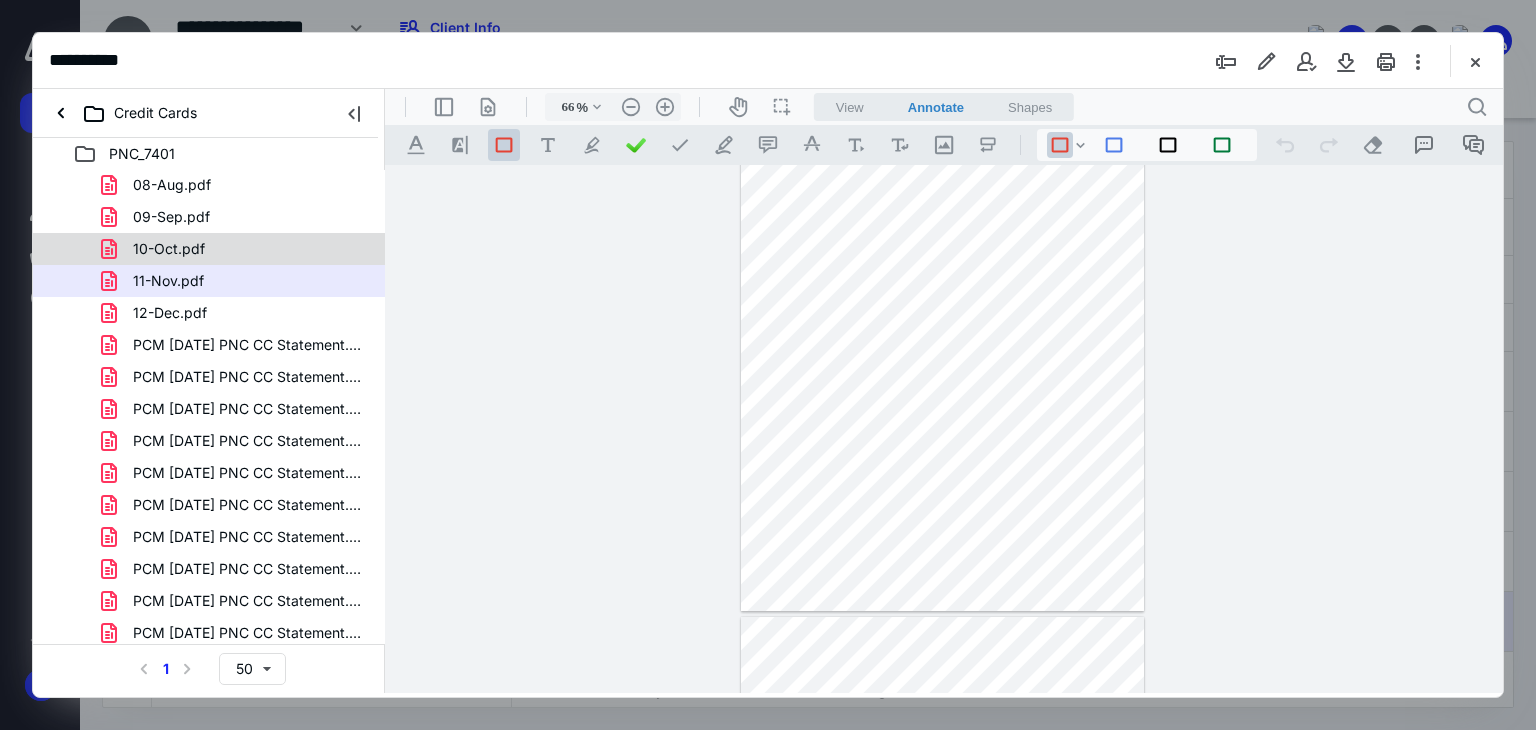 click on "10-Oct.pdf" at bounding box center (237, 249) 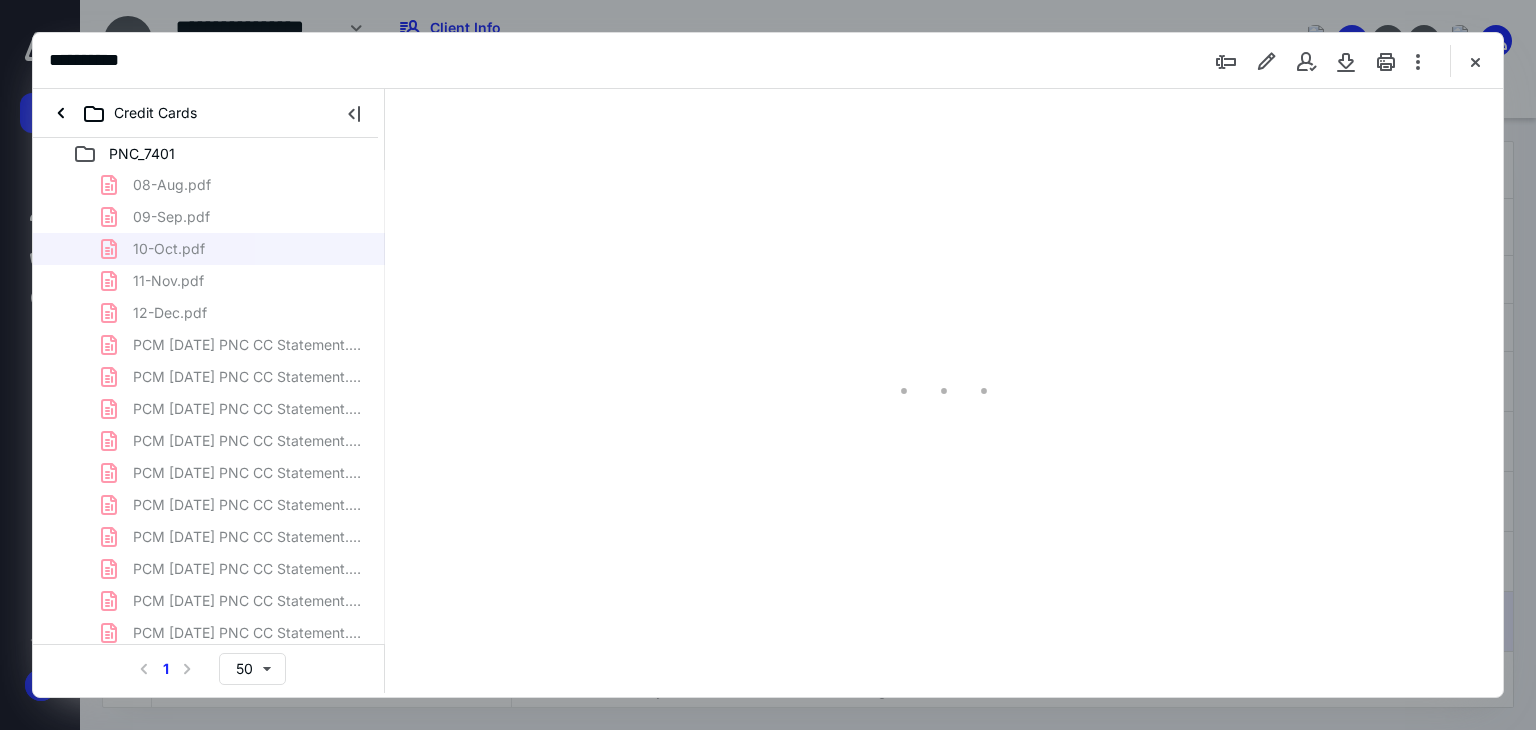scroll, scrollTop: 79, scrollLeft: 0, axis: vertical 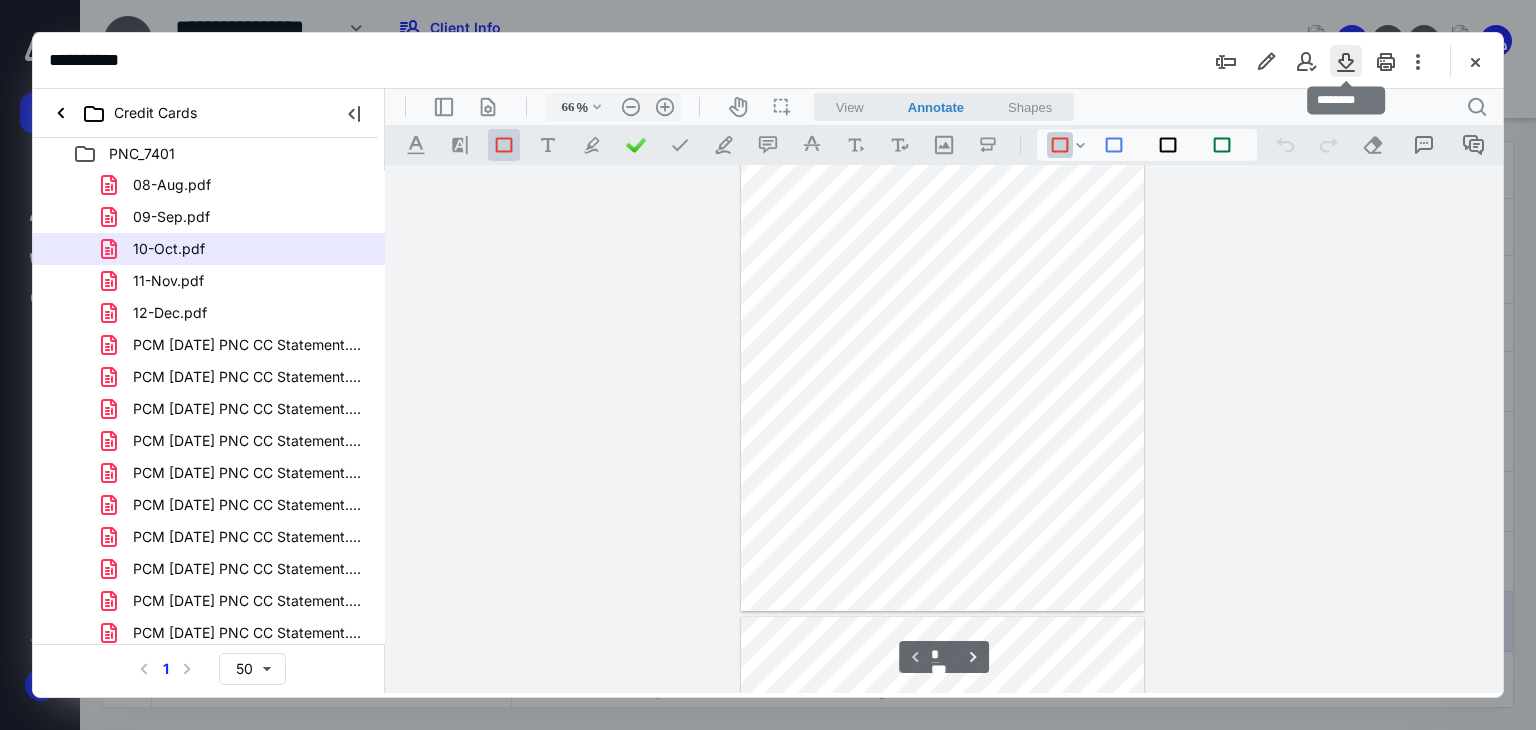 click at bounding box center (1346, 61) 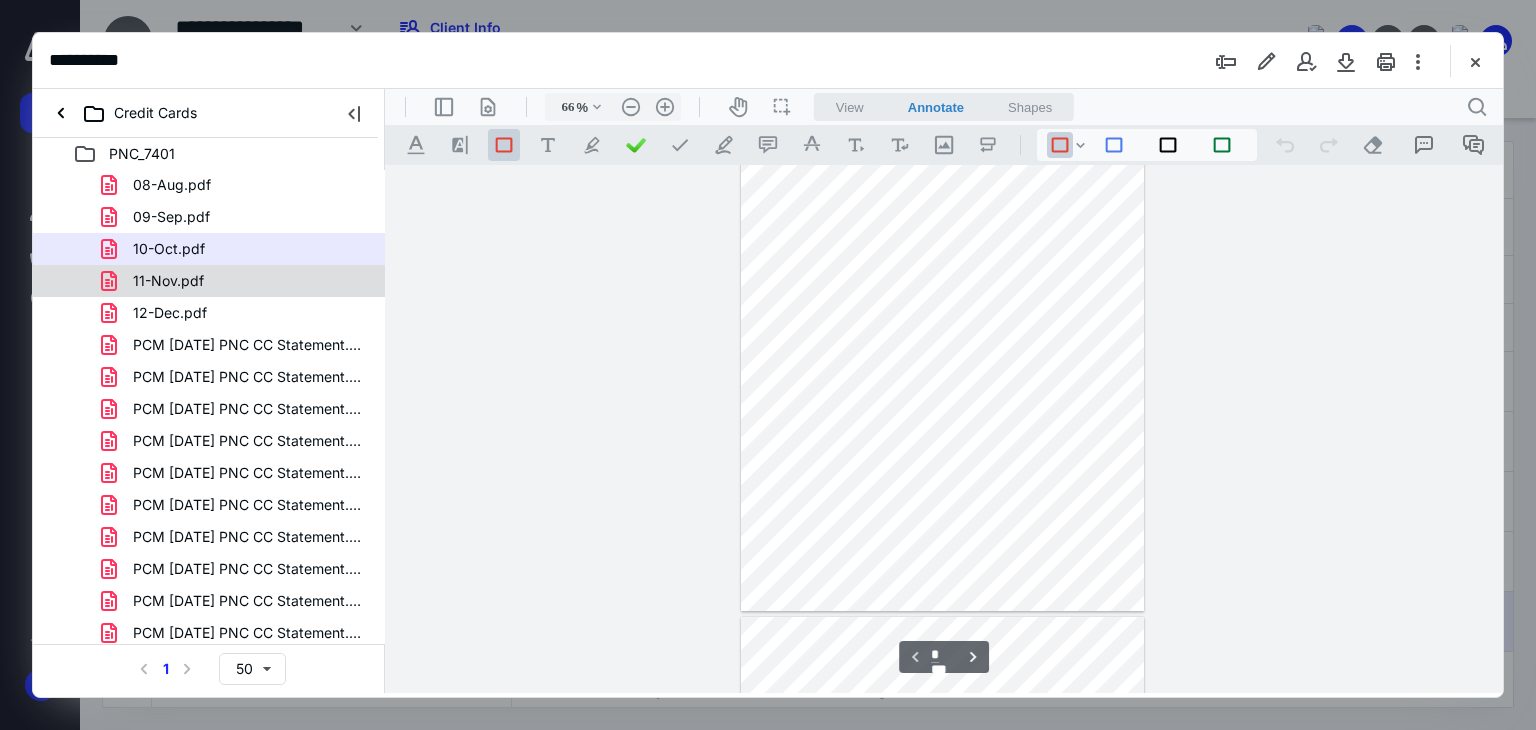 scroll, scrollTop: 125, scrollLeft: 0, axis: vertical 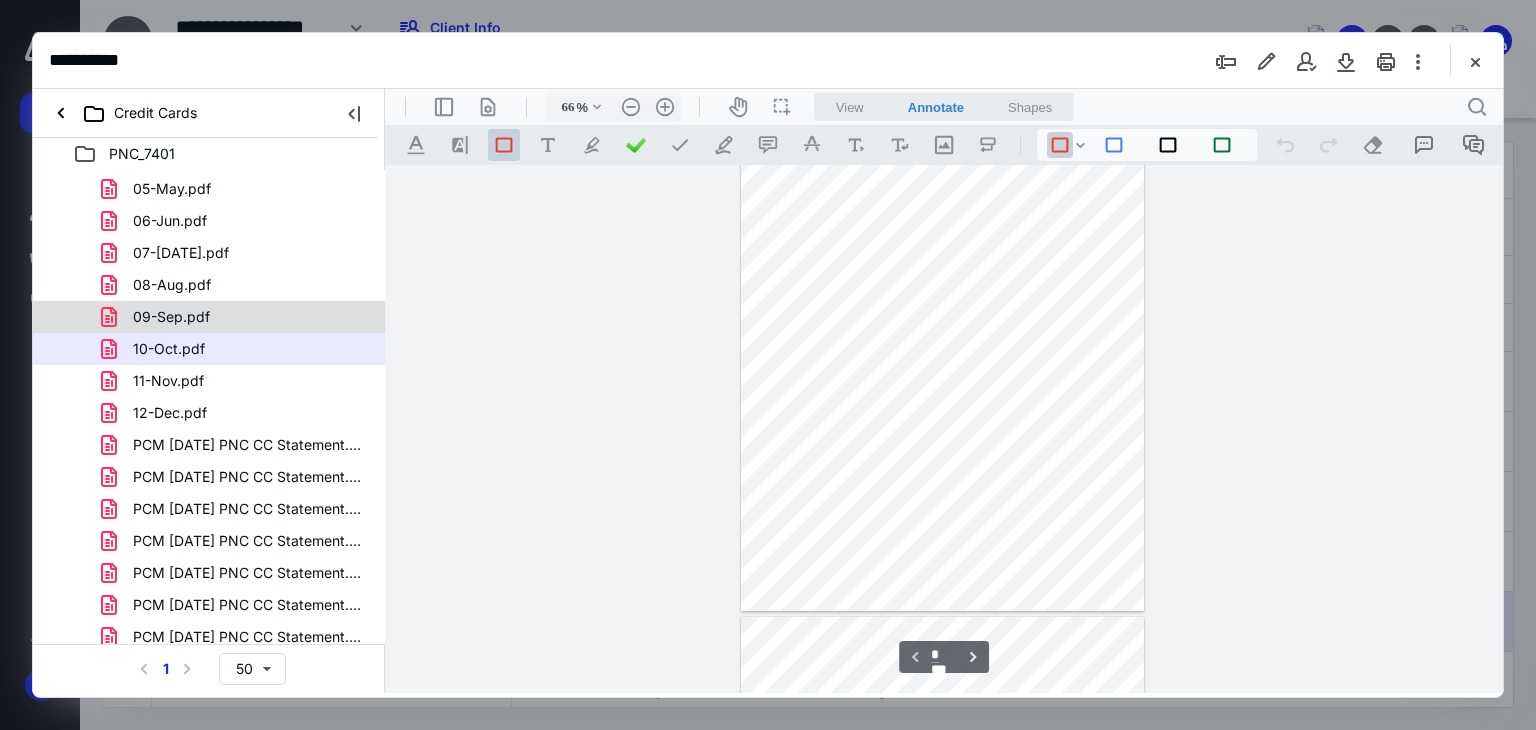 click on "09-Sep.pdf" at bounding box center [237, 317] 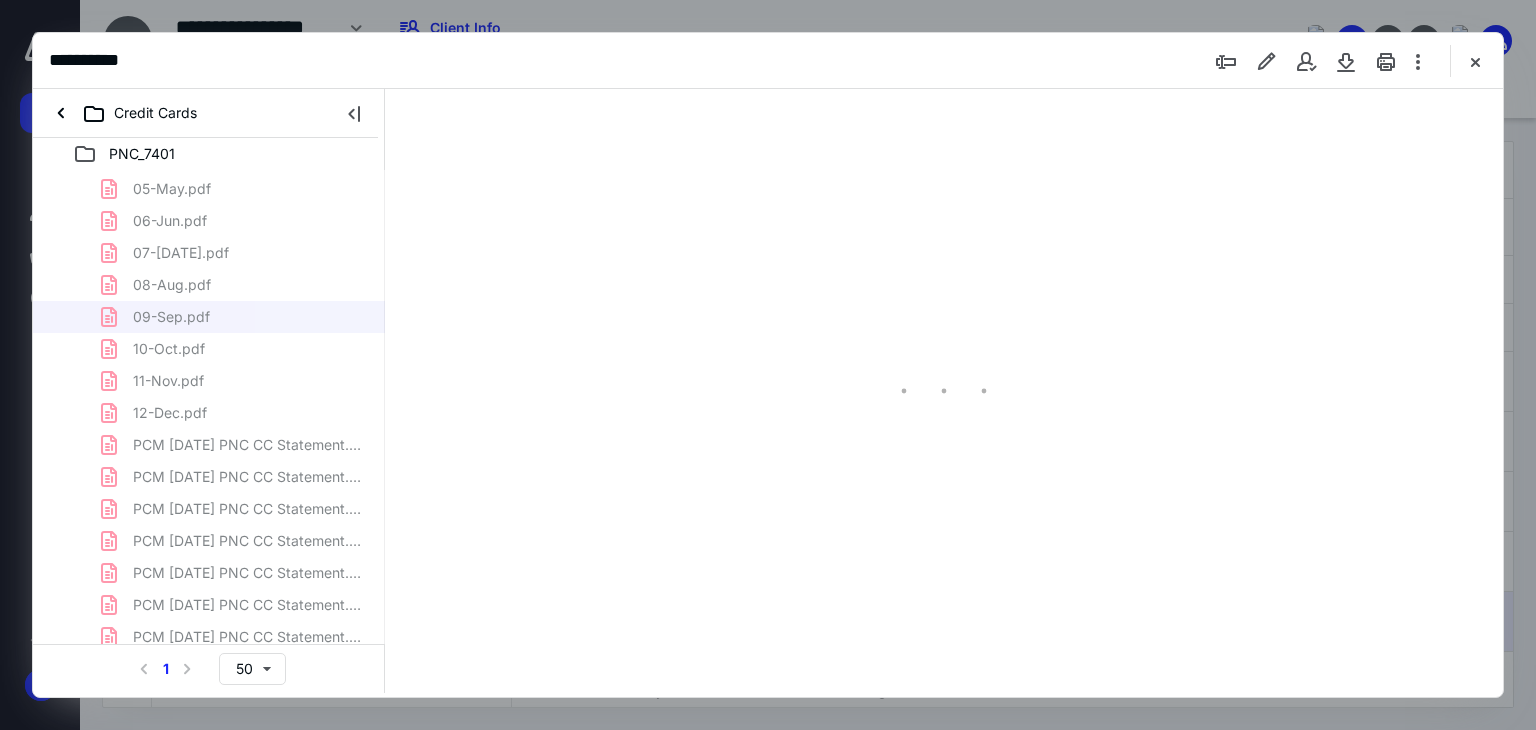 scroll, scrollTop: 79, scrollLeft: 0, axis: vertical 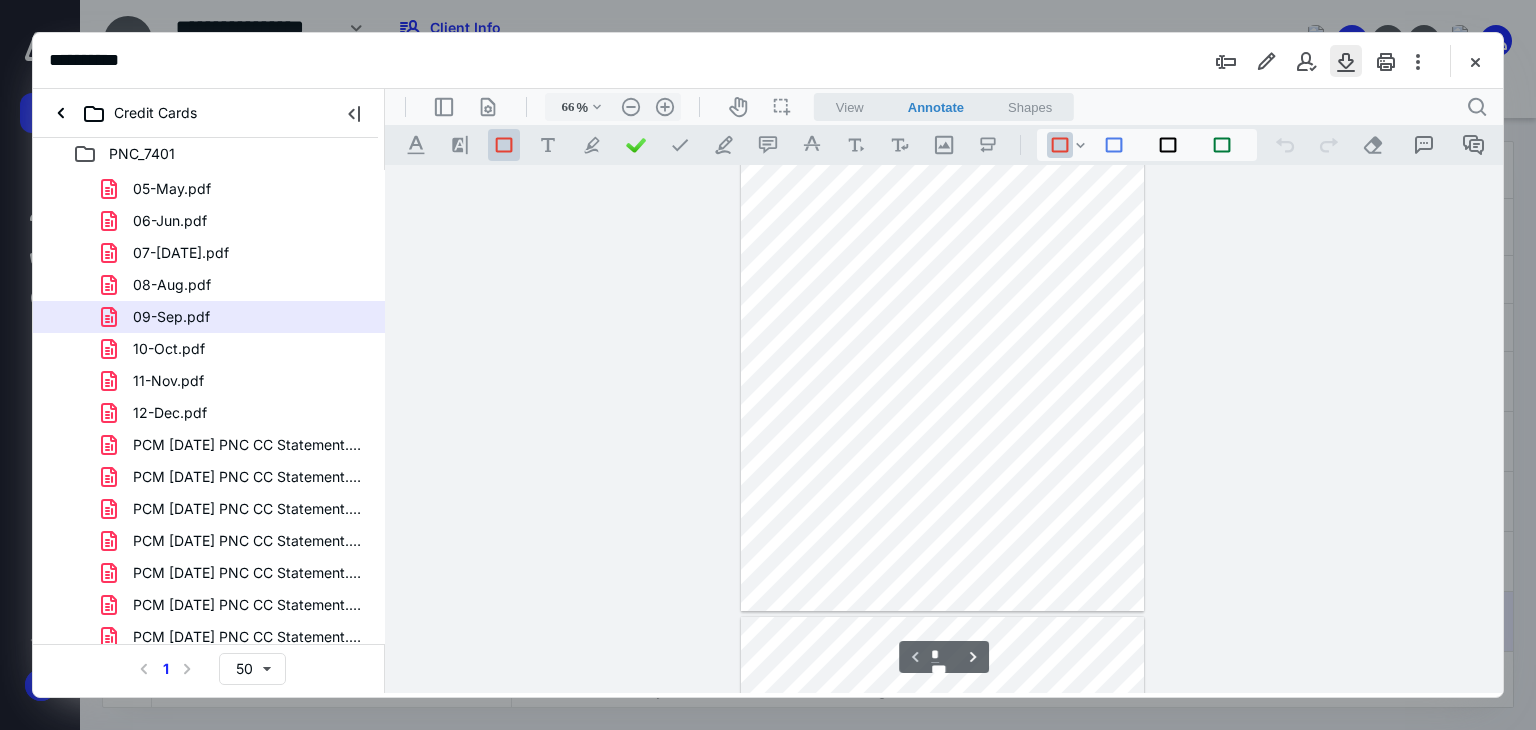 click at bounding box center [1346, 61] 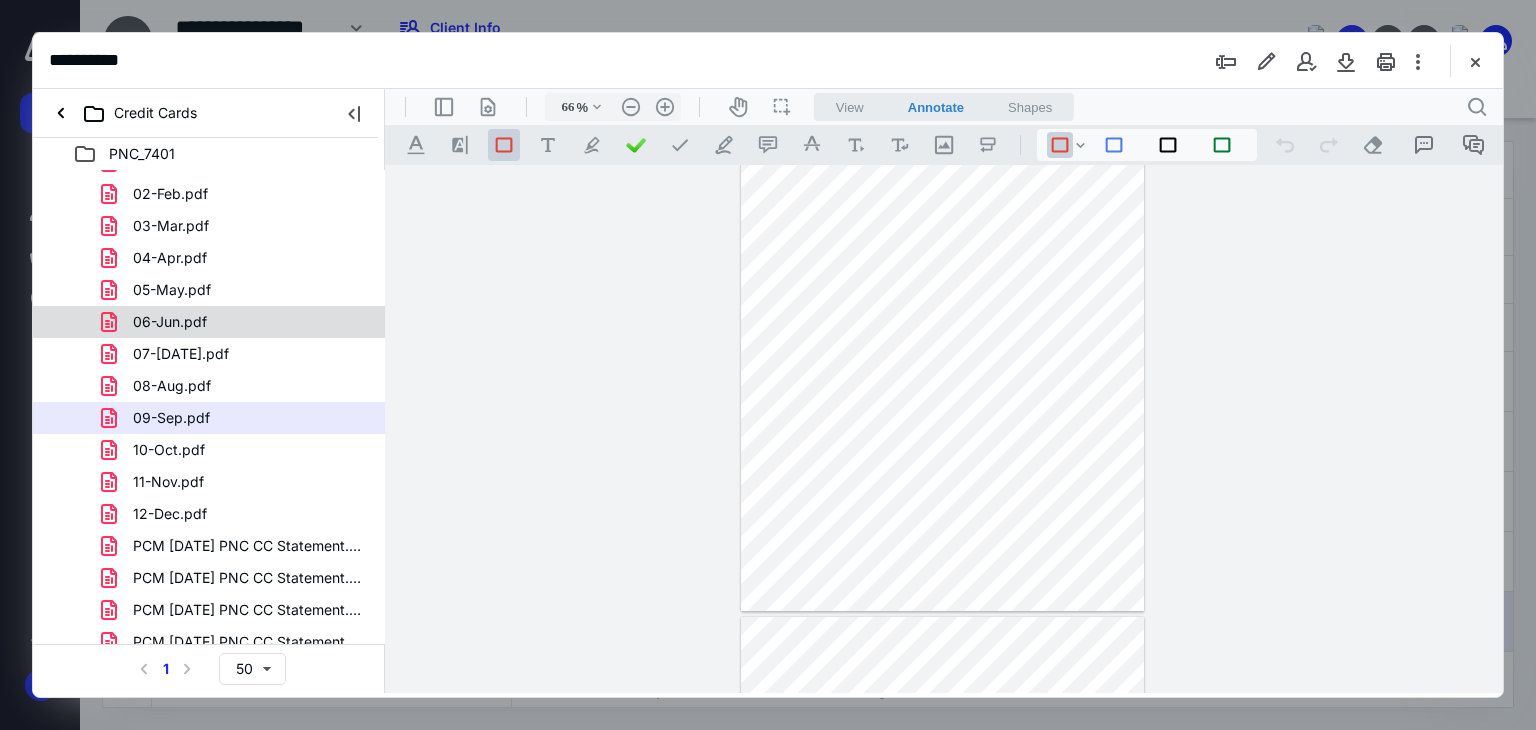 scroll, scrollTop: 0, scrollLeft: 0, axis: both 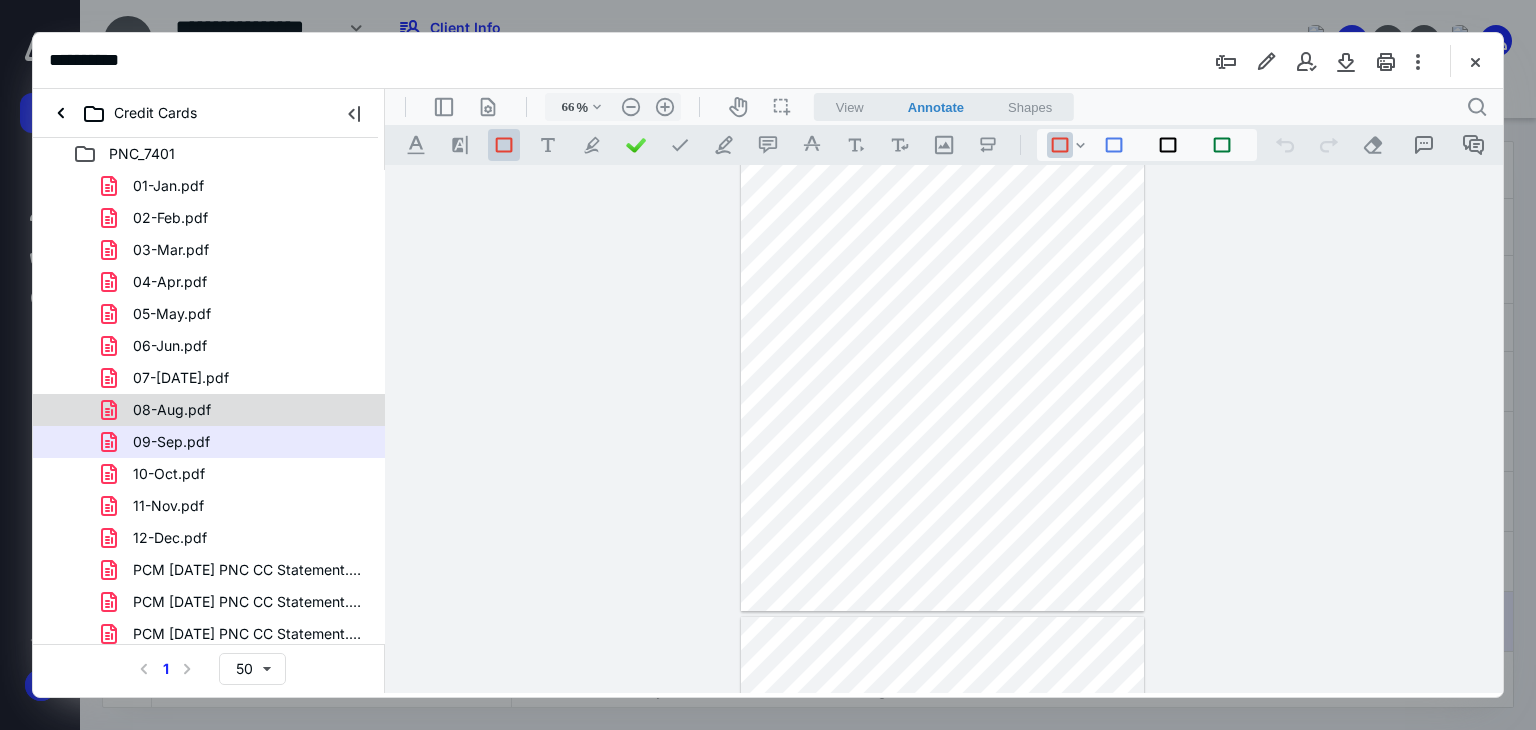click on "08-Aug.pdf" at bounding box center [237, 410] 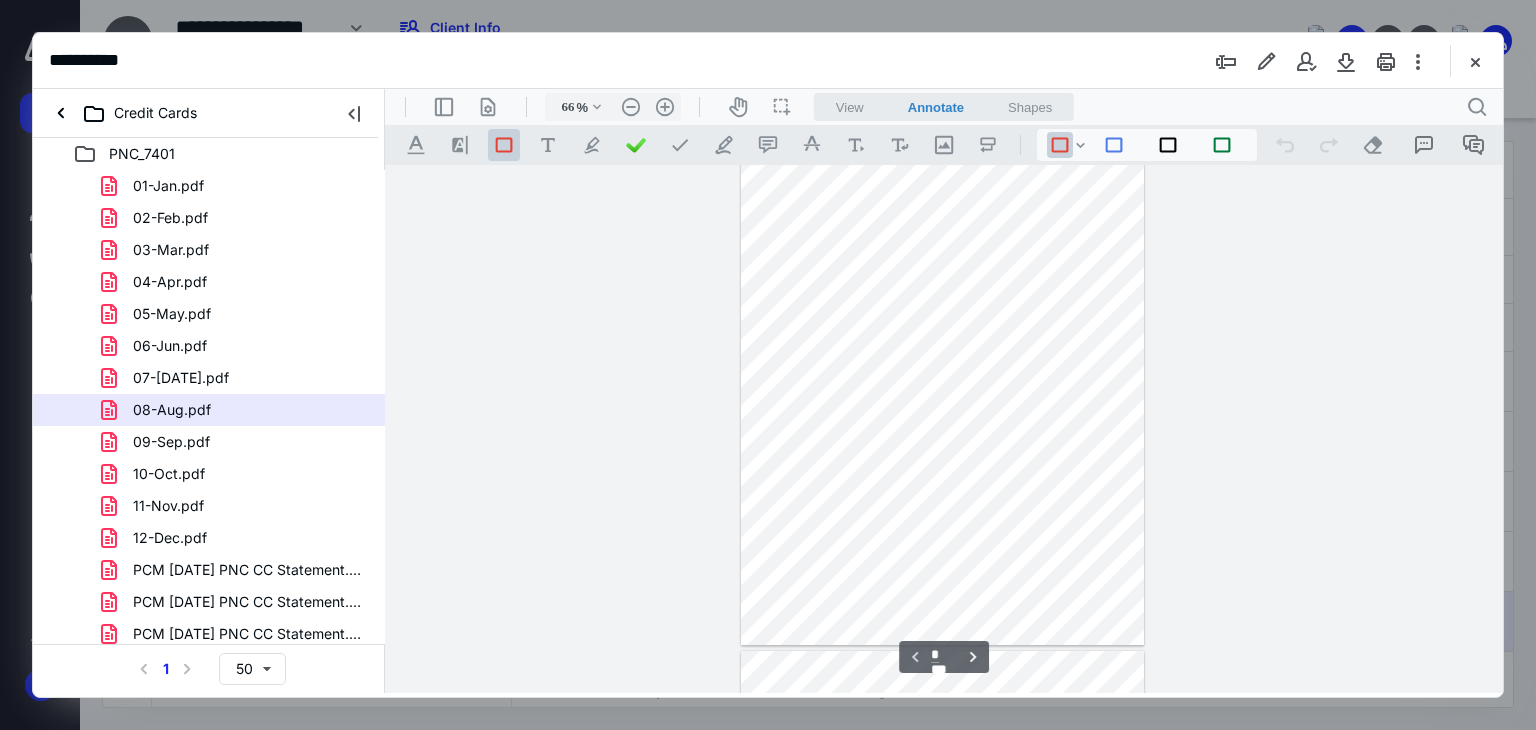 scroll, scrollTop: 0, scrollLeft: 0, axis: both 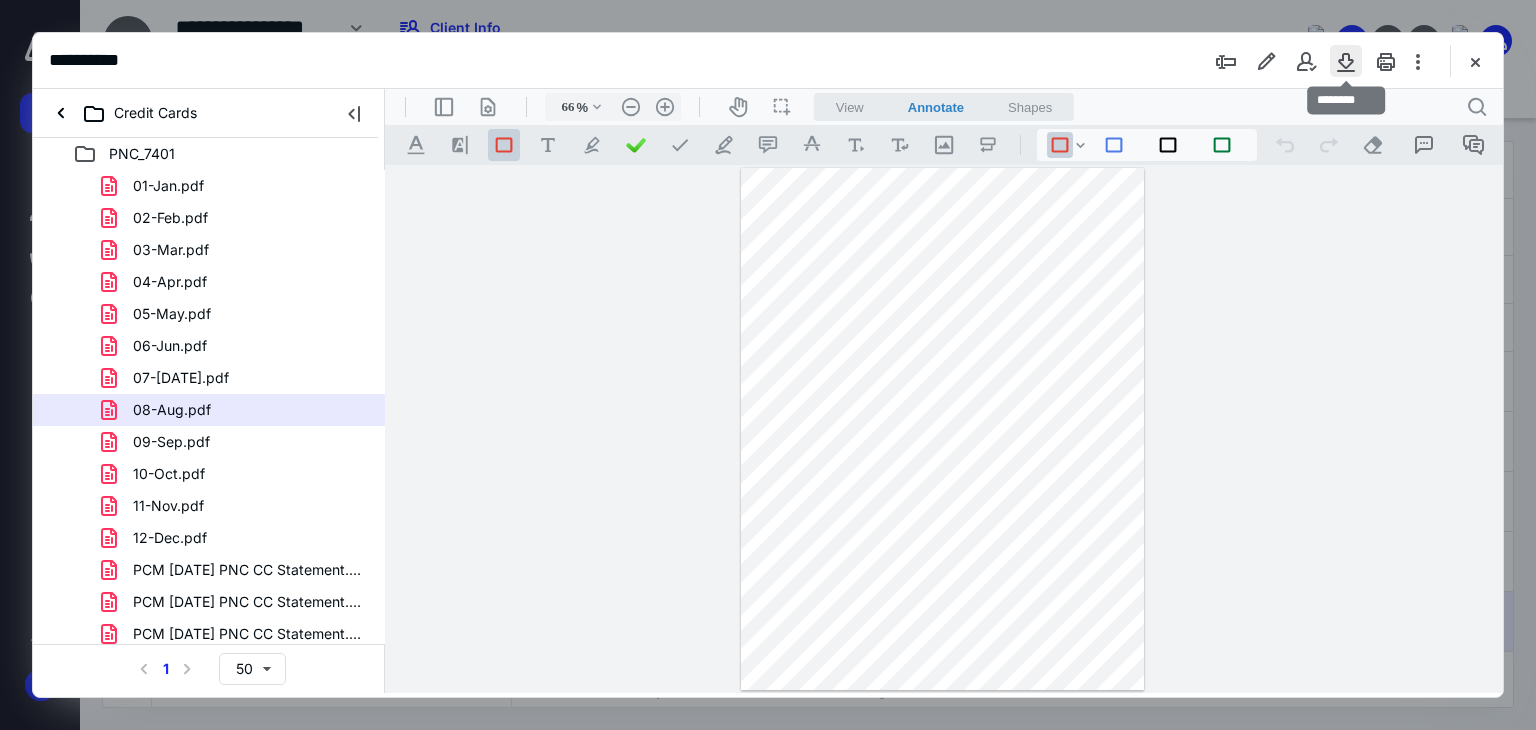click at bounding box center (1346, 61) 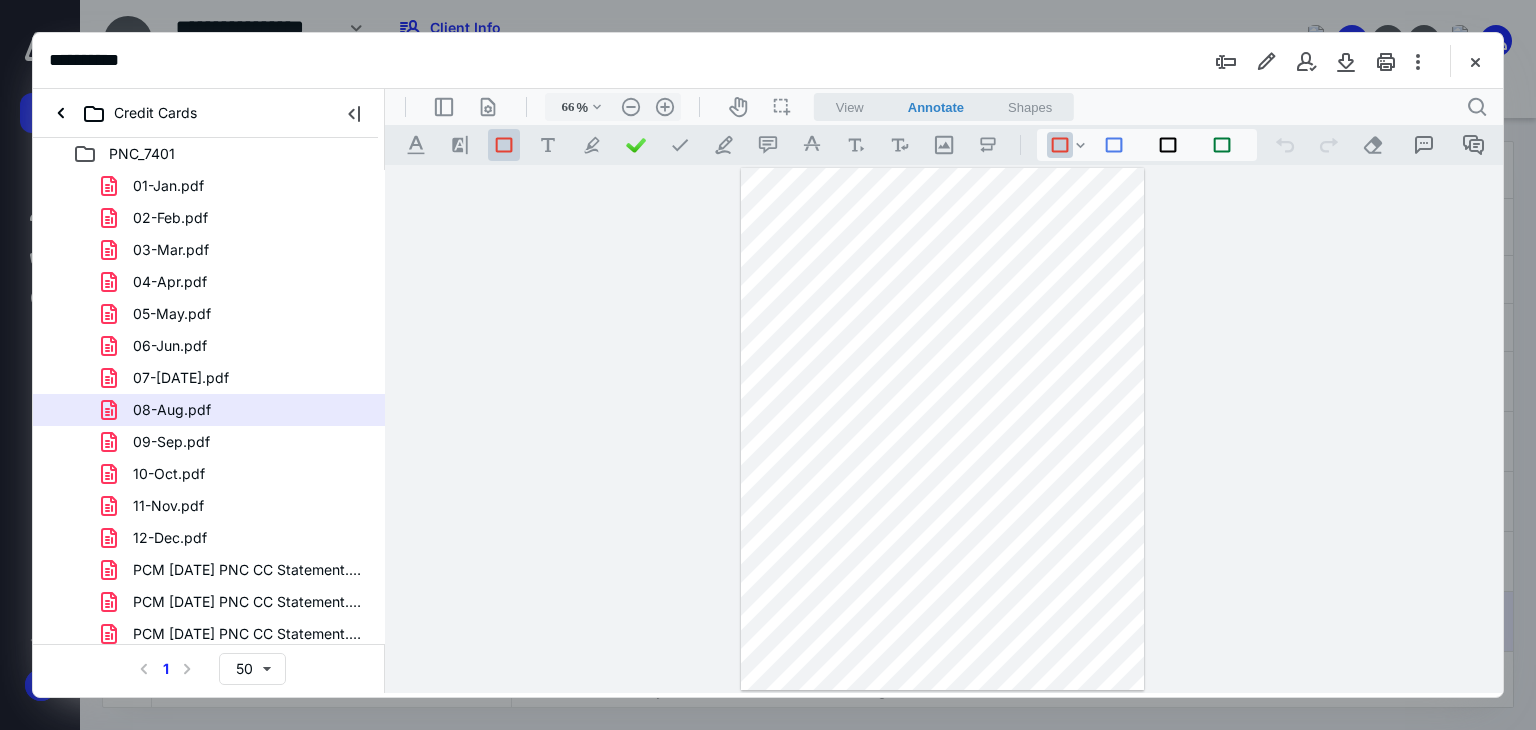 drag, startPoint x: 229, startPoint y: 366, endPoint x: 389, endPoint y: 387, distance: 161.37224 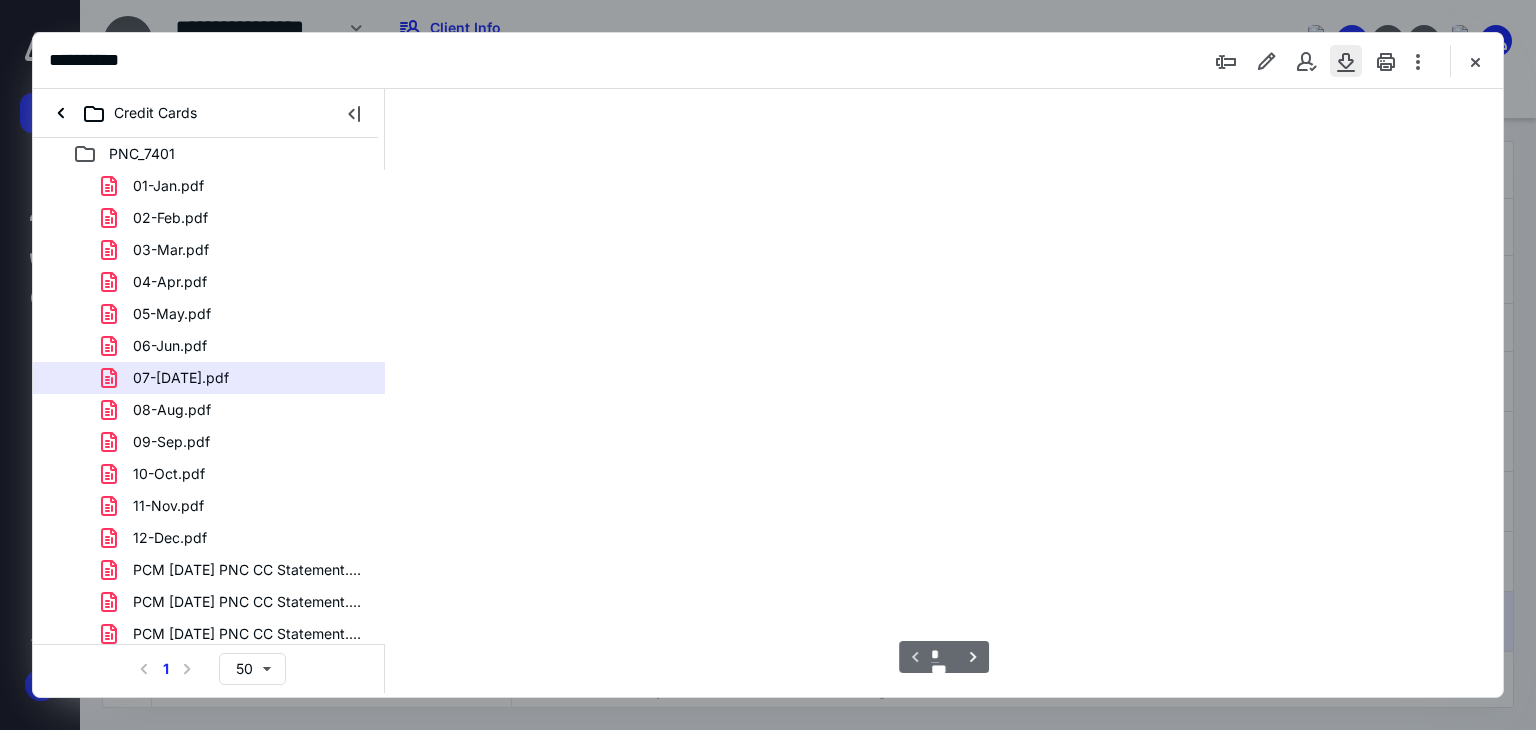 scroll, scrollTop: 79, scrollLeft: 0, axis: vertical 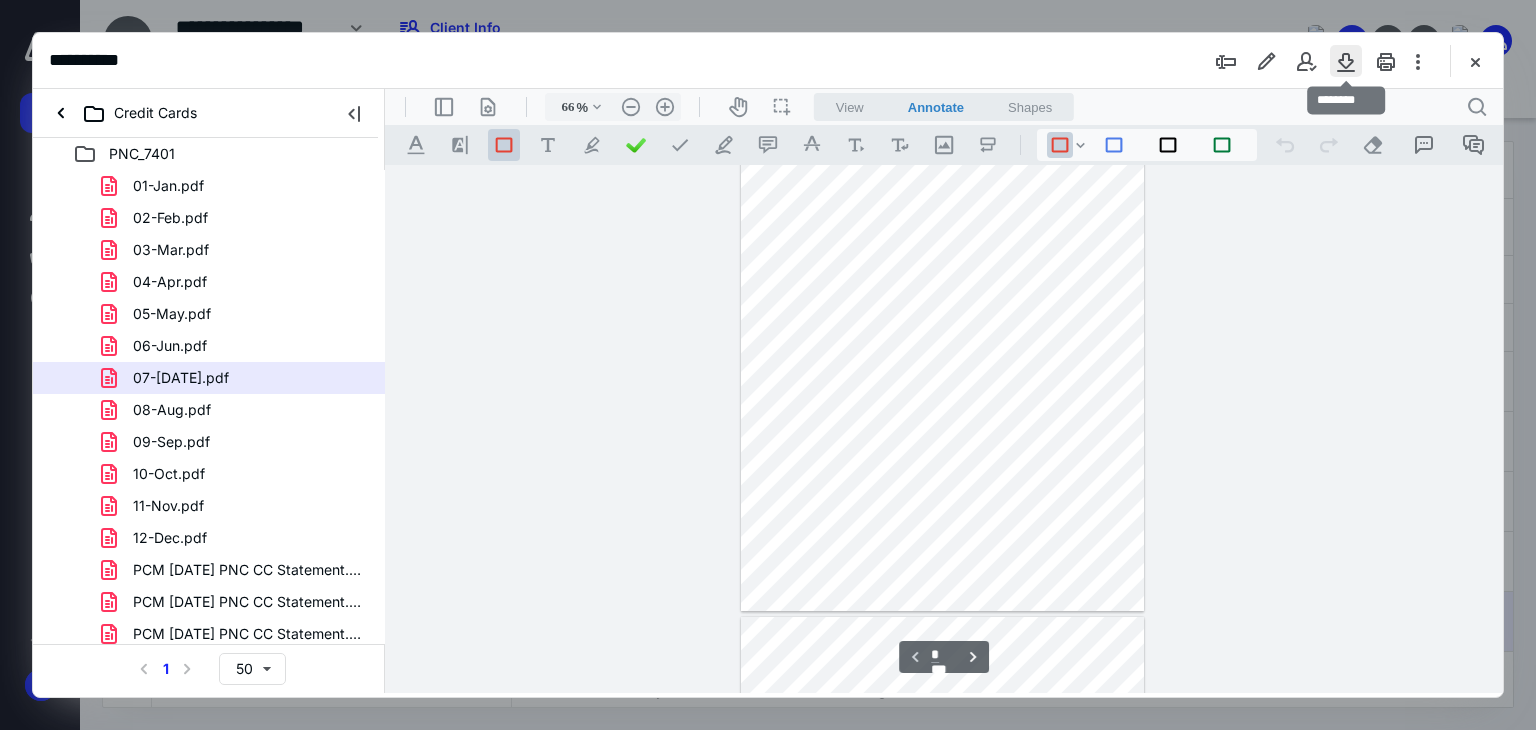 click at bounding box center (1346, 61) 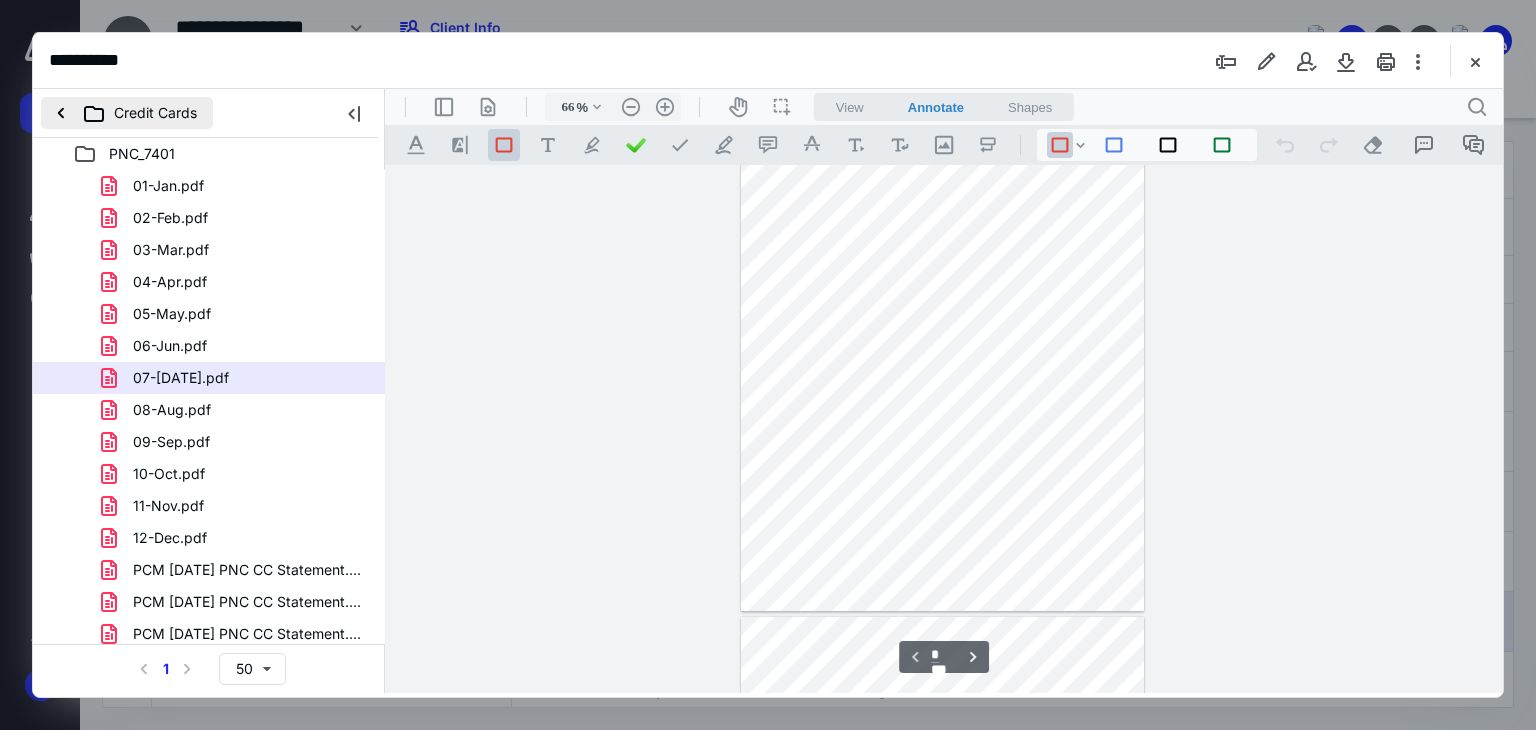 click on "Credit Cards" at bounding box center [127, 113] 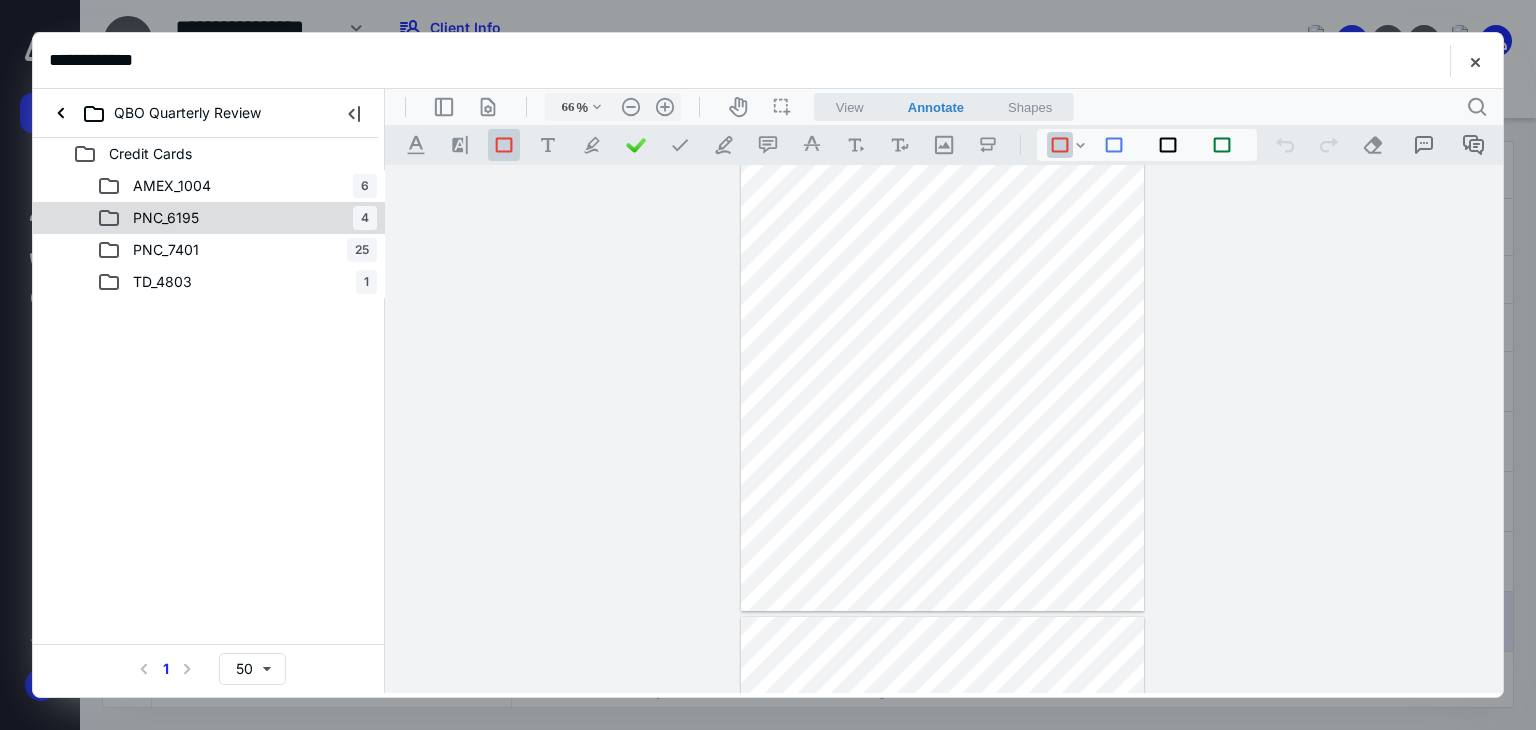 click on "PNC_6195 4" at bounding box center [237, 218] 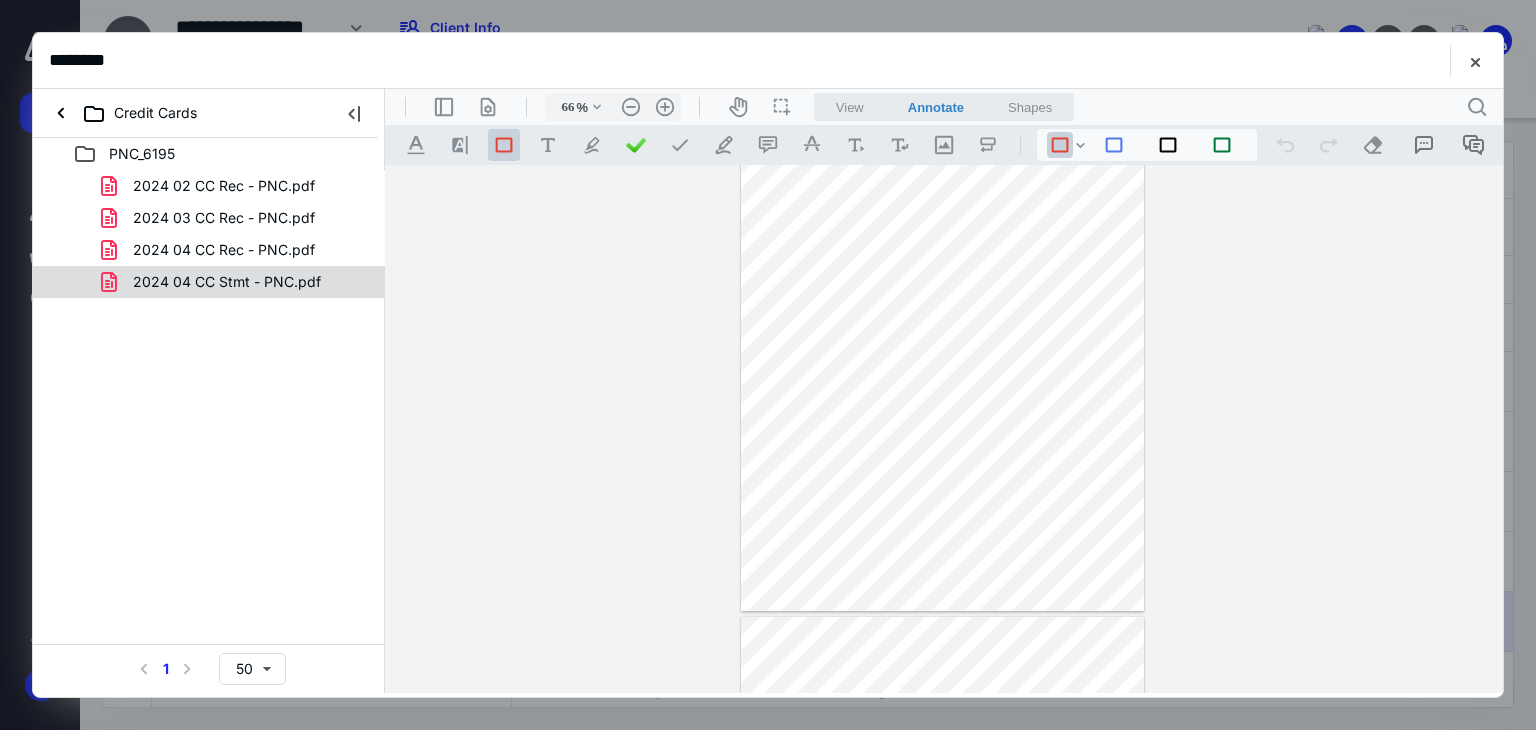 click on "2024 04 CC Stmt - PNC.pdf" at bounding box center (227, 282) 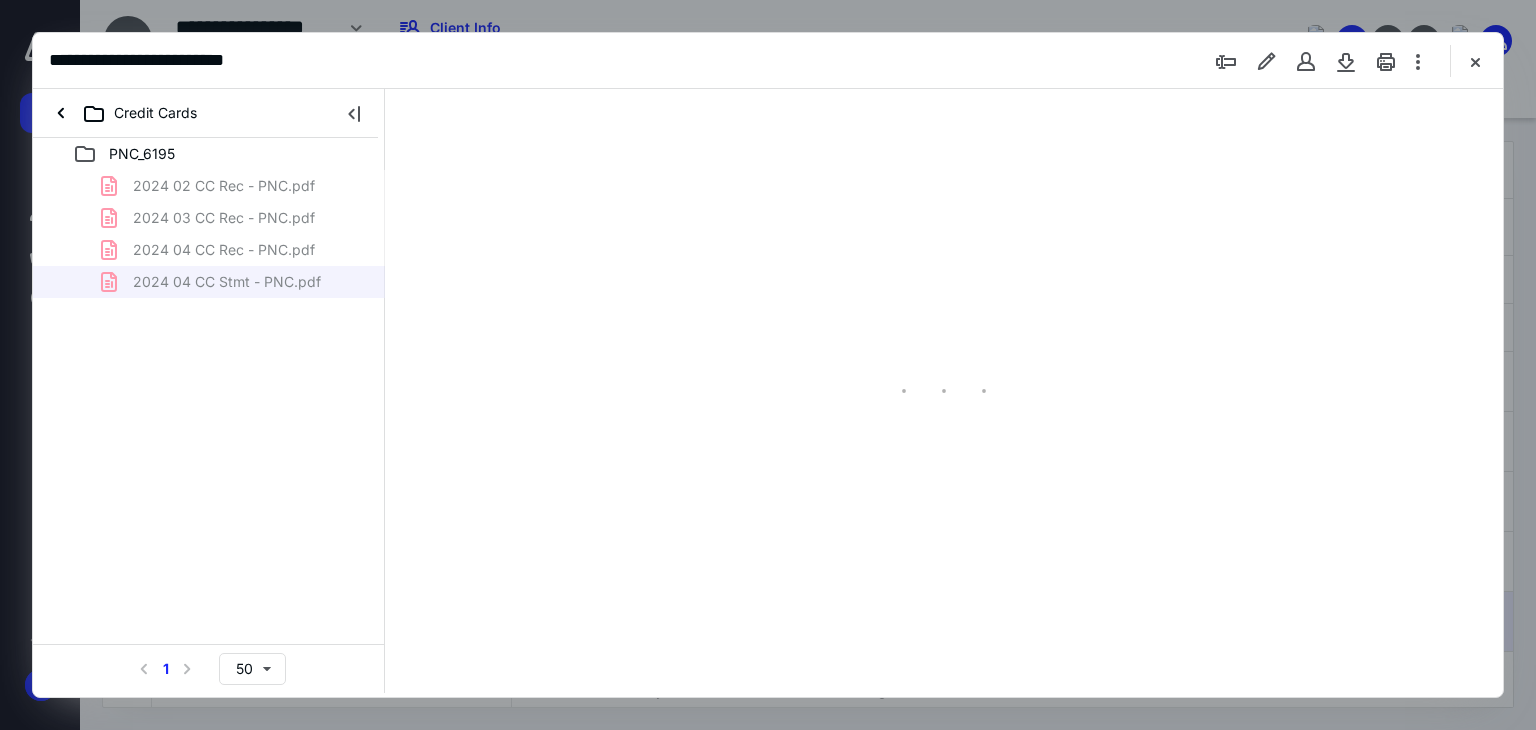 type on "66" 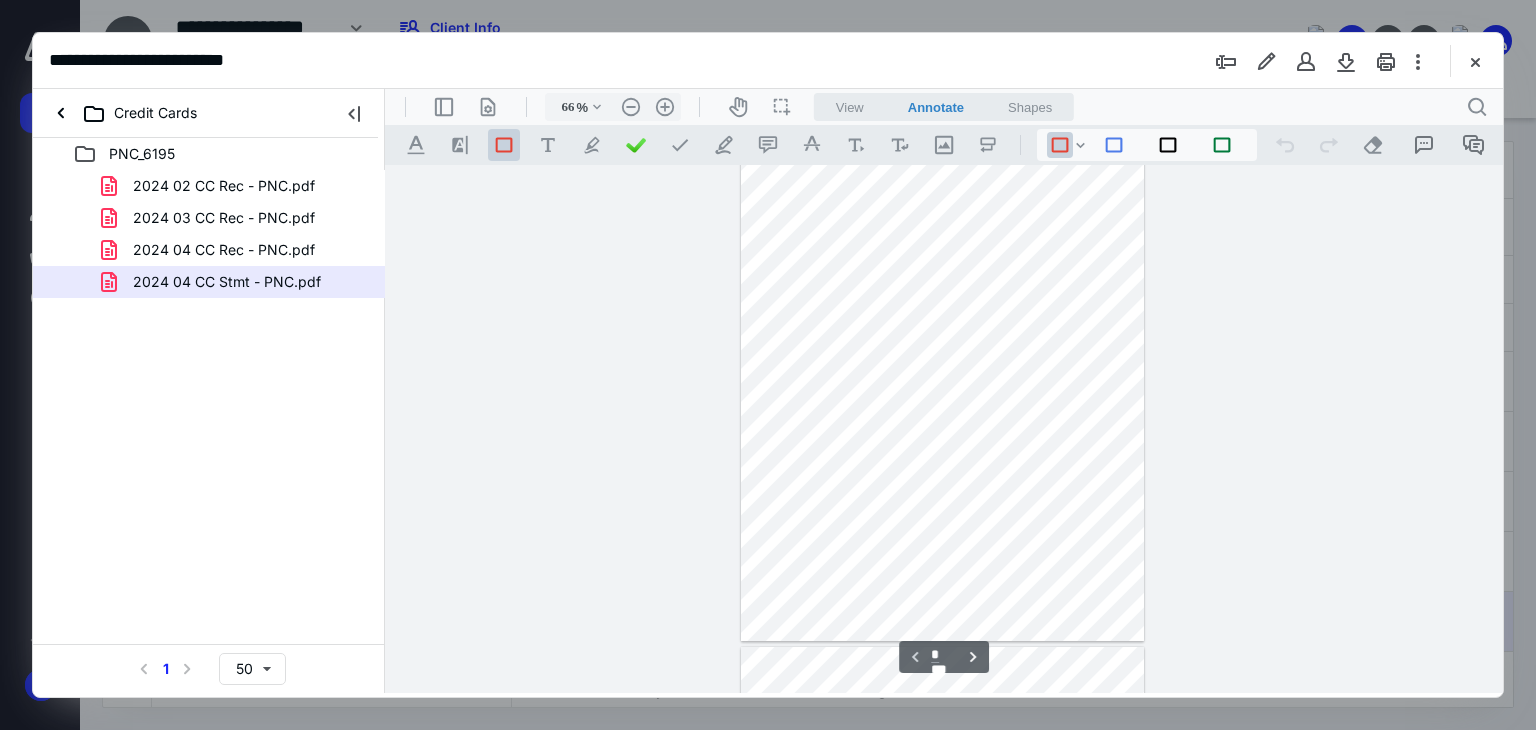 scroll, scrollTop: 0, scrollLeft: 0, axis: both 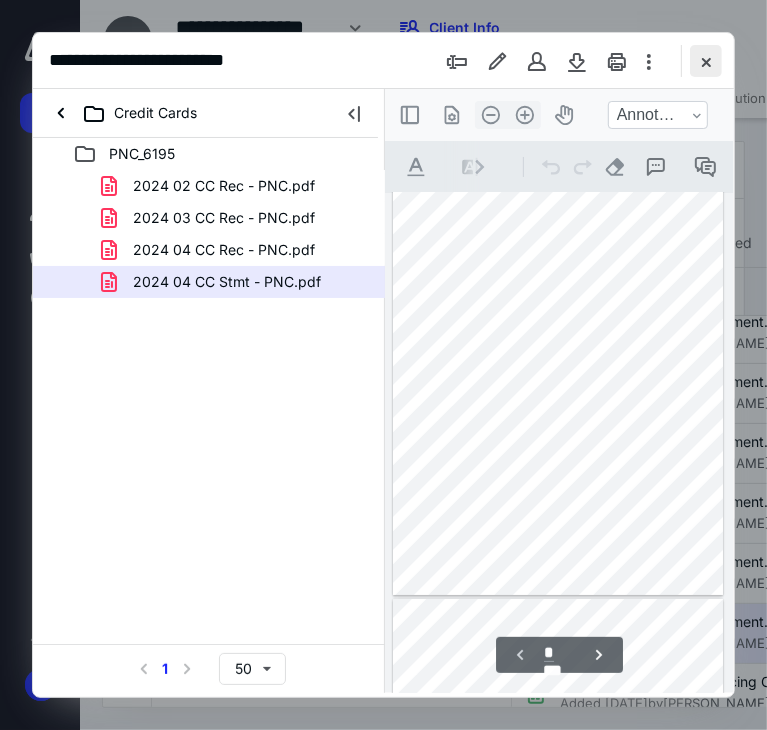 click at bounding box center (706, 61) 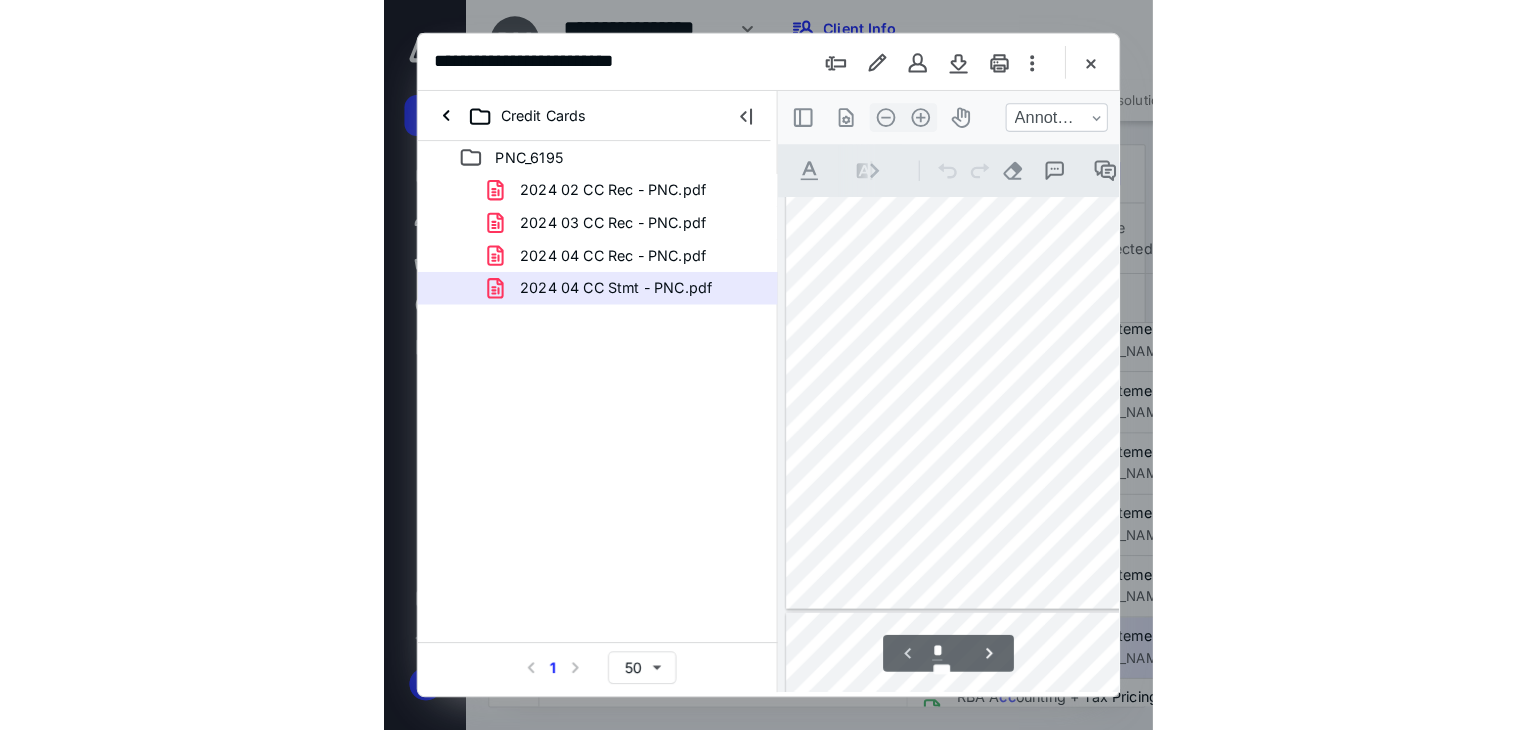 scroll, scrollTop: 4, scrollLeft: 0, axis: vertical 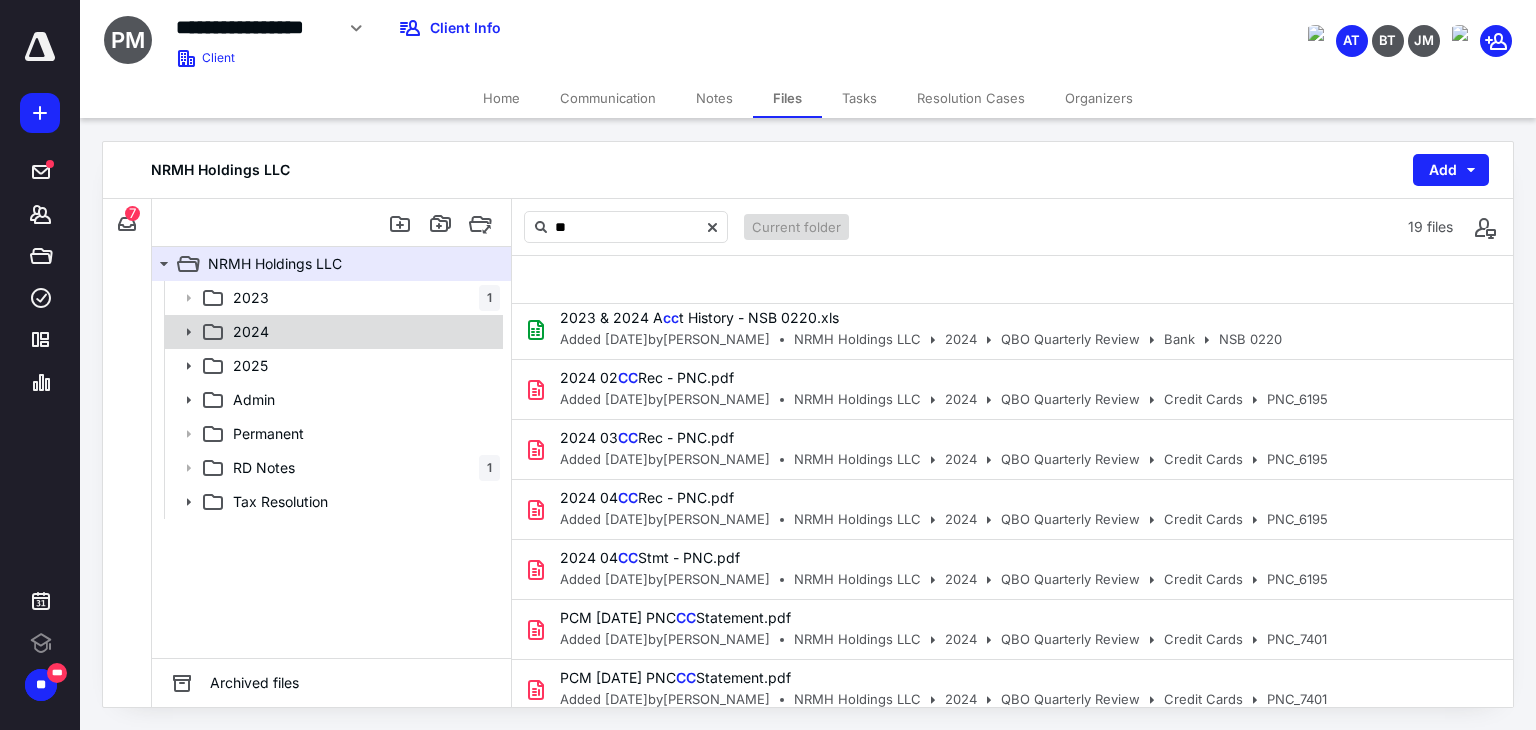 click 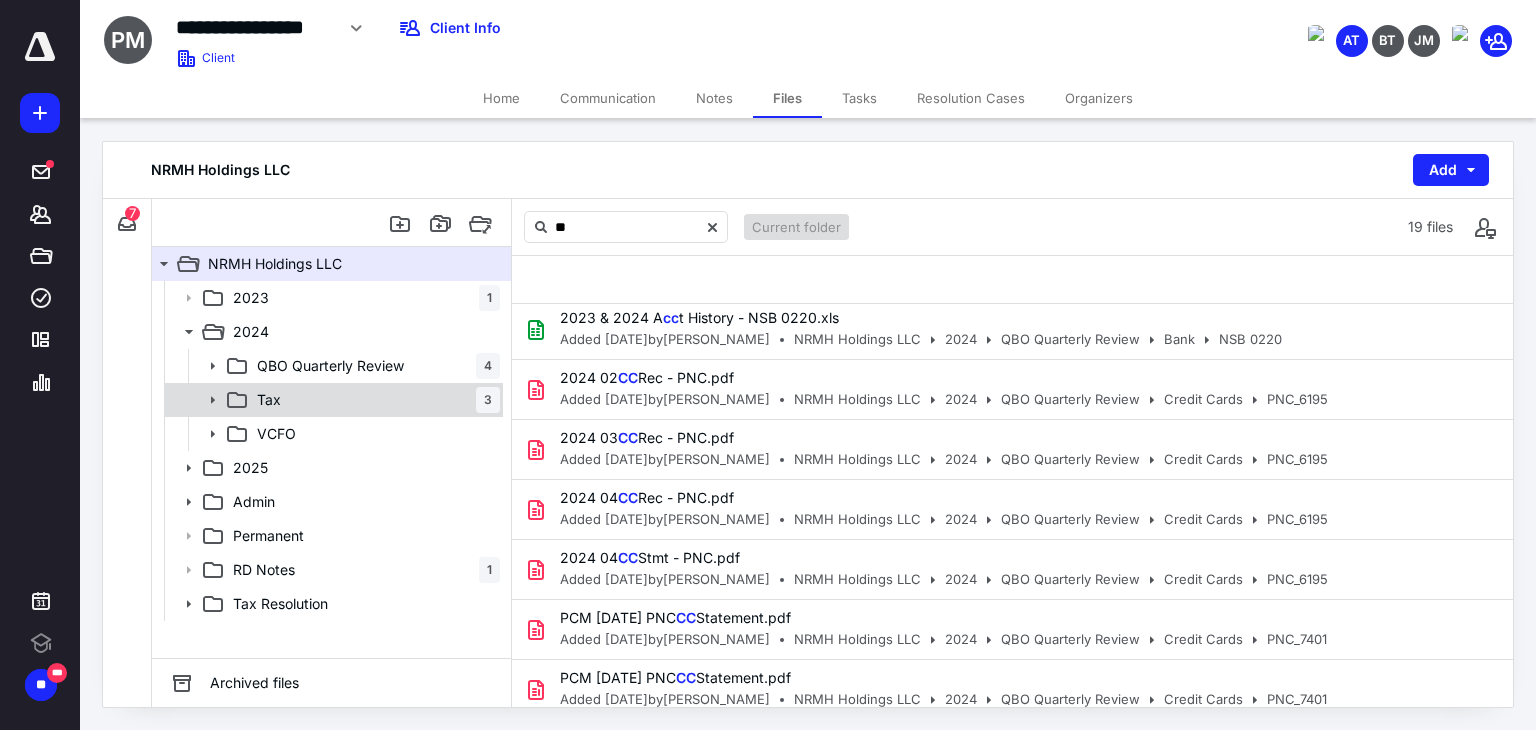 click 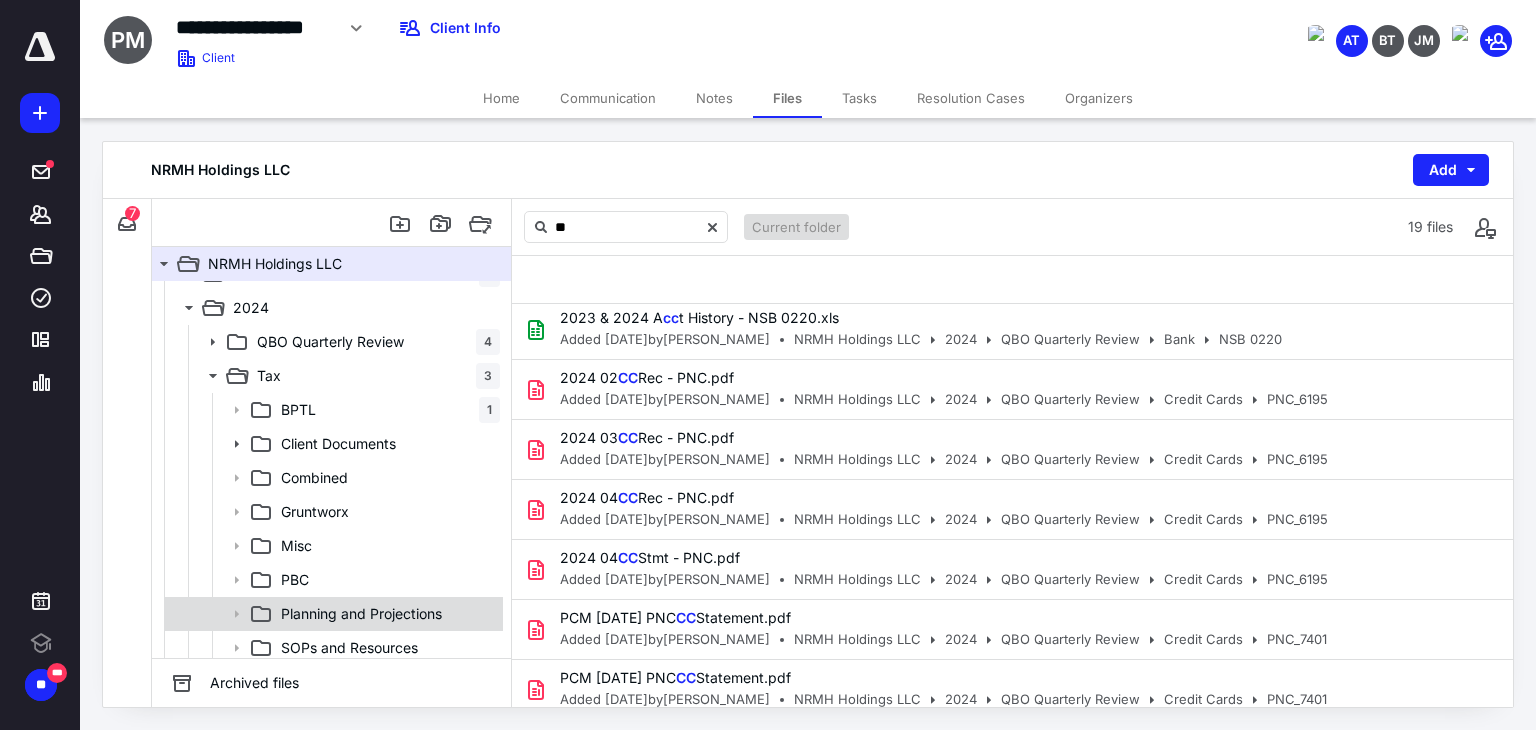 scroll, scrollTop: 0, scrollLeft: 0, axis: both 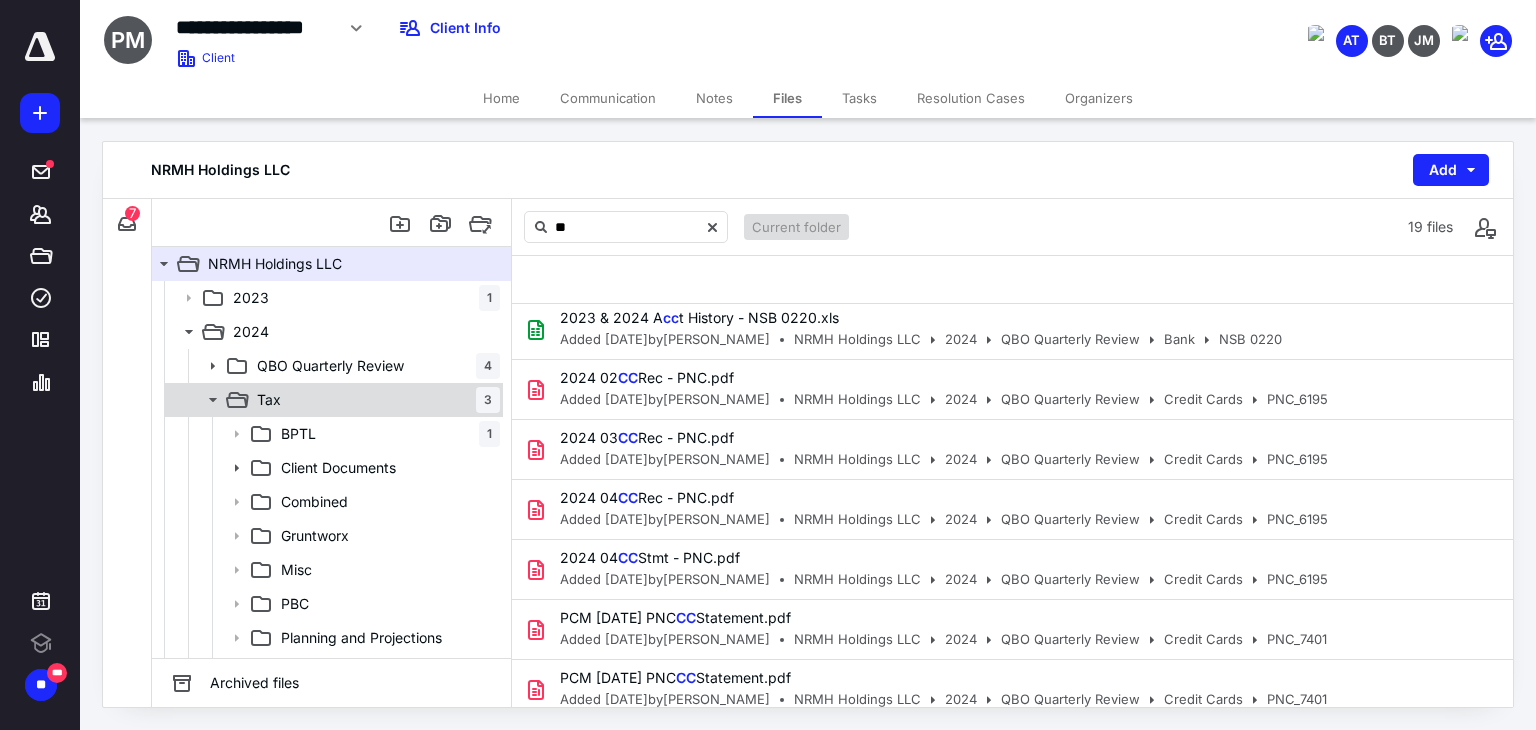 click 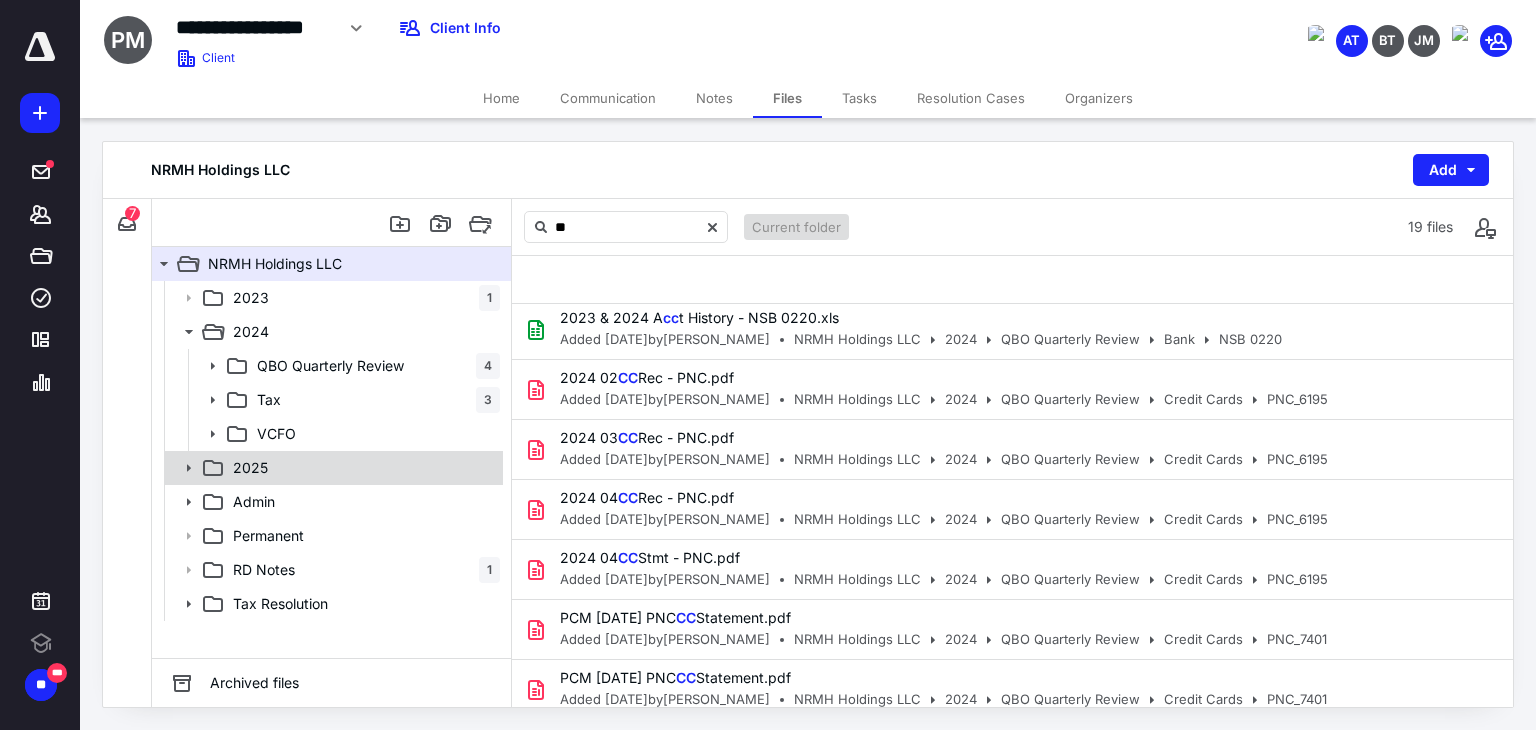 click 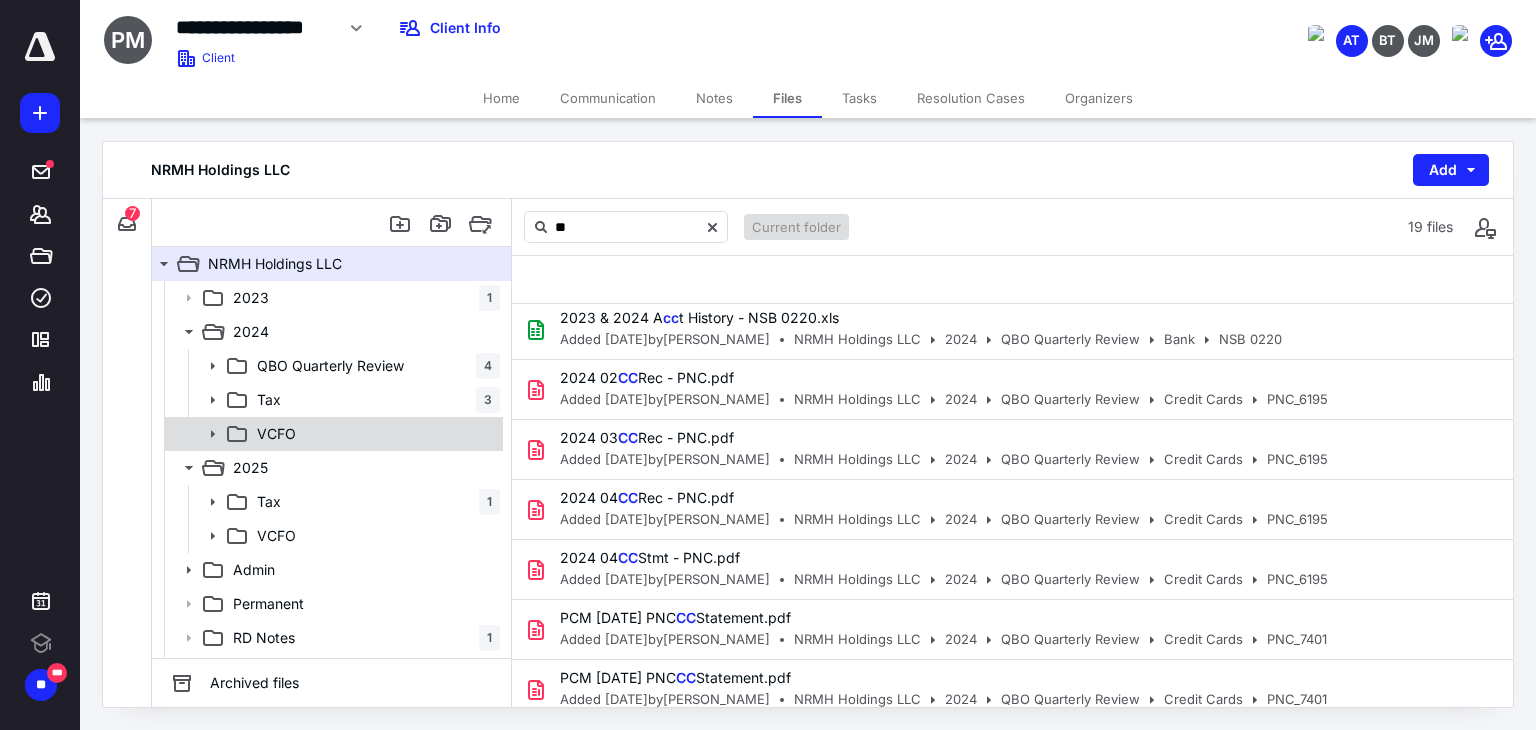 scroll, scrollTop: 30, scrollLeft: 0, axis: vertical 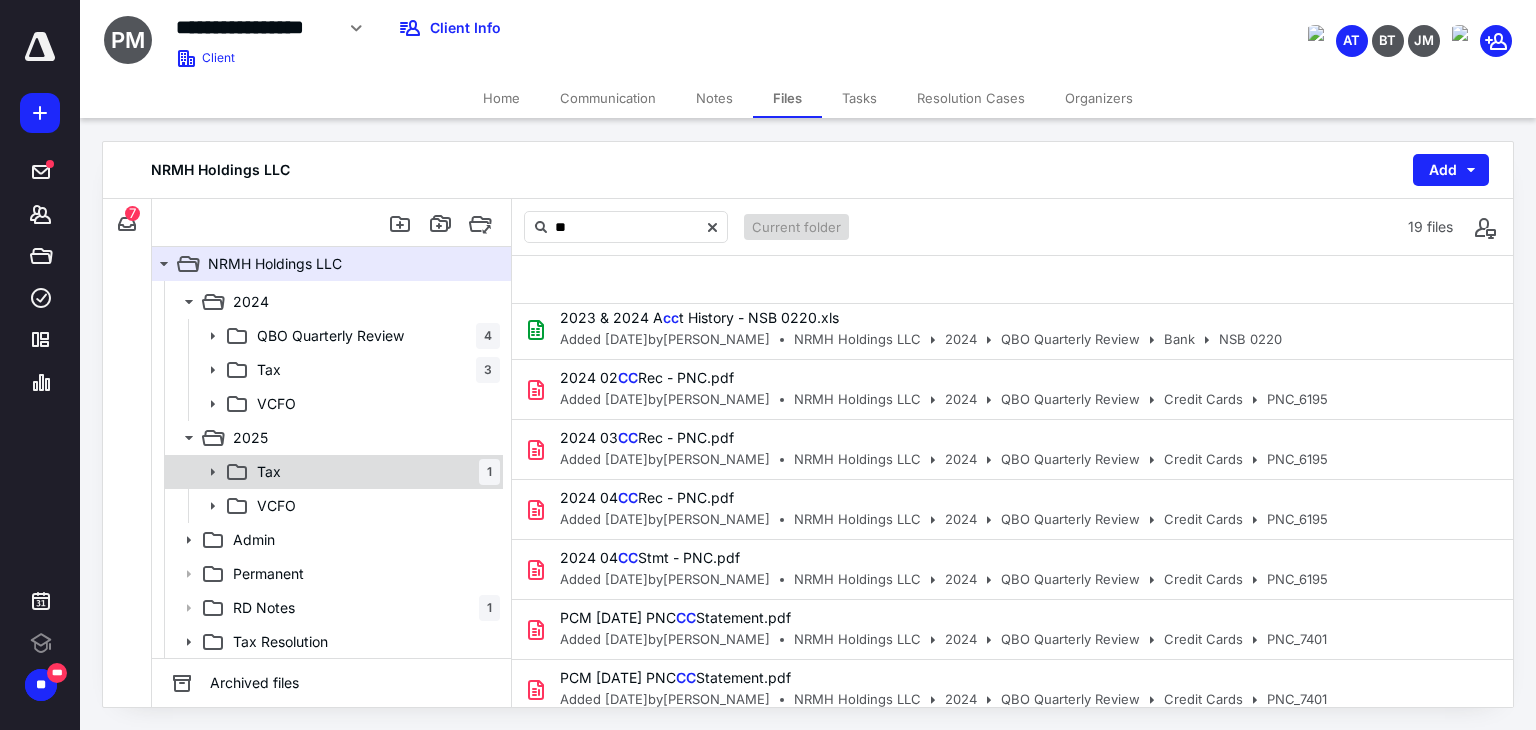 click on "Tax 1" at bounding box center (374, 472) 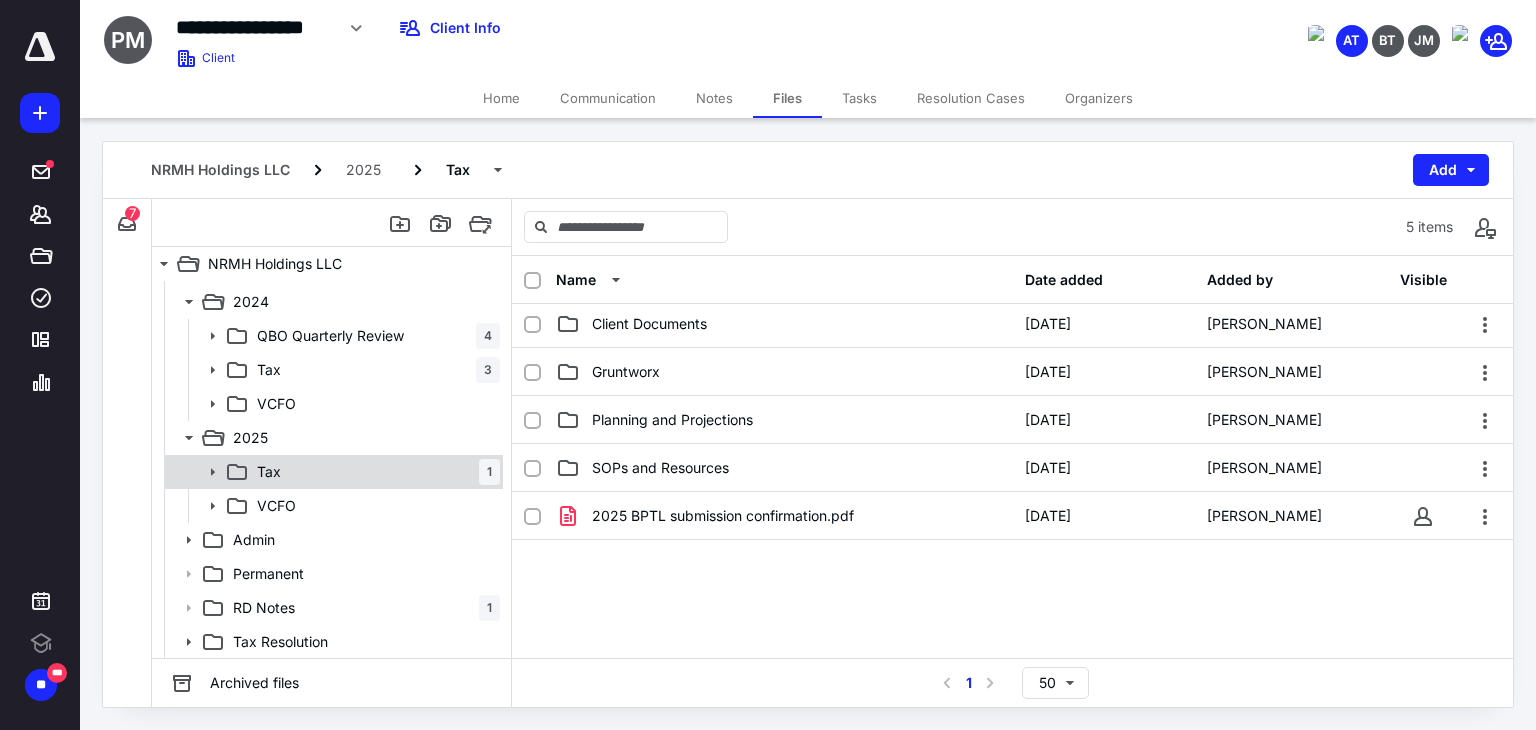 scroll, scrollTop: 0, scrollLeft: 0, axis: both 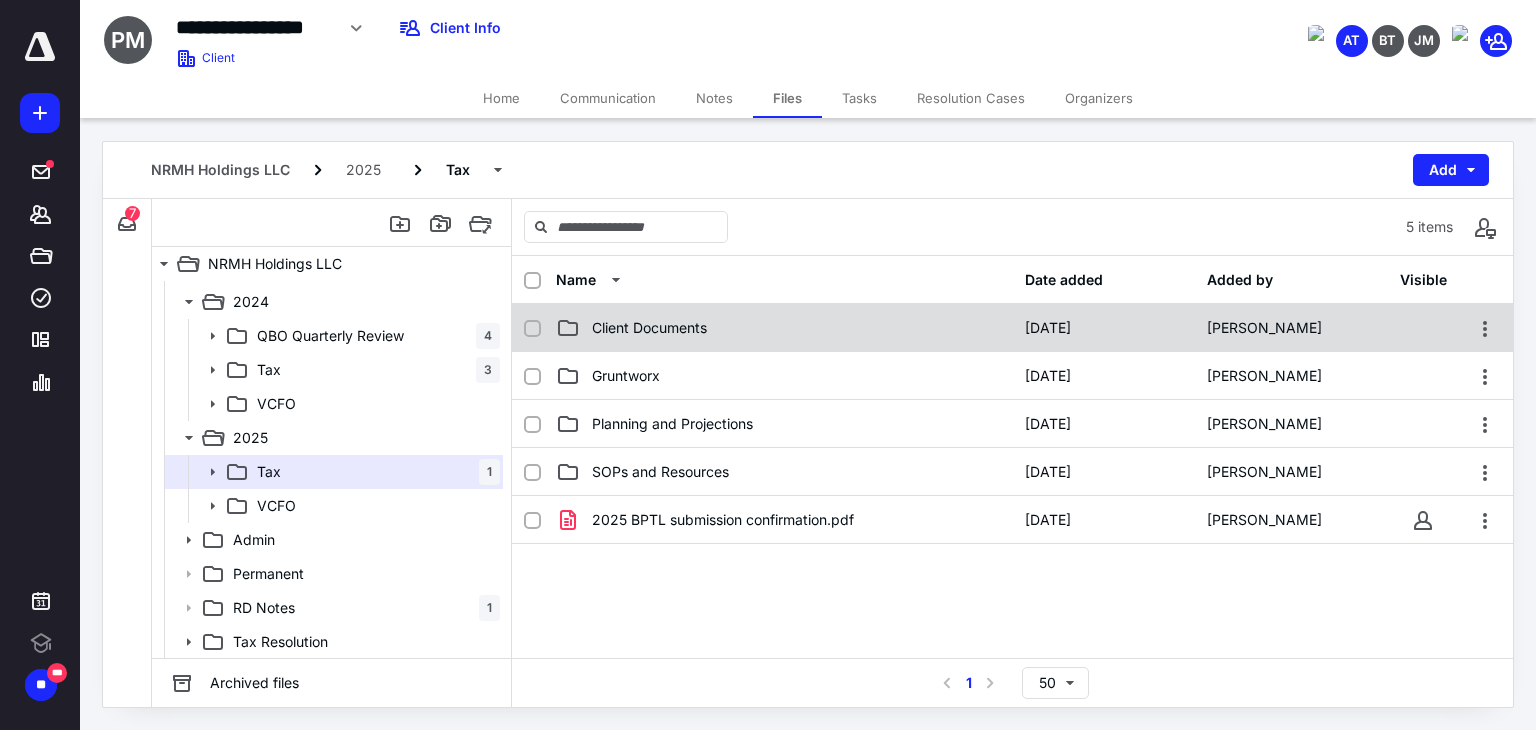 click at bounding box center [540, 328] 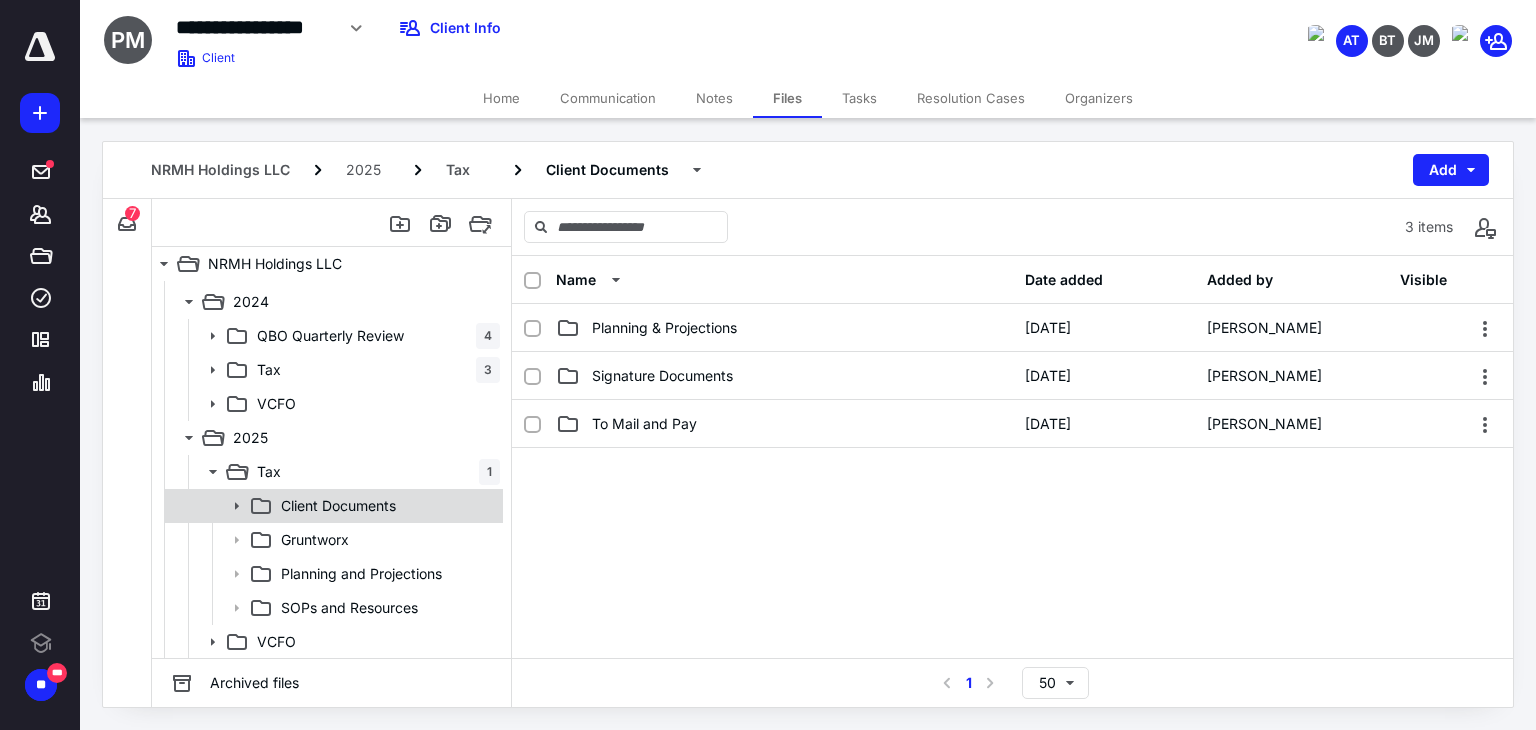 click 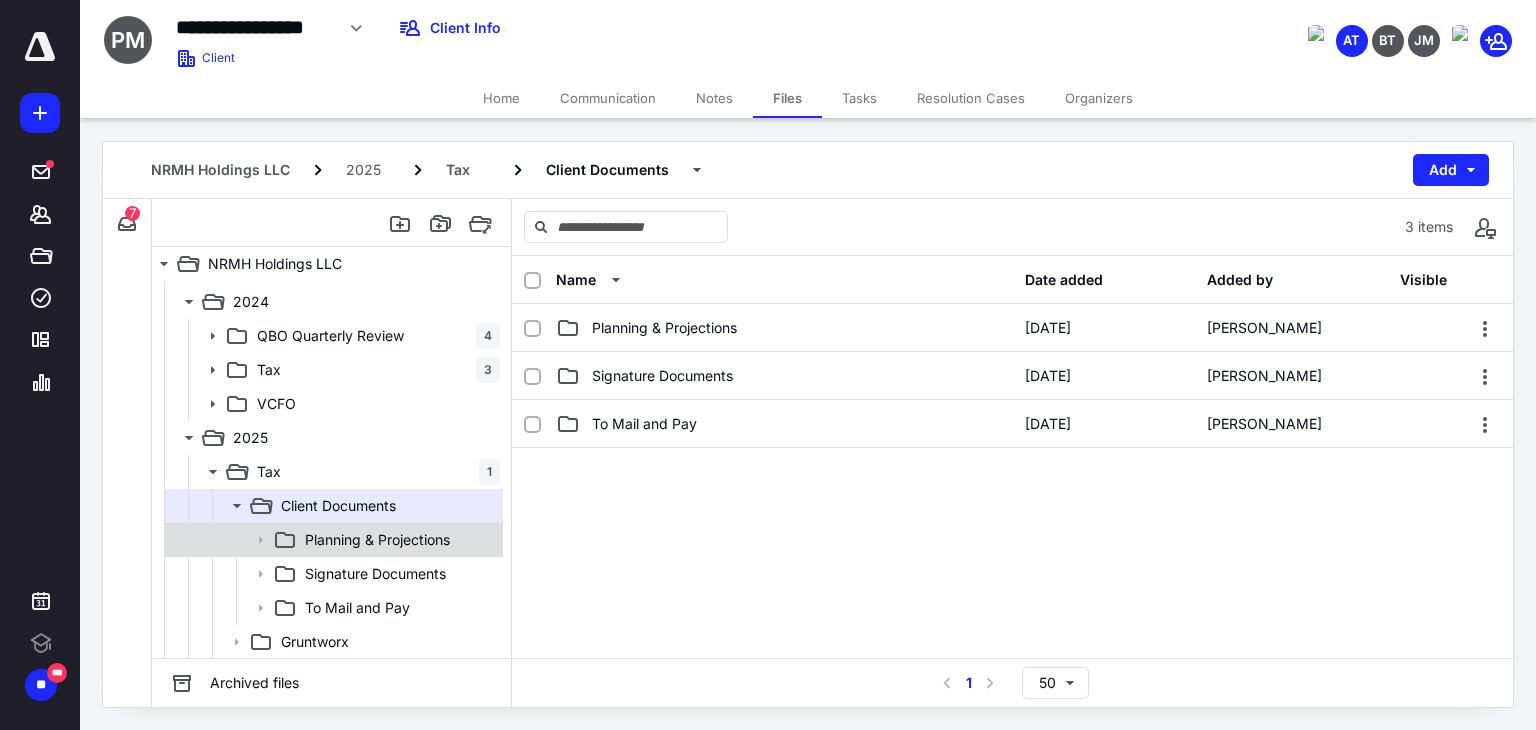 click 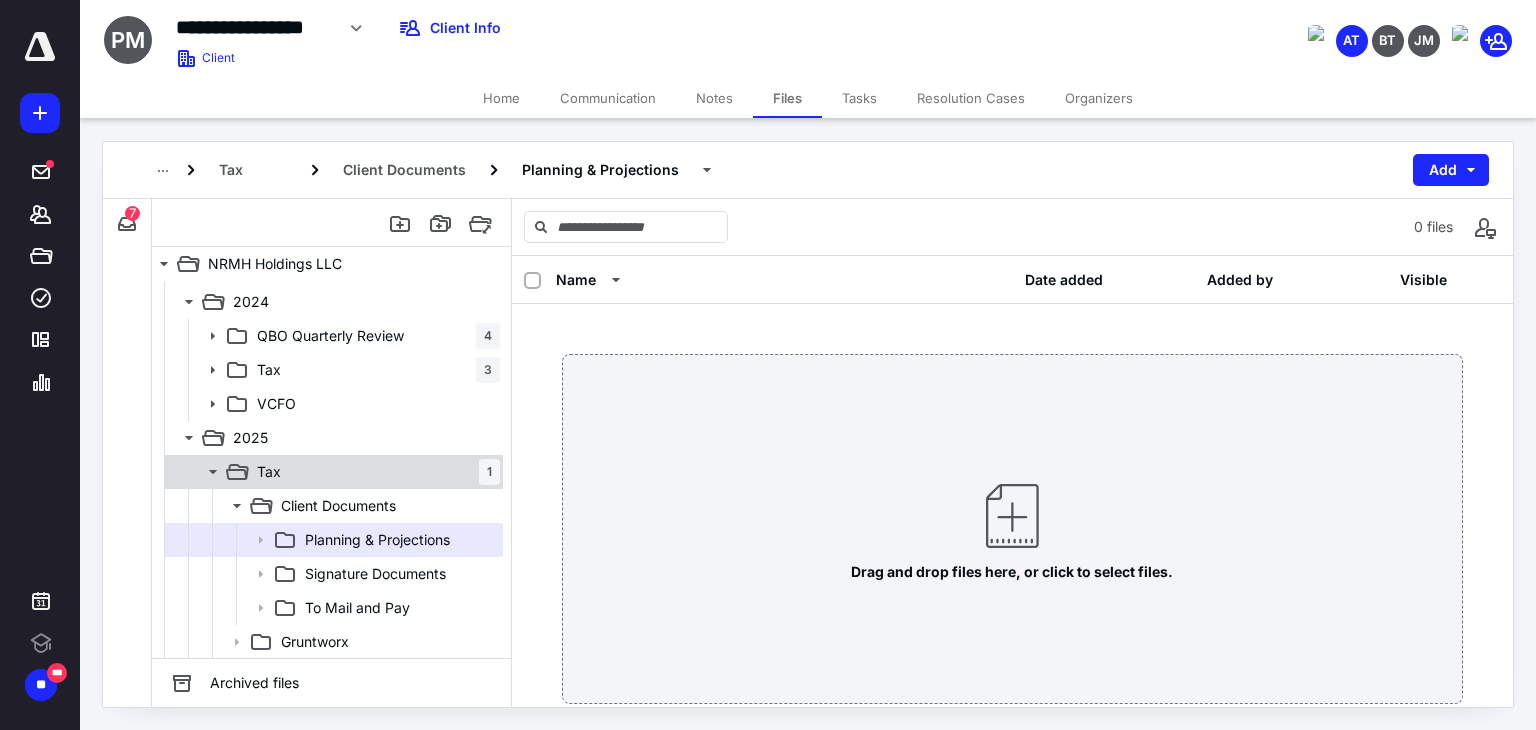 click 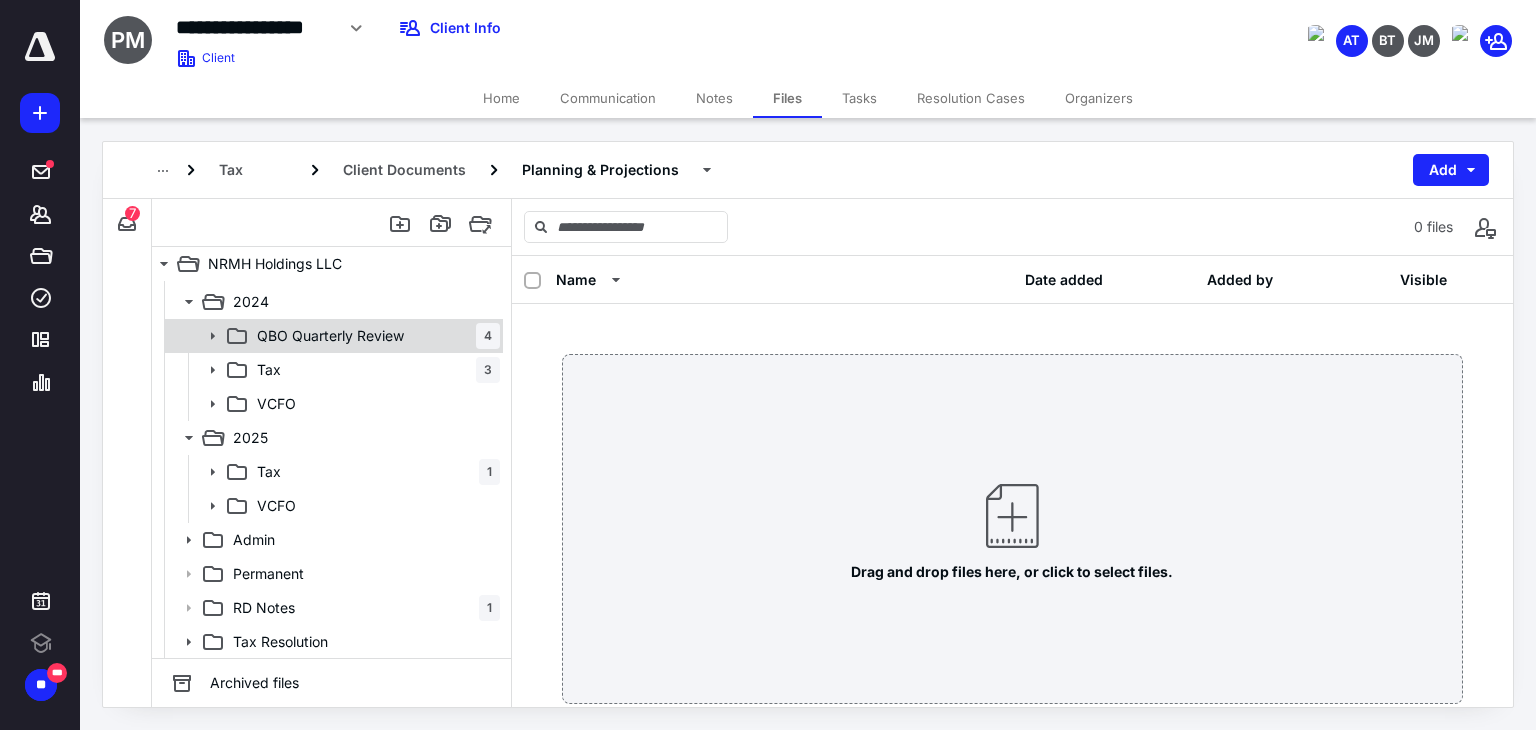 click 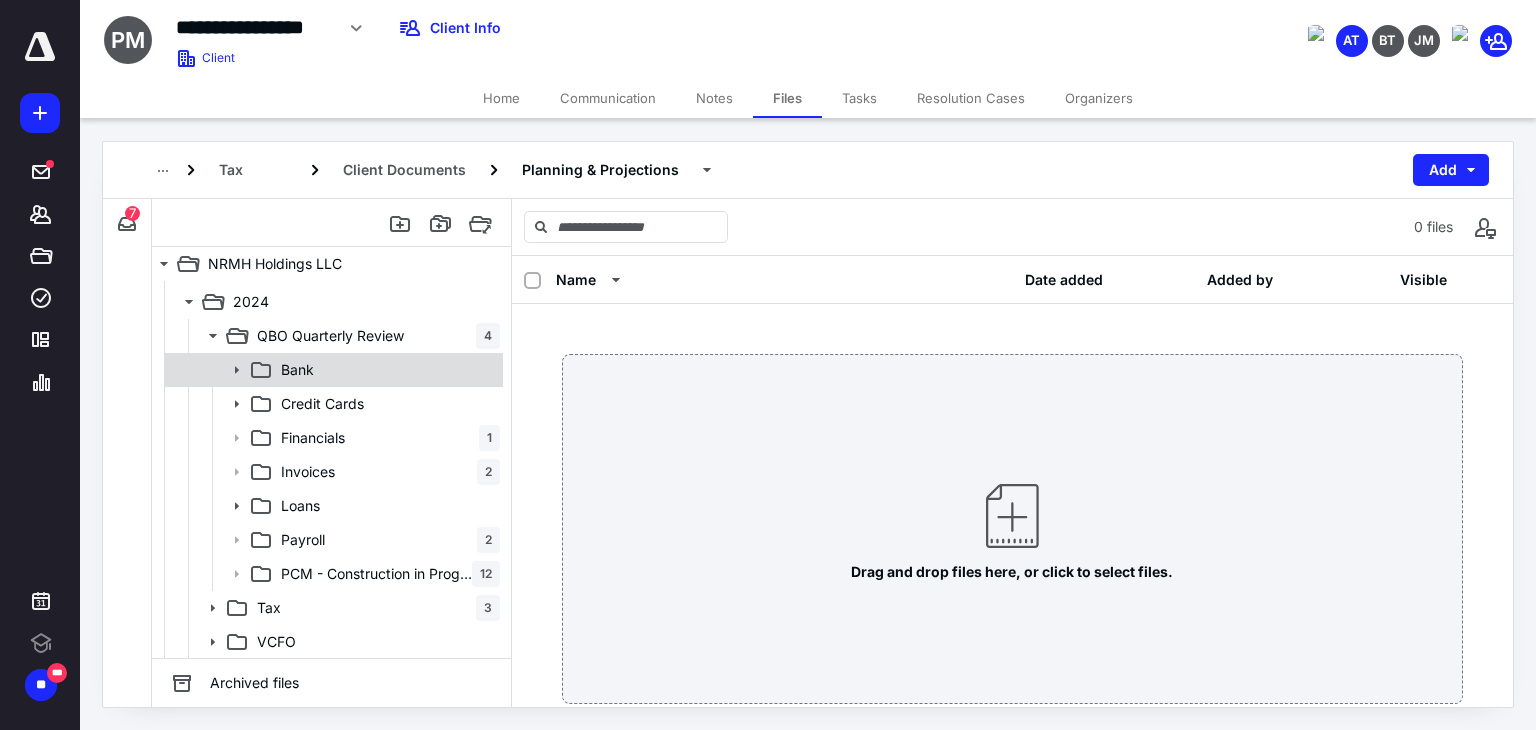 click on "Bank" at bounding box center (386, 370) 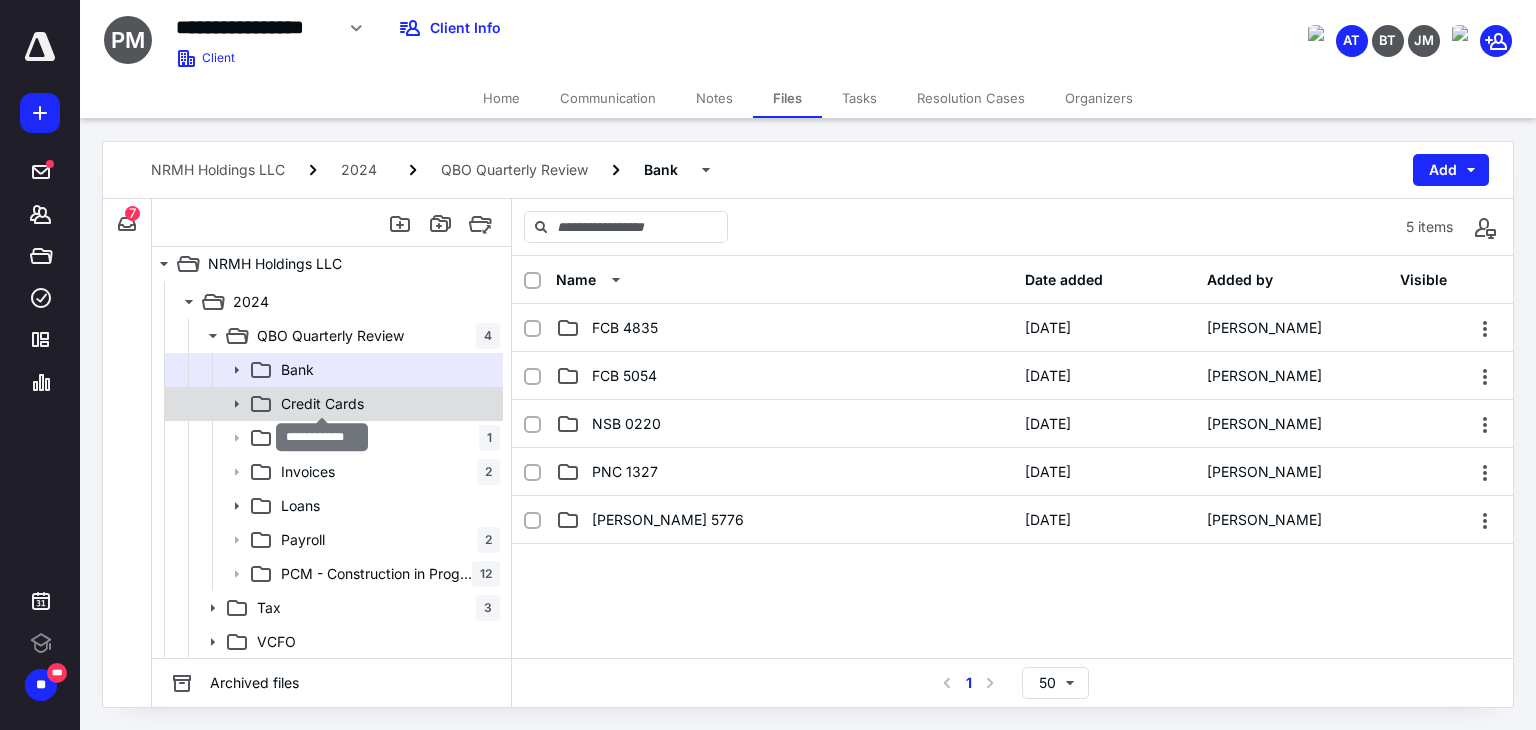 click on "Credit Cards" at bounding box center [322, 404] 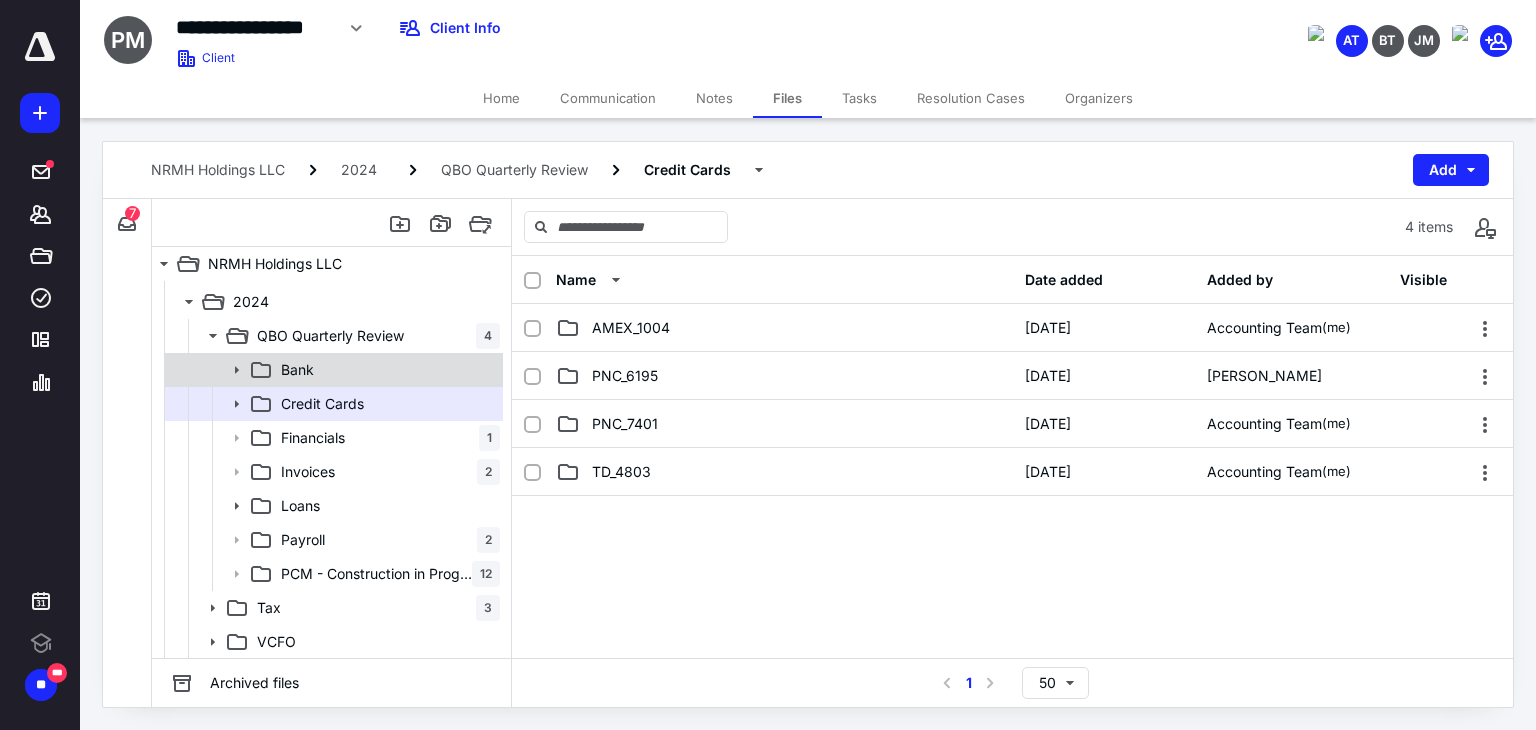 click on "Bank" at bounding box center [386, 370] 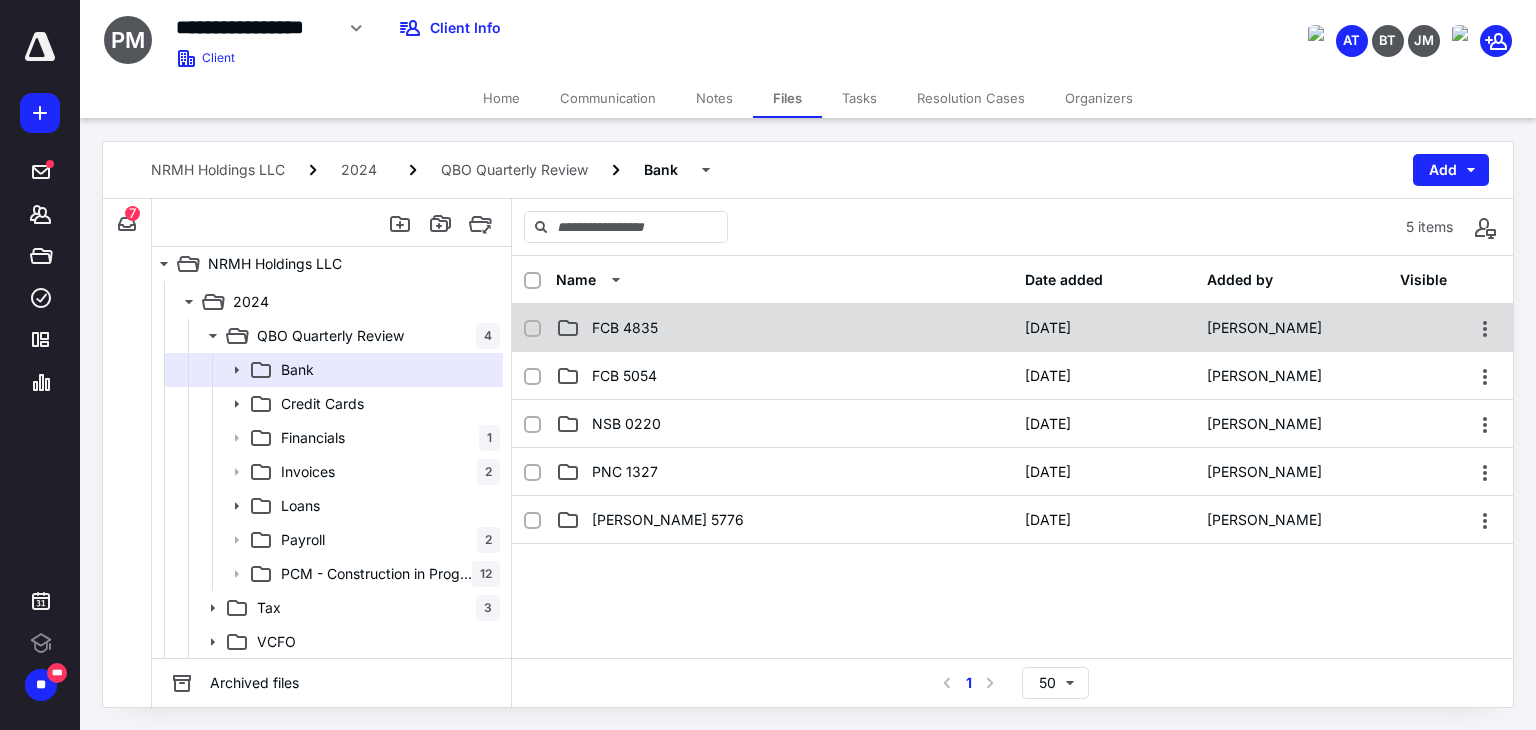 click 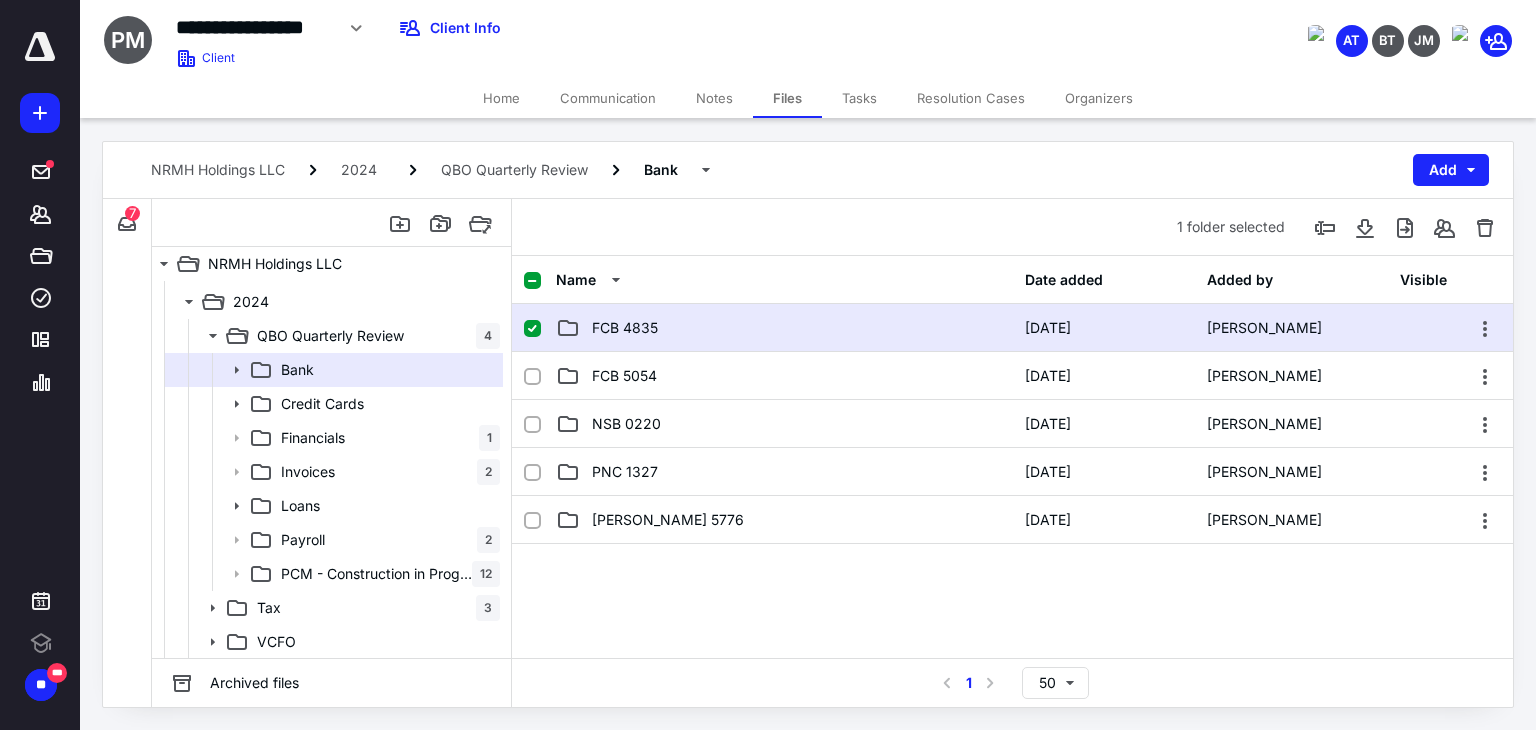 click 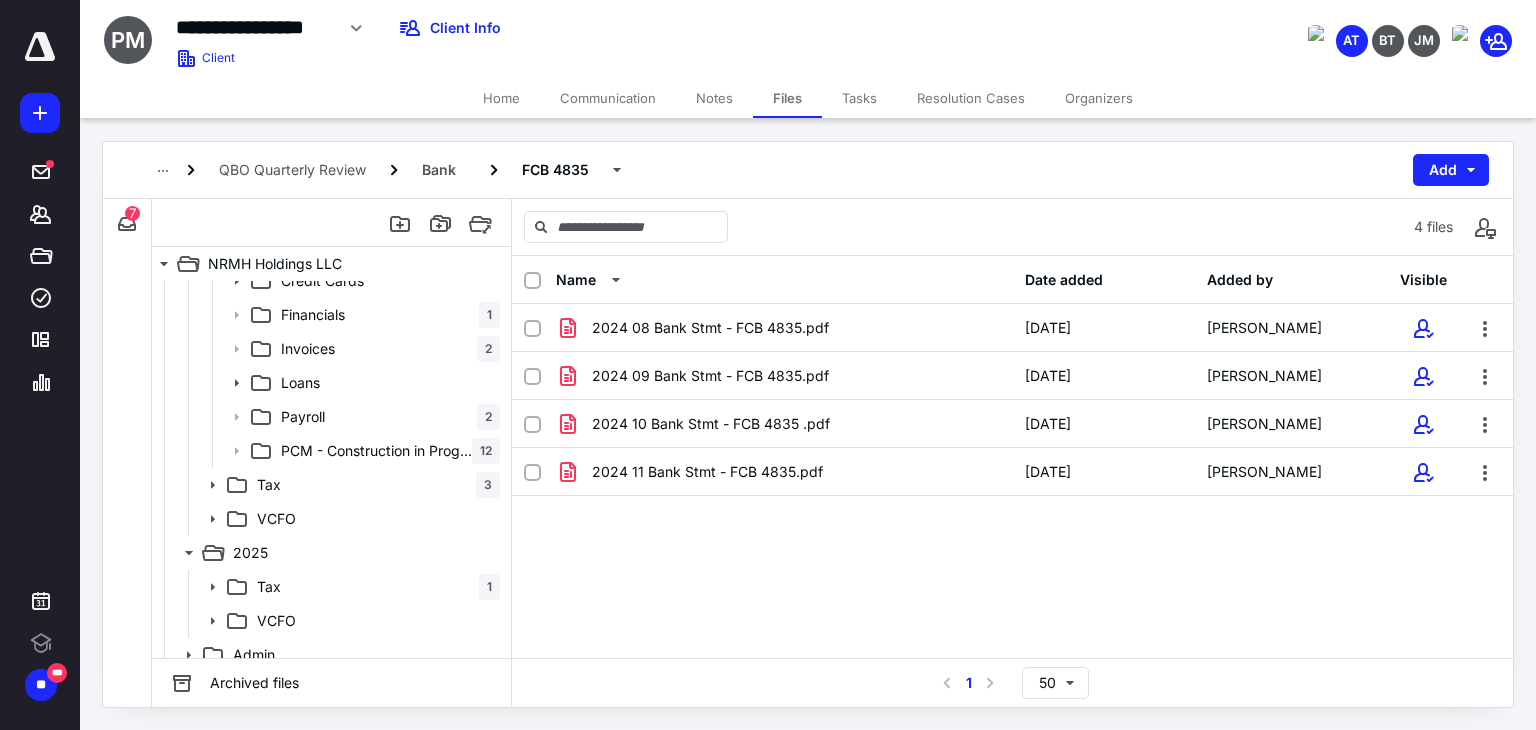 scroll, scrollTop: 330, scrollLeft: 0, axis: vertical 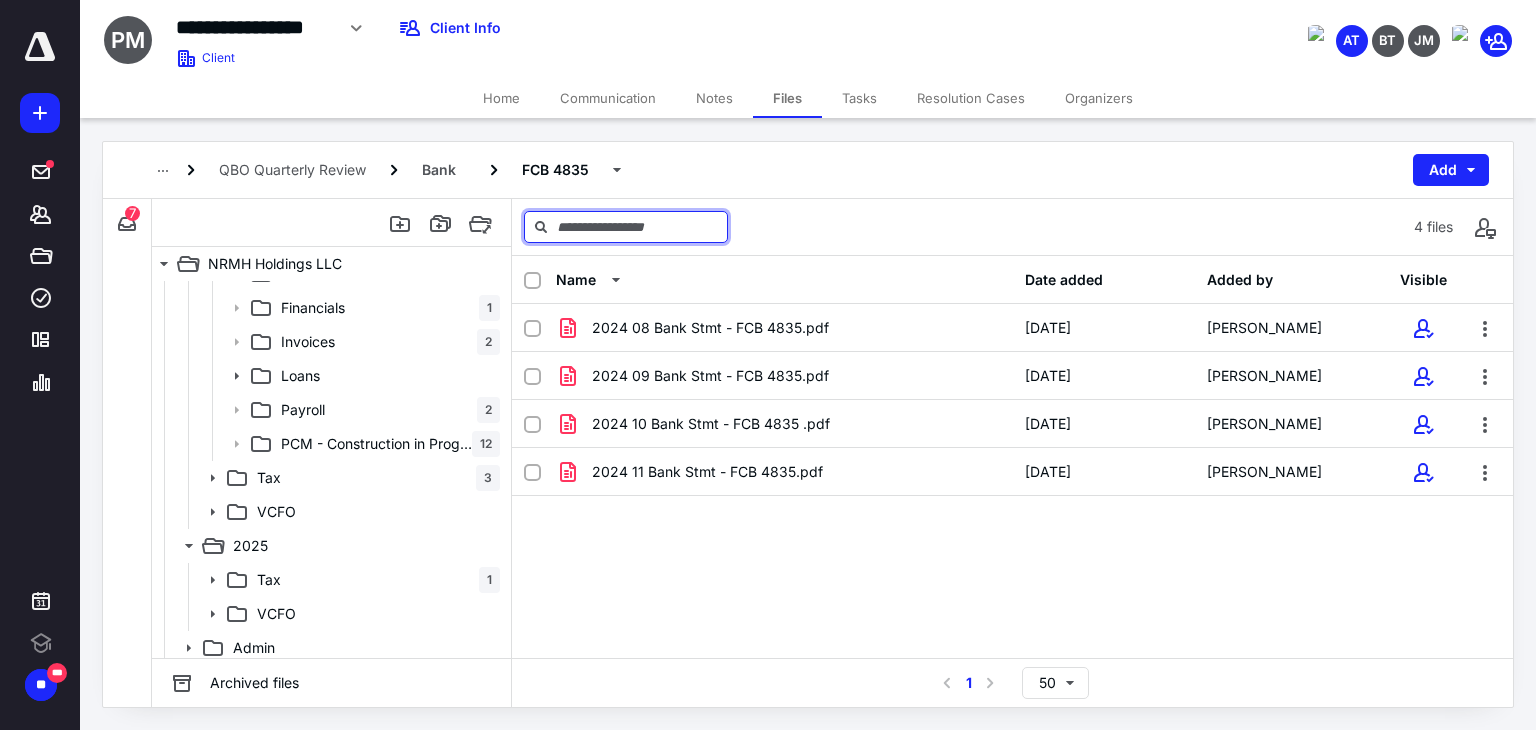 click at bounding box center [626, 227] 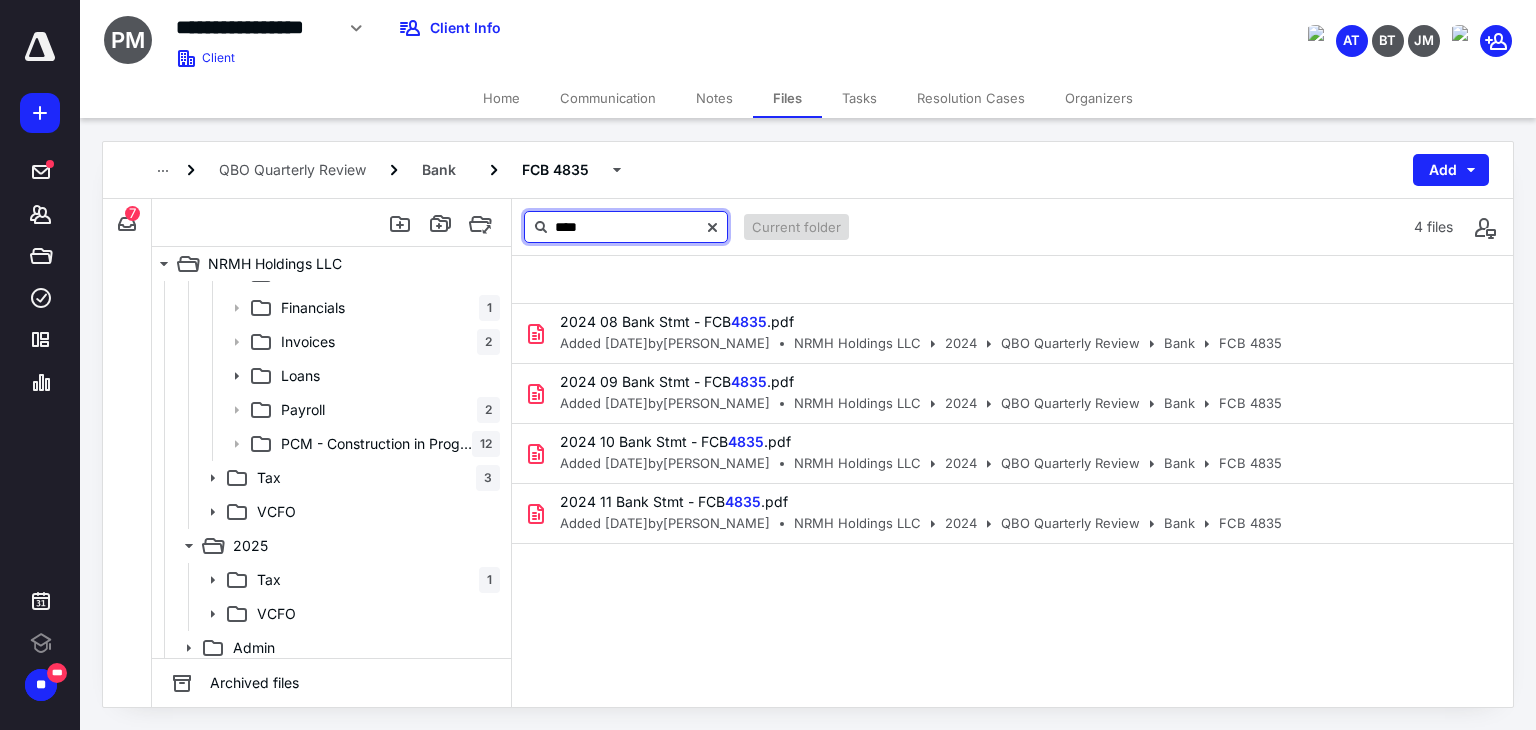 type on "****" 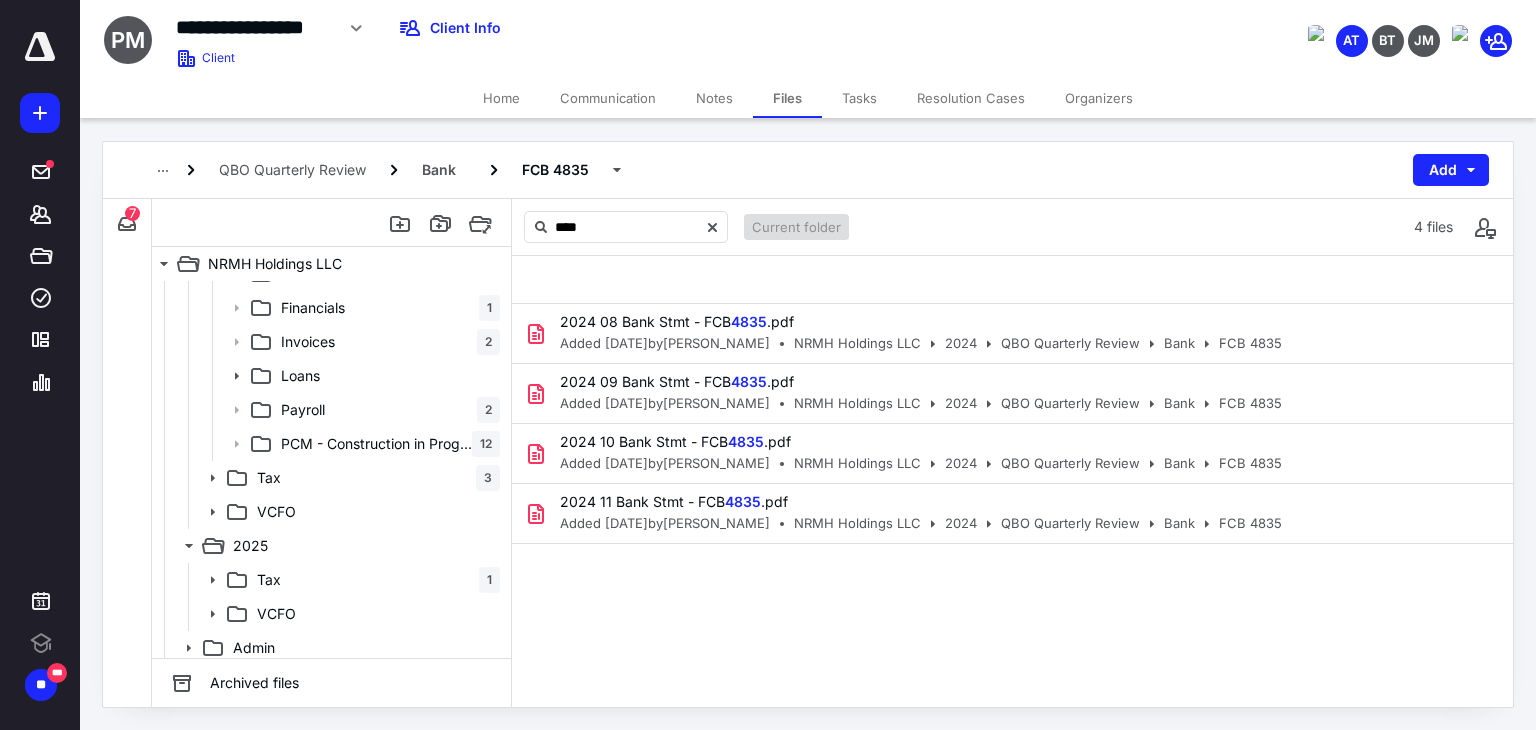 click on "Current folder" at bounding box center [796, 227] 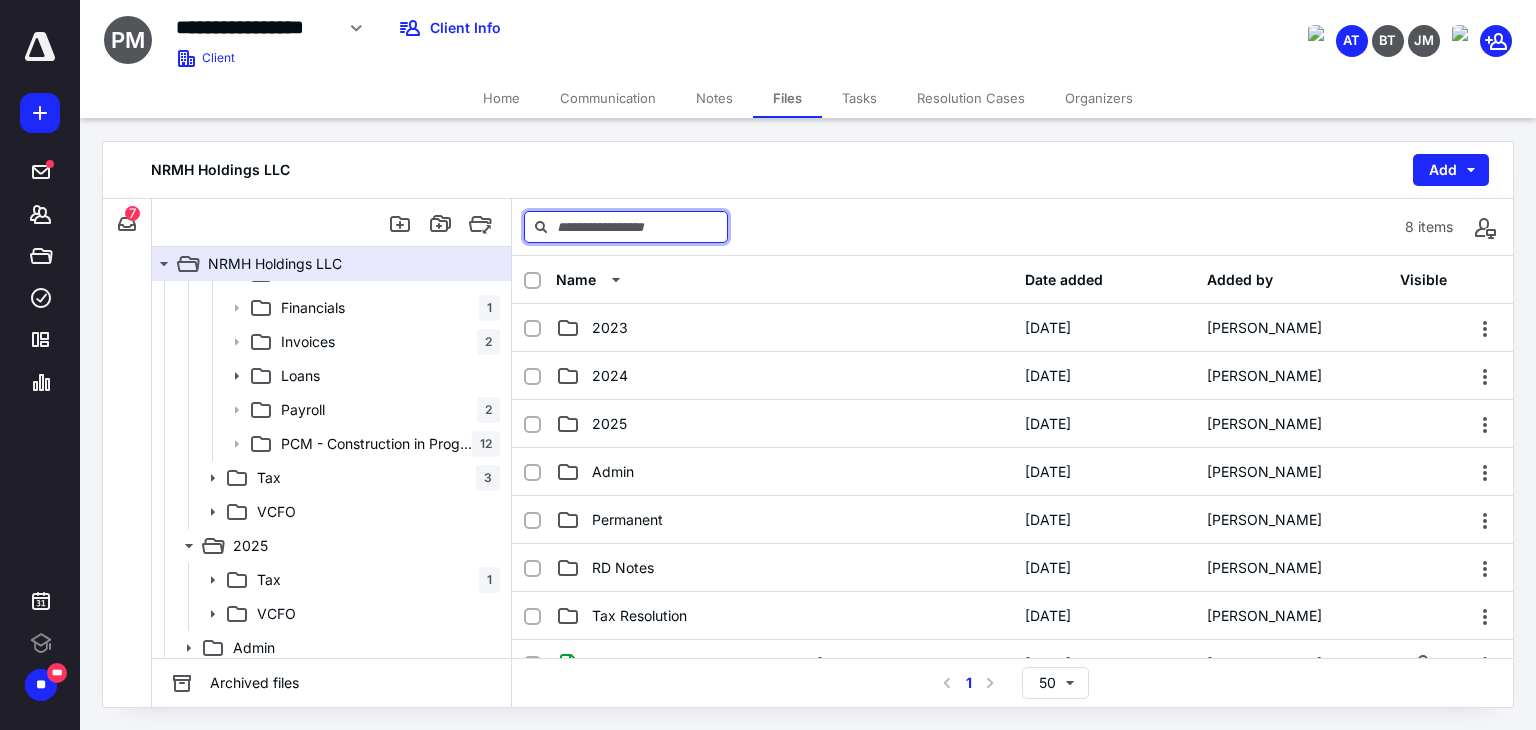 click at bounding box center (626, 227) 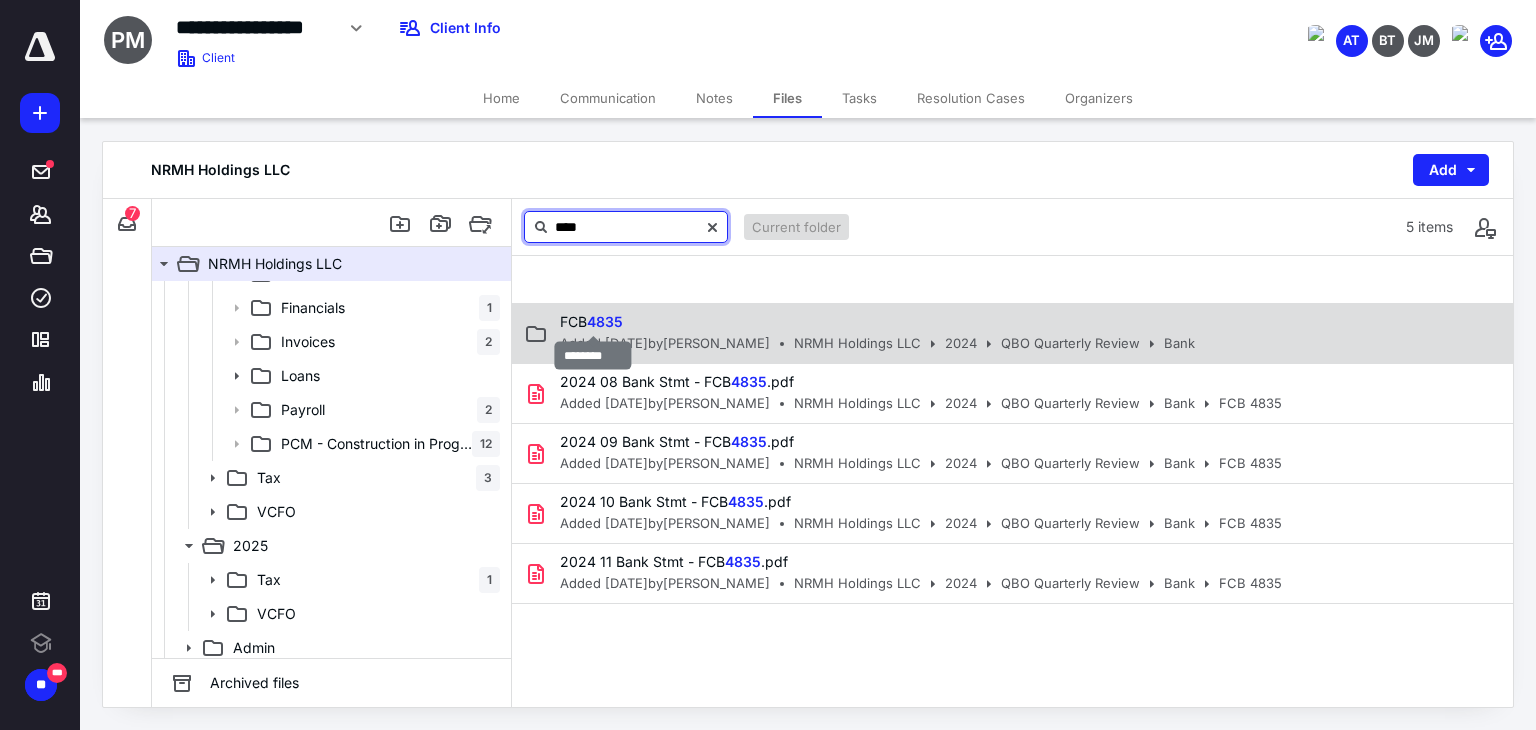 type on "****" 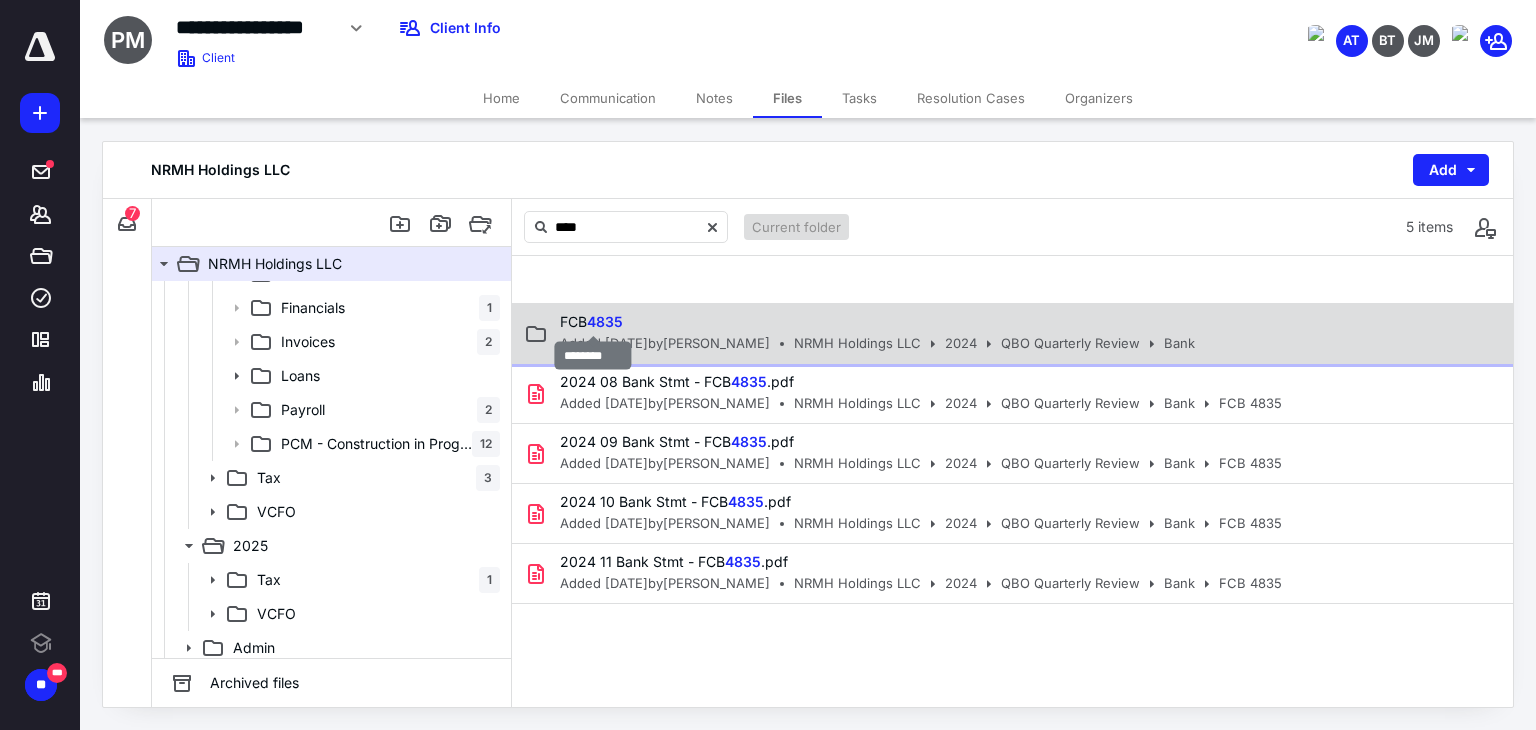 click on "4835" at bounding box center [605, 321] 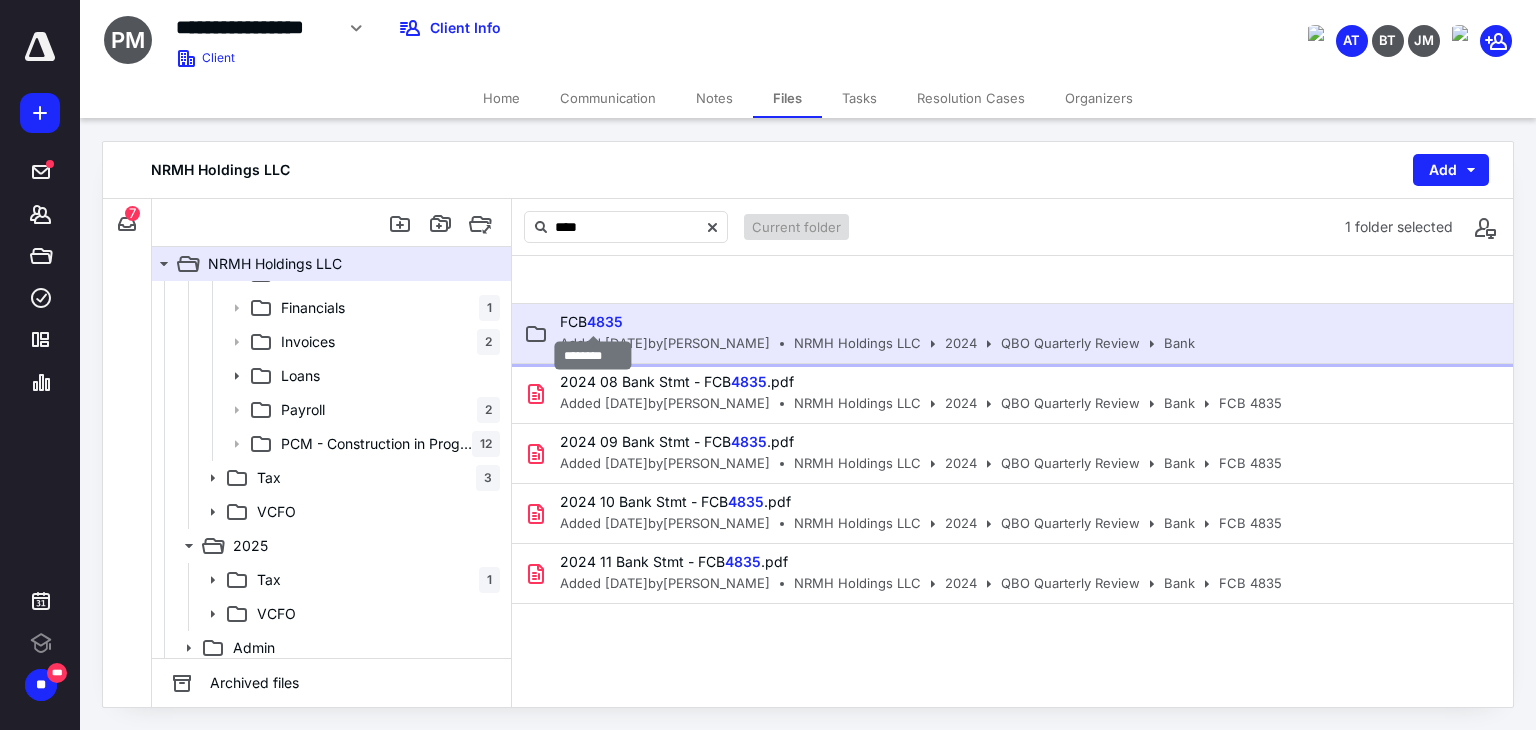 click on "4835" at bounding box center [605, 321] 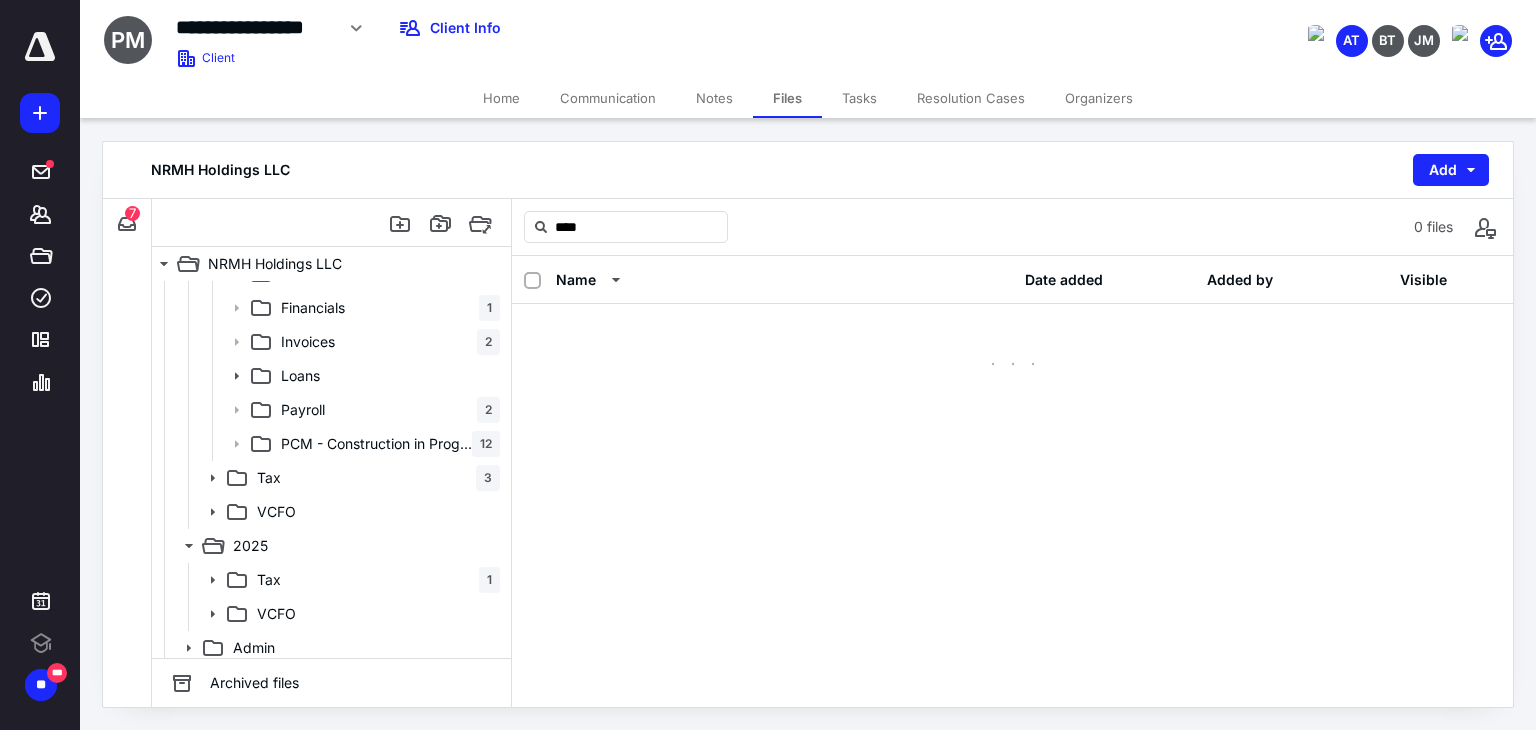 type 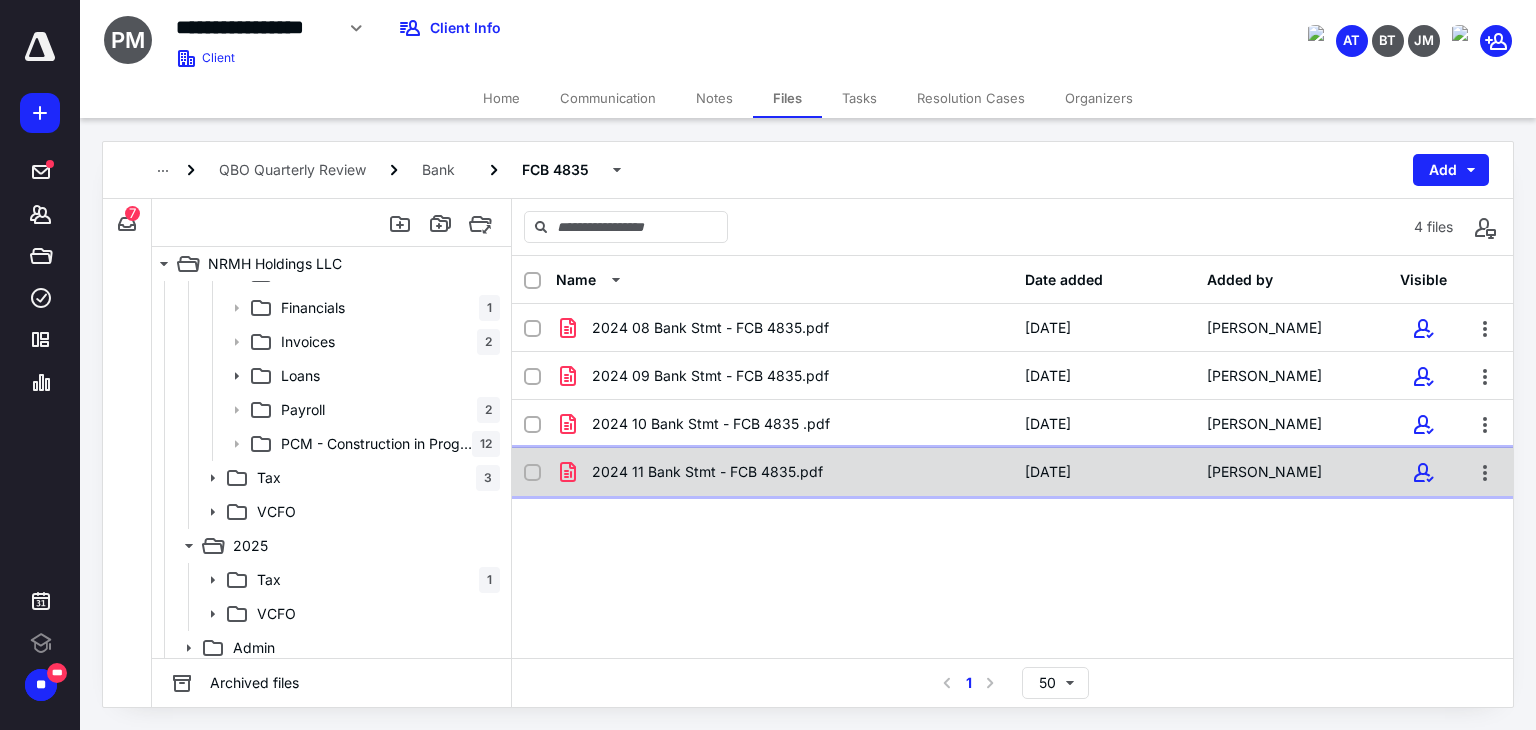 click on "2024 11 Bank Stmt - FCB 4835.pdf" at bounding box center [707, 472] 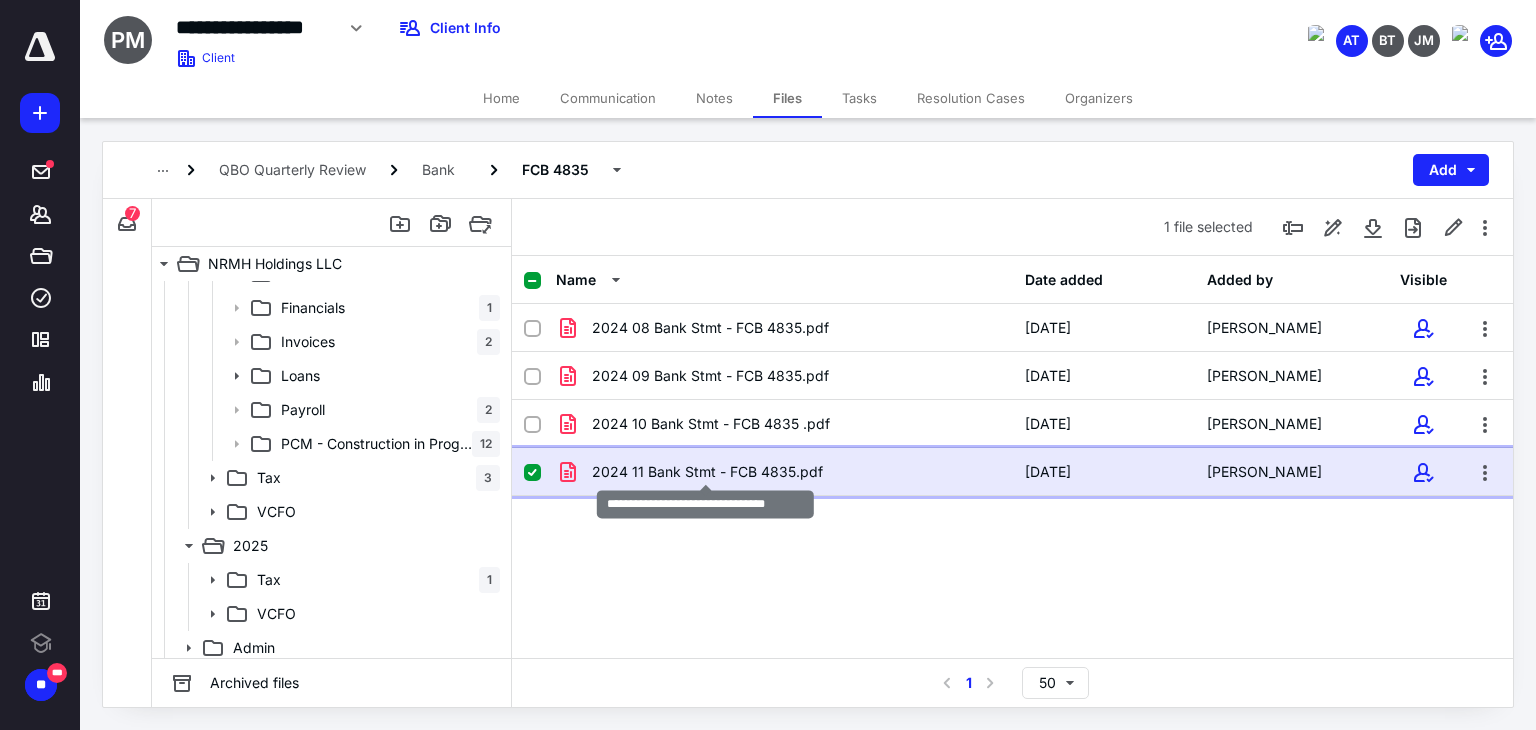 click on "2024 11 Bank Stmt - FCB 4835.pdf" at bounding box center (707, 472) 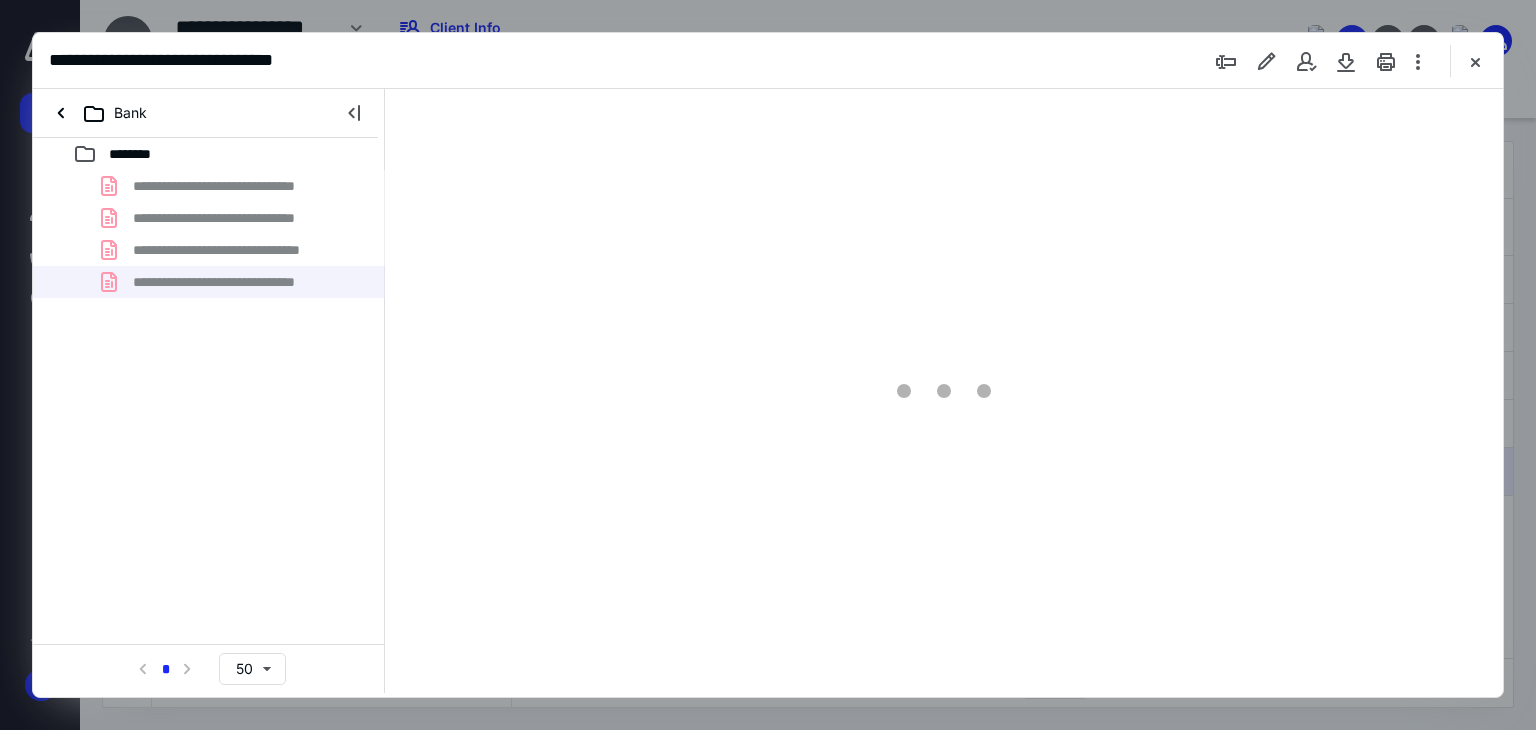 scroll, scrollTop: 0, scrollLeft: 0, axis: both 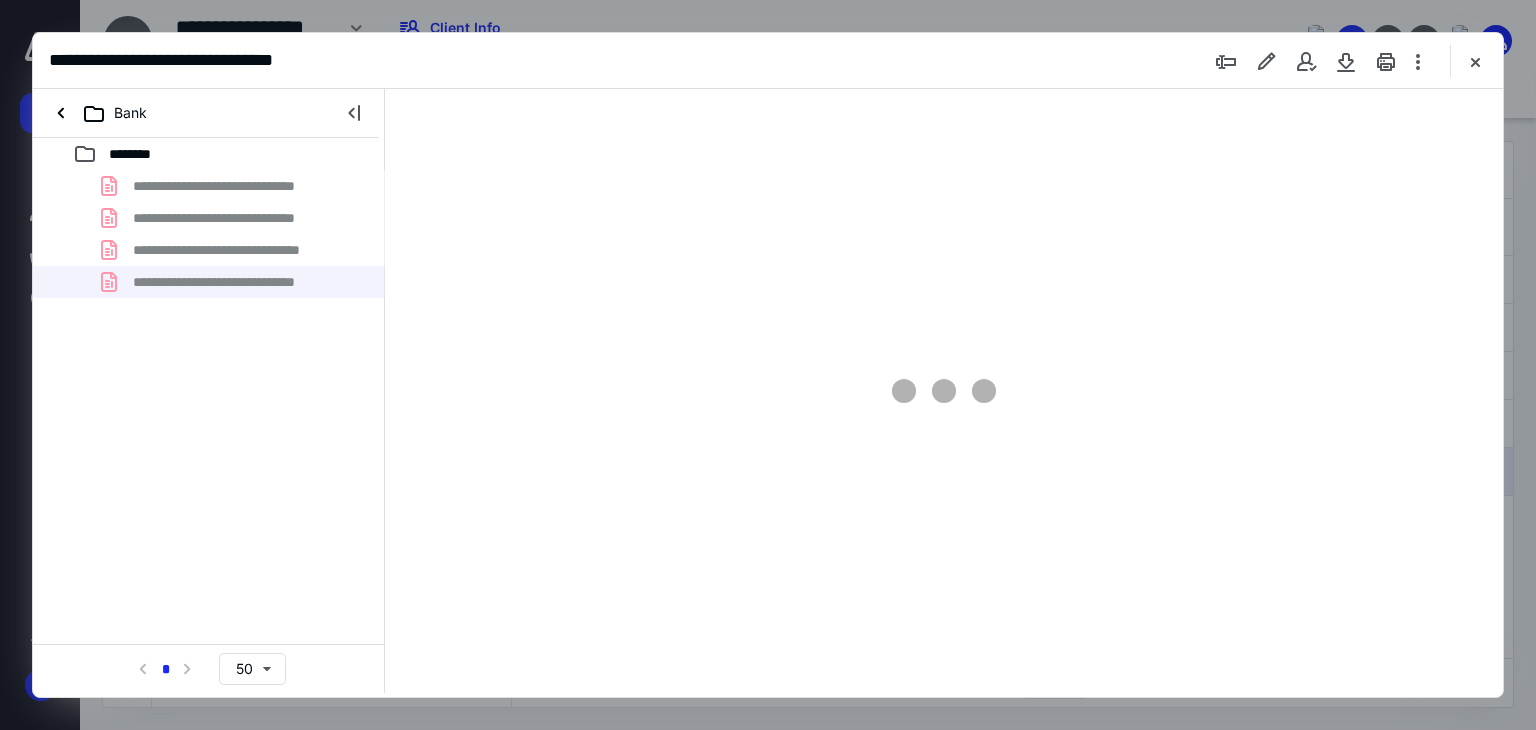 type on "66" 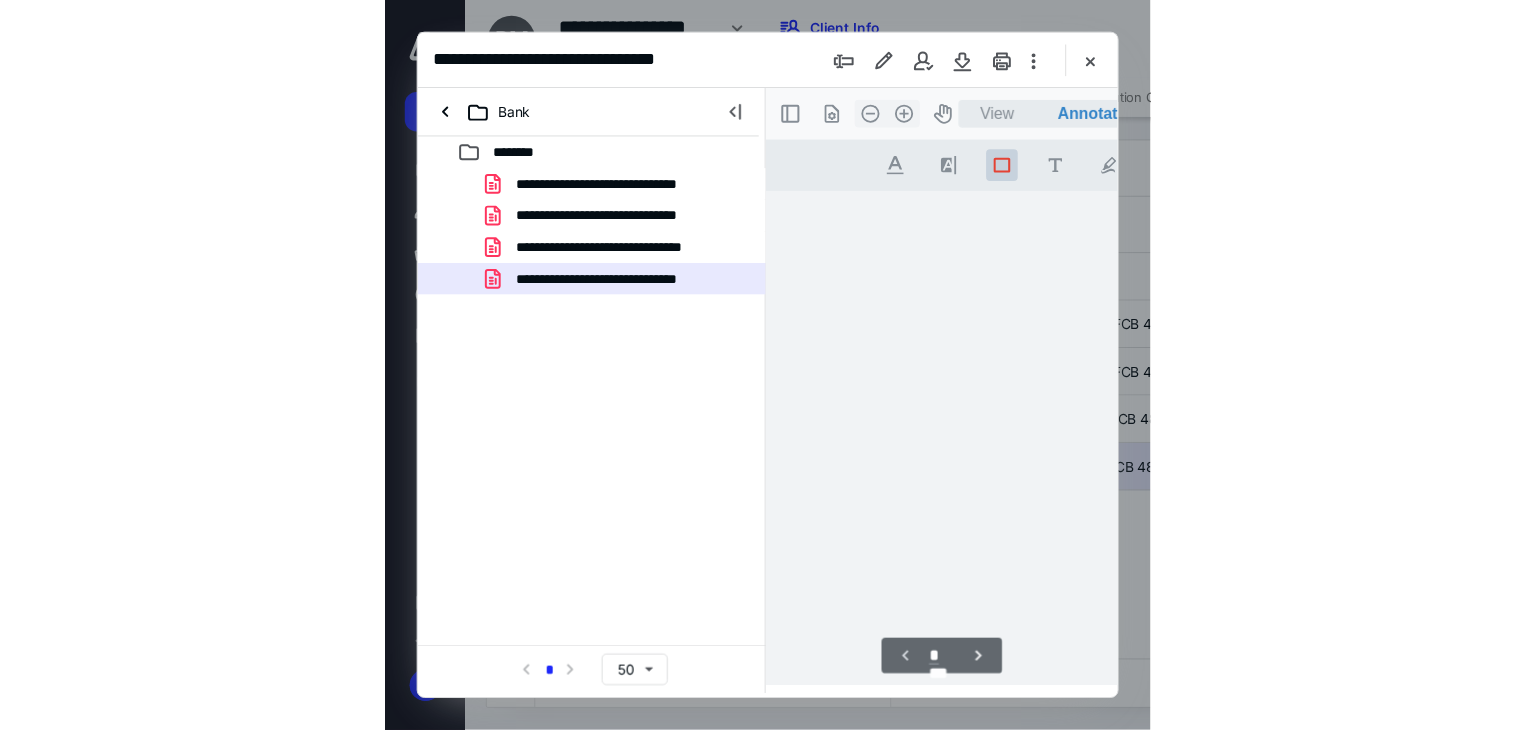 scroll, scrollTop: 106, scrollLeft: 0, axis: vertical 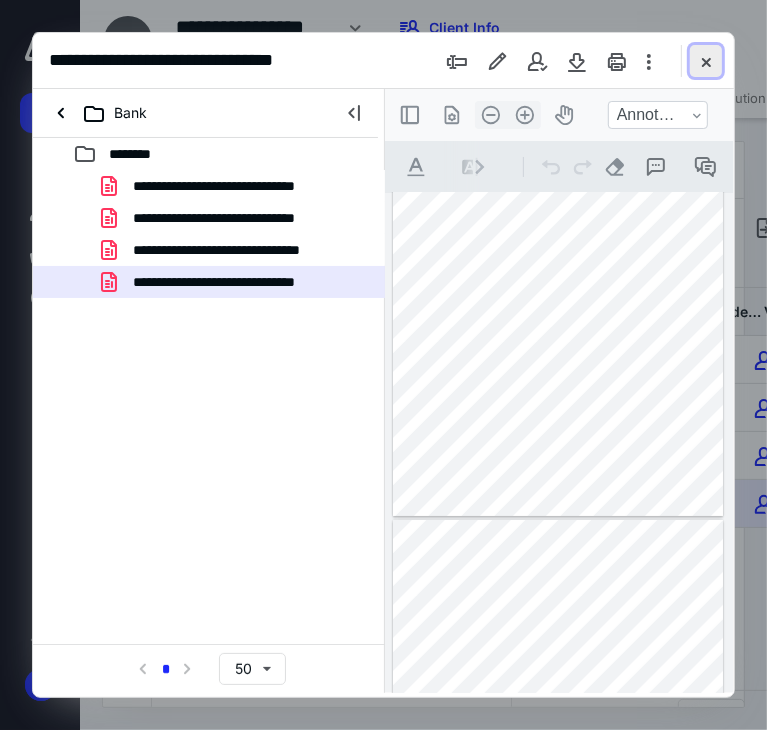 click at bounding box center (706, 61) 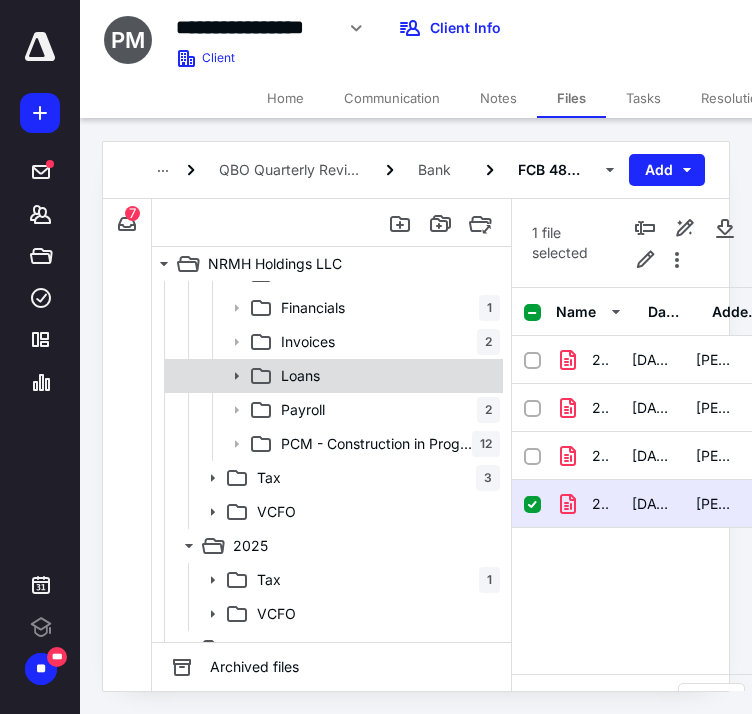 click on "Loans" at bounding box center [386, 376] 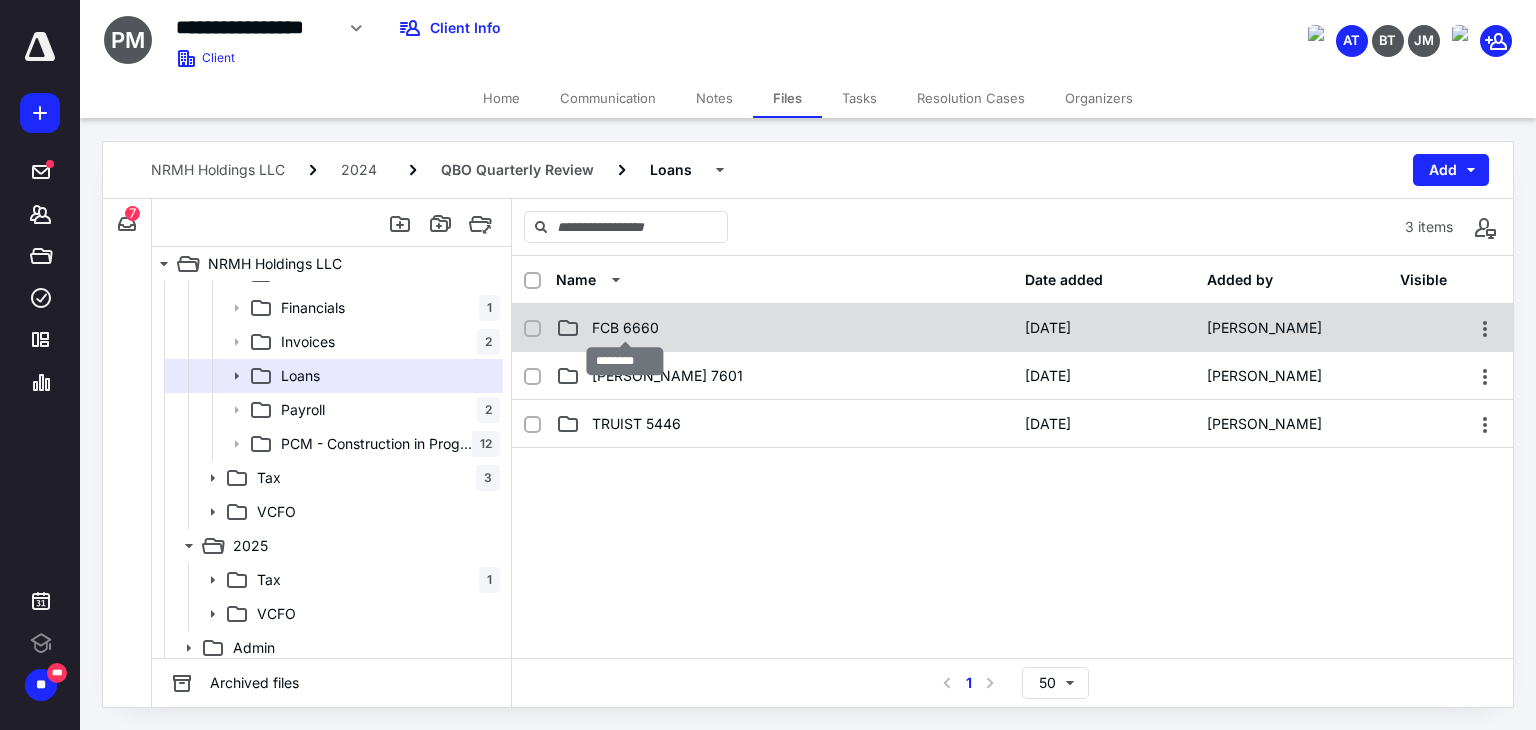 click on "FCB 6660" at bounding box center (625, 328) 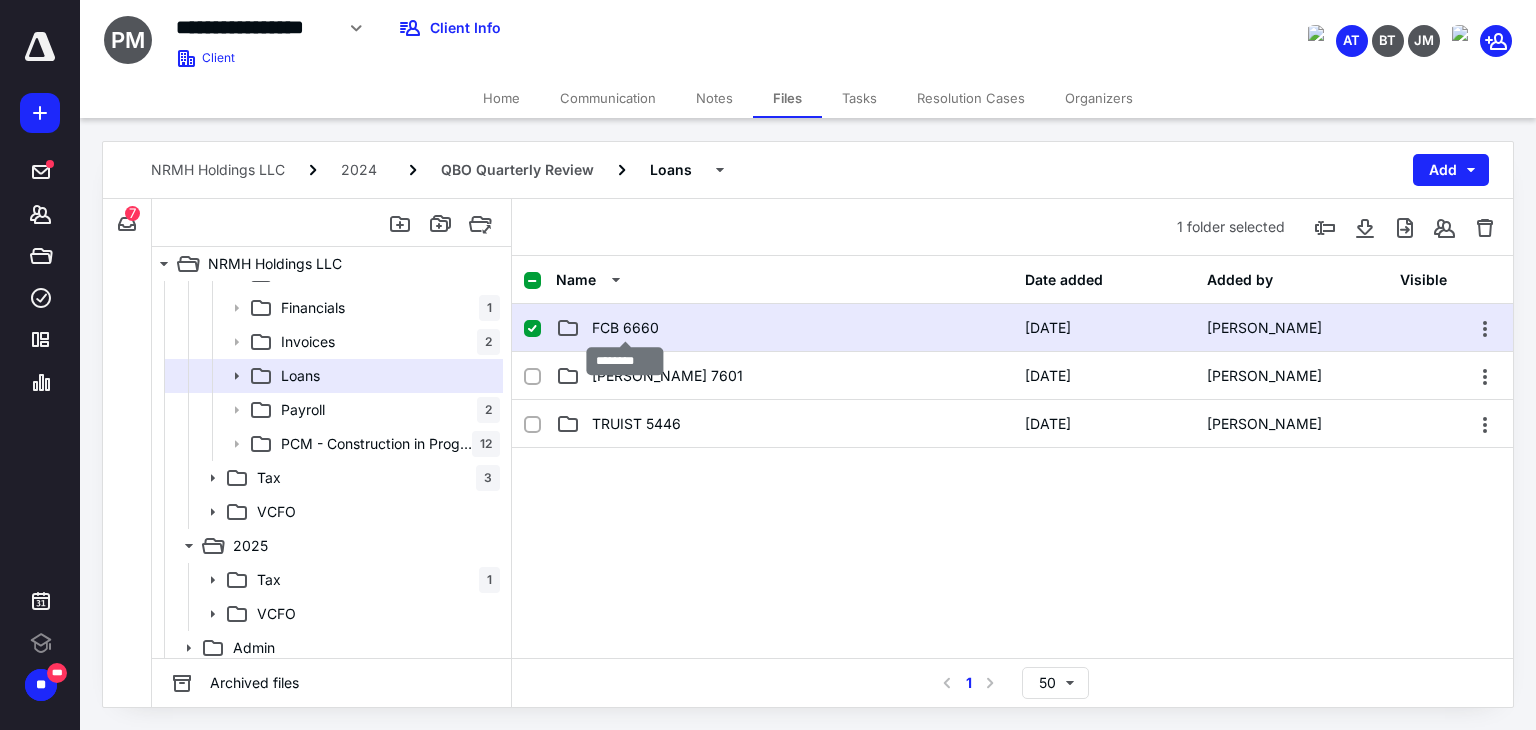 click on "FCB 6660" at bounding box center (625, 328) 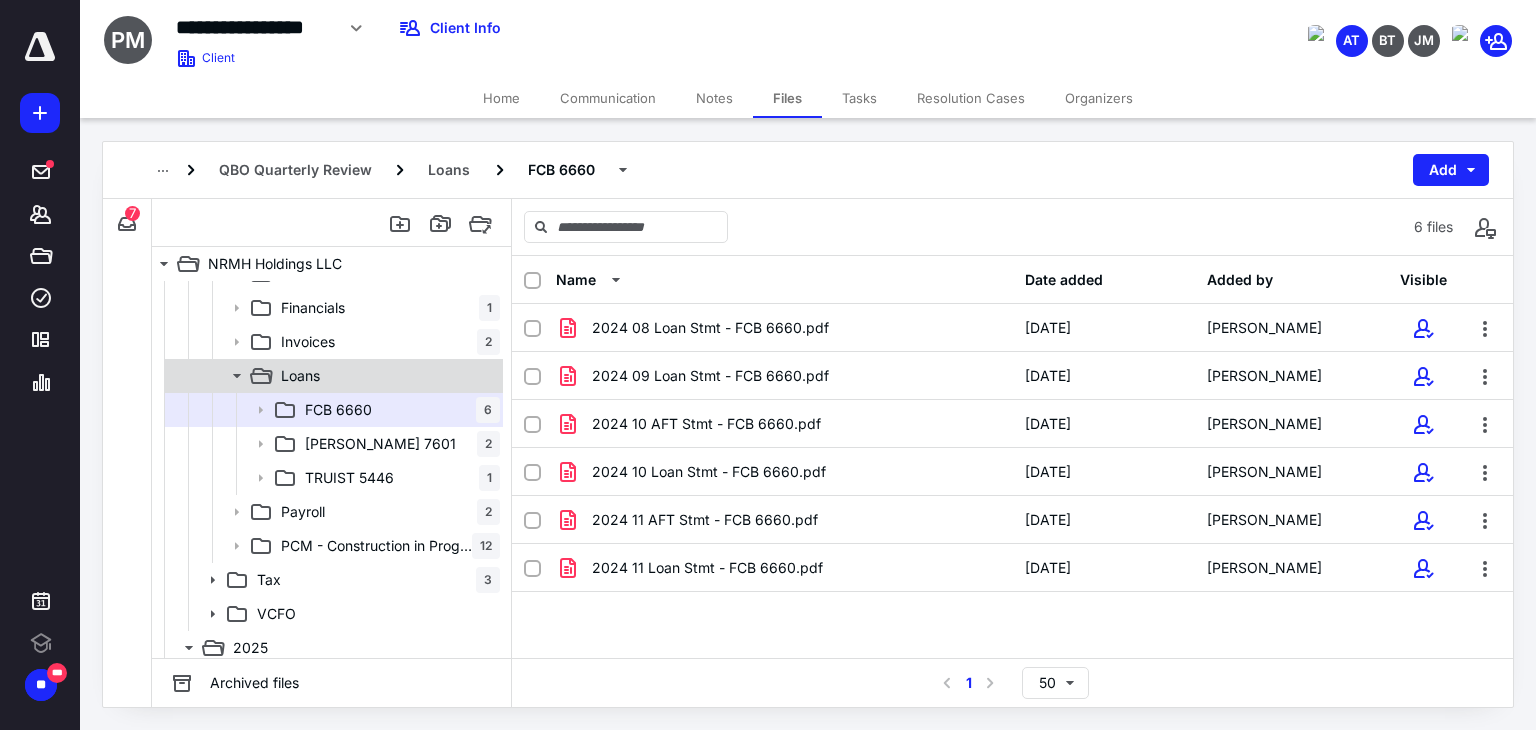 click on "Loans" at bounding box center [386, 376] 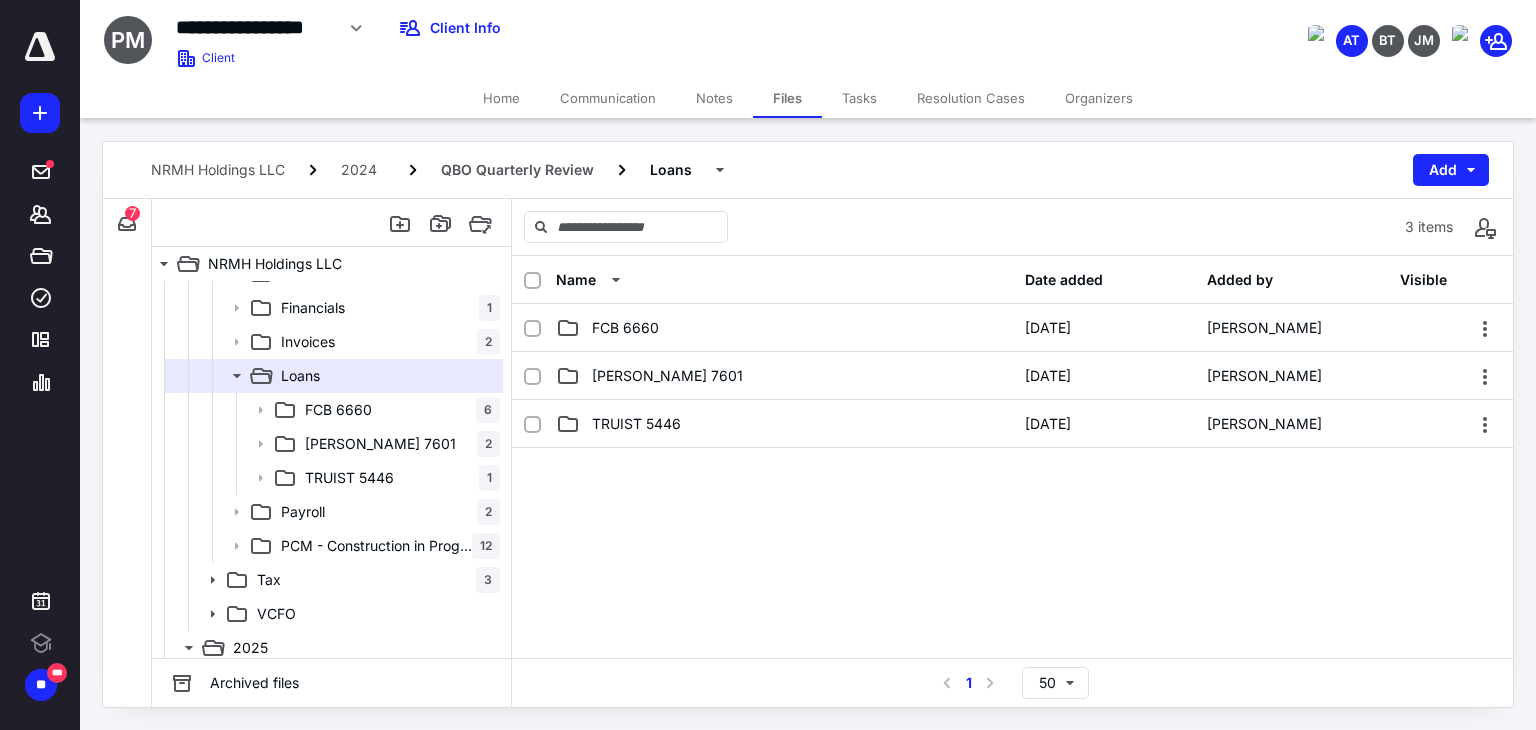 click on "3 items" at bounding box center (1012, 227) 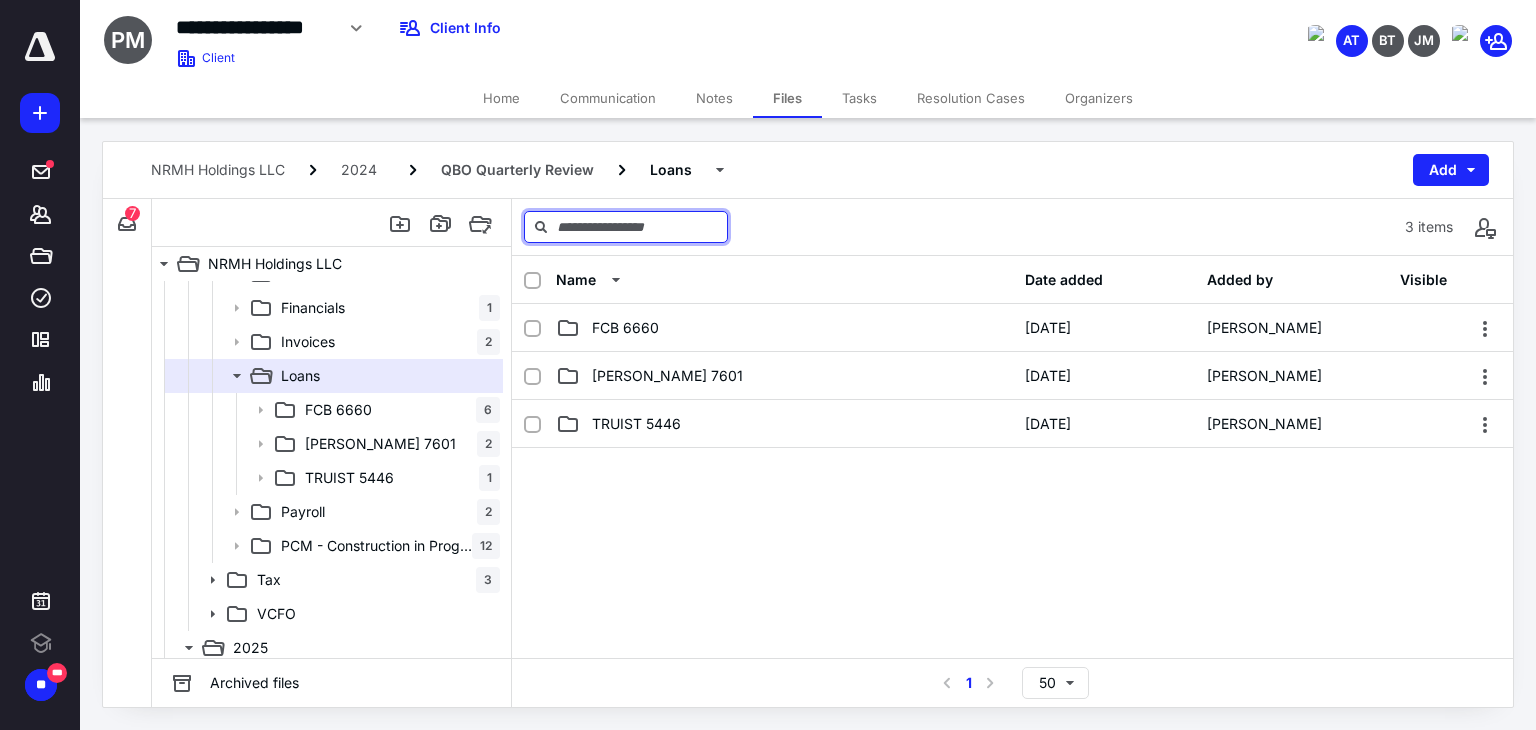 click at bounding box center (626, 227) 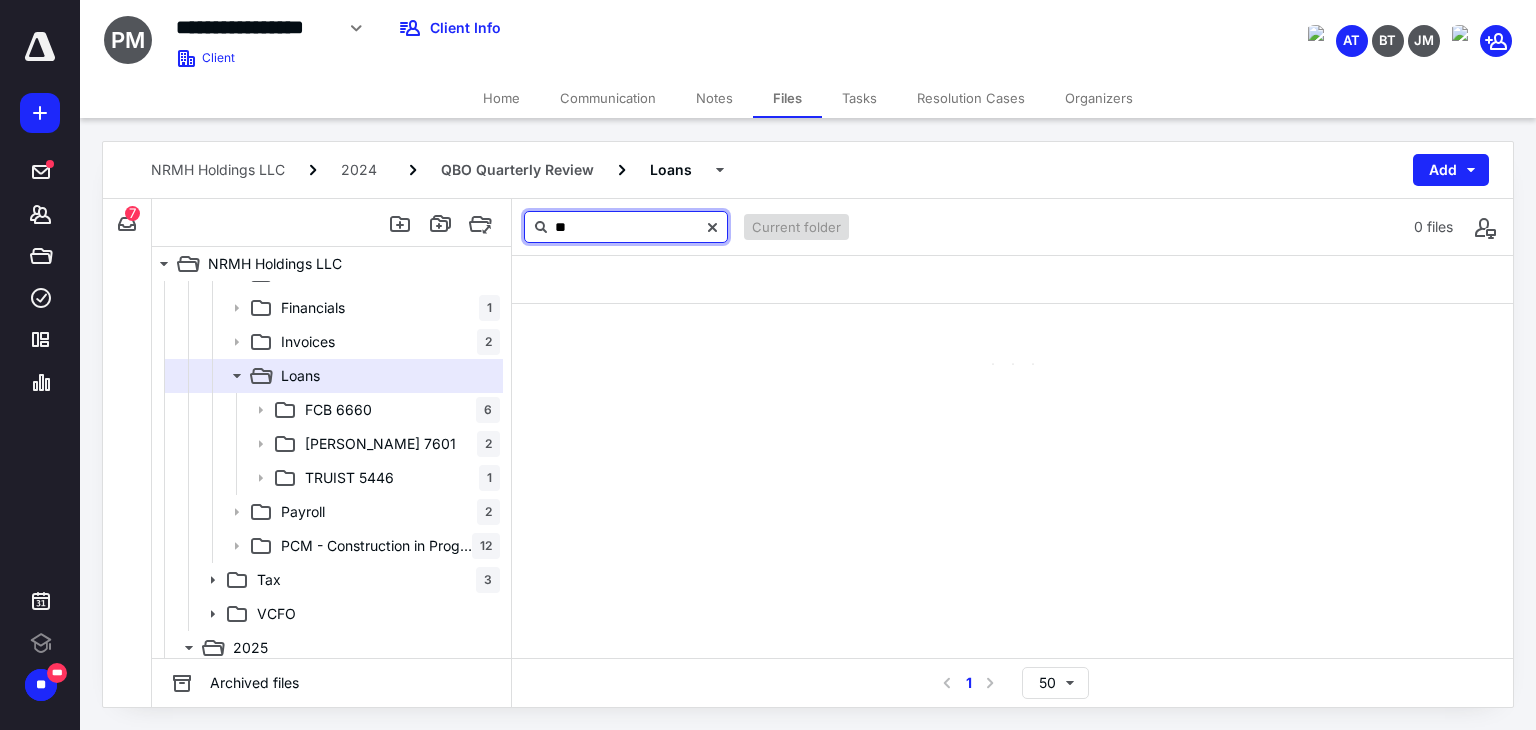 type on "*" 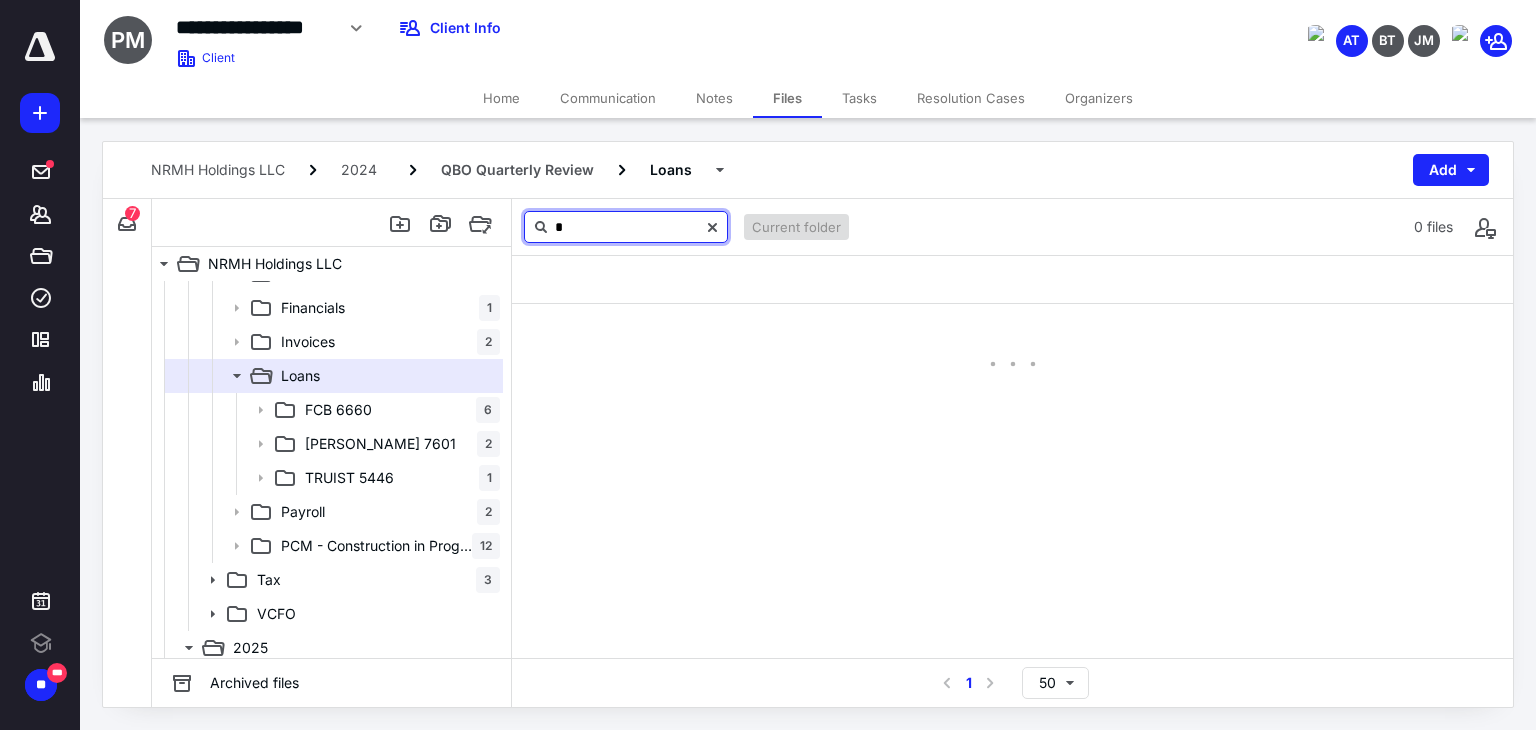 type 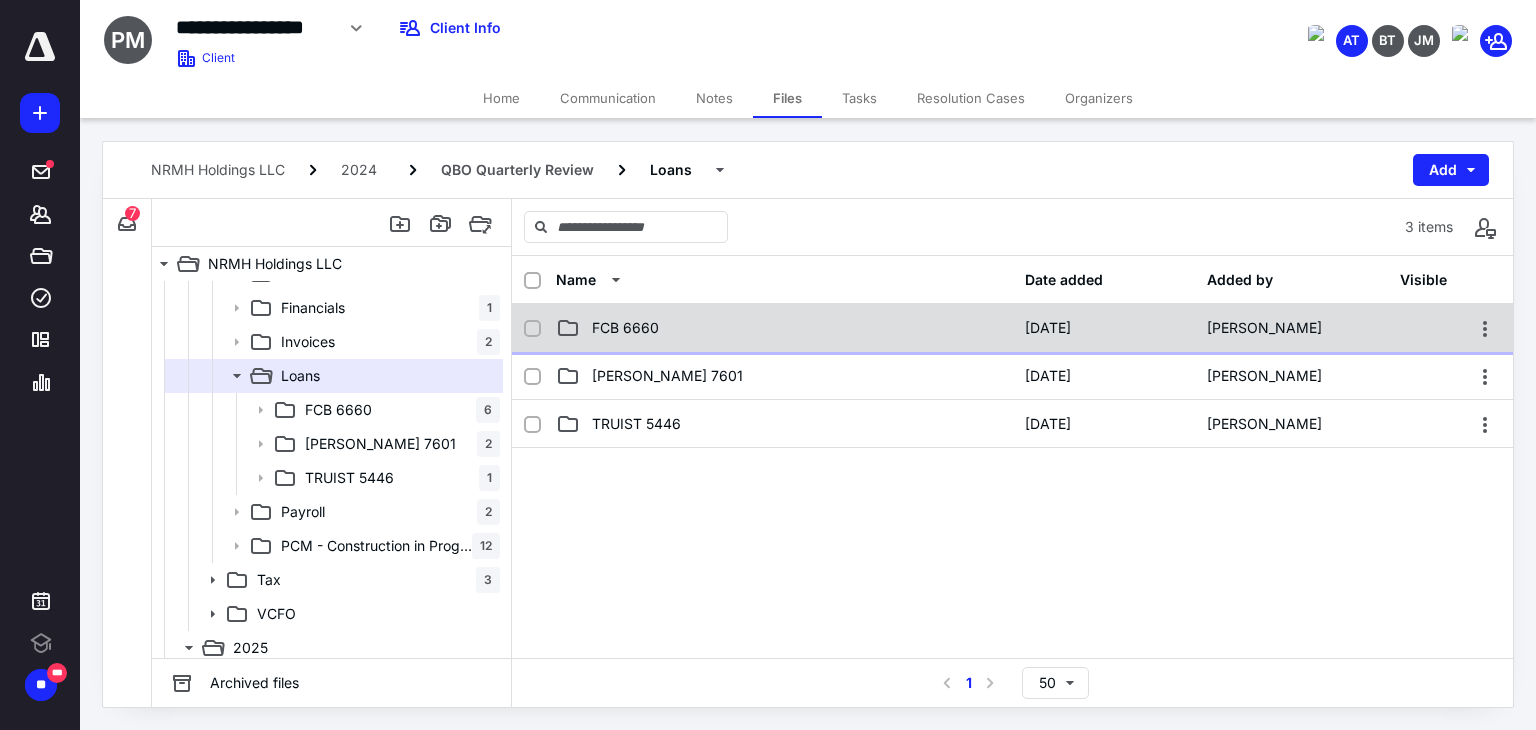 click on "FCB 6660" at bounding box center [625, 328] 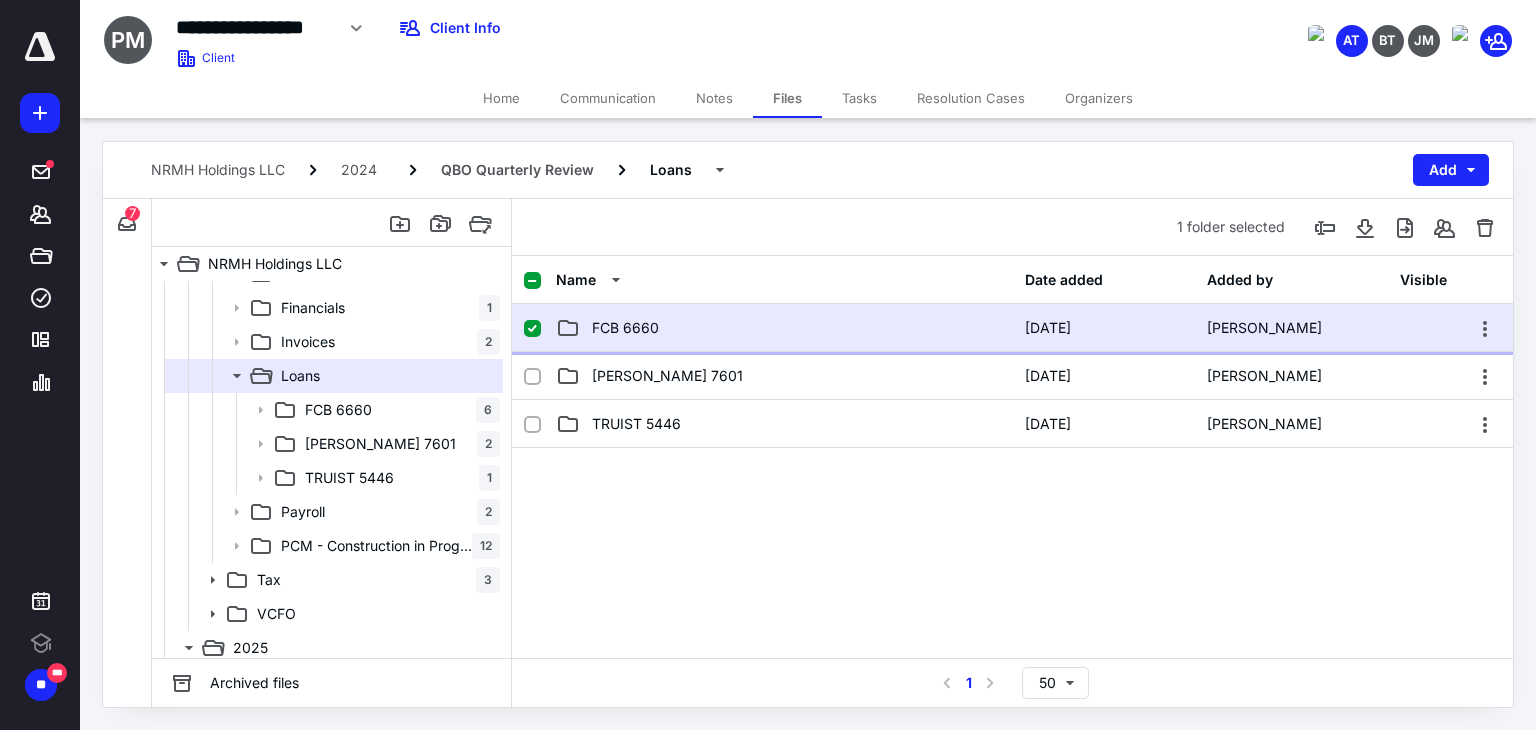 click on "FCB 6660" at bounding box center [625, 328] 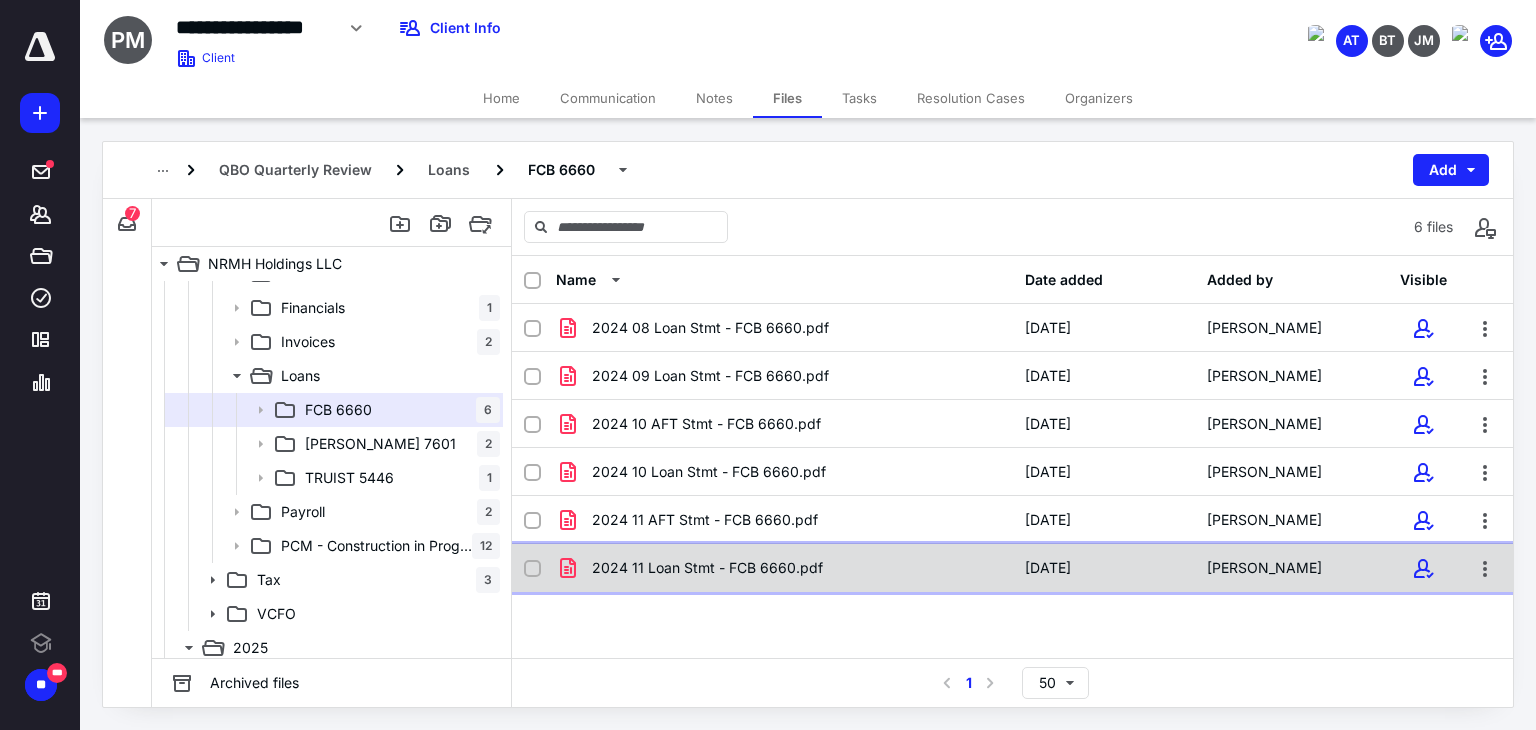 click on "2024 11 Loan Stmt - FCB 6660.pdf [DATE] [PERSON_NAME]" at bounding box center (1012, 568) 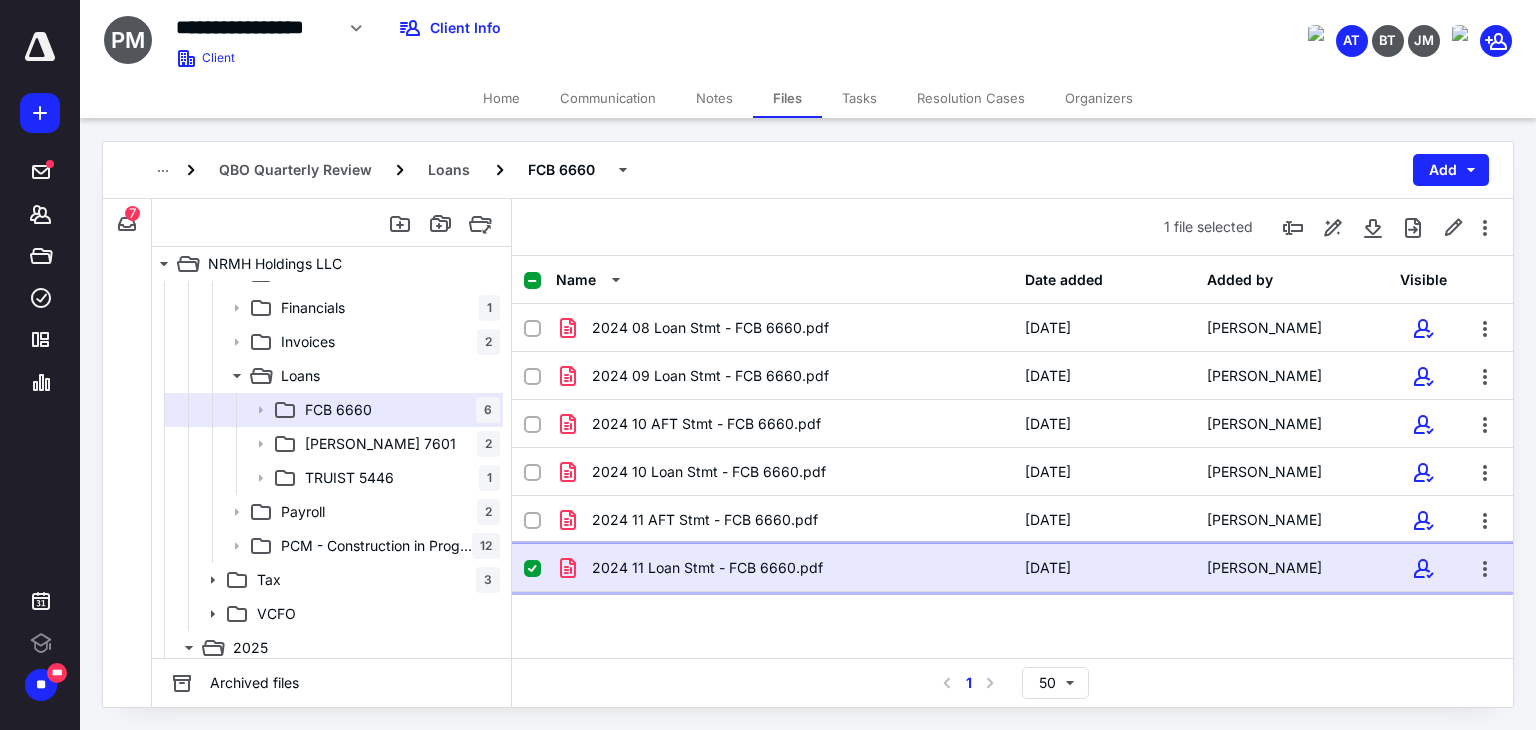 click on "2024 11 Loan Stmt - FCB 6660.pdf [DATE] [PERSON_NAME]" at bounding box center (1012, 568) 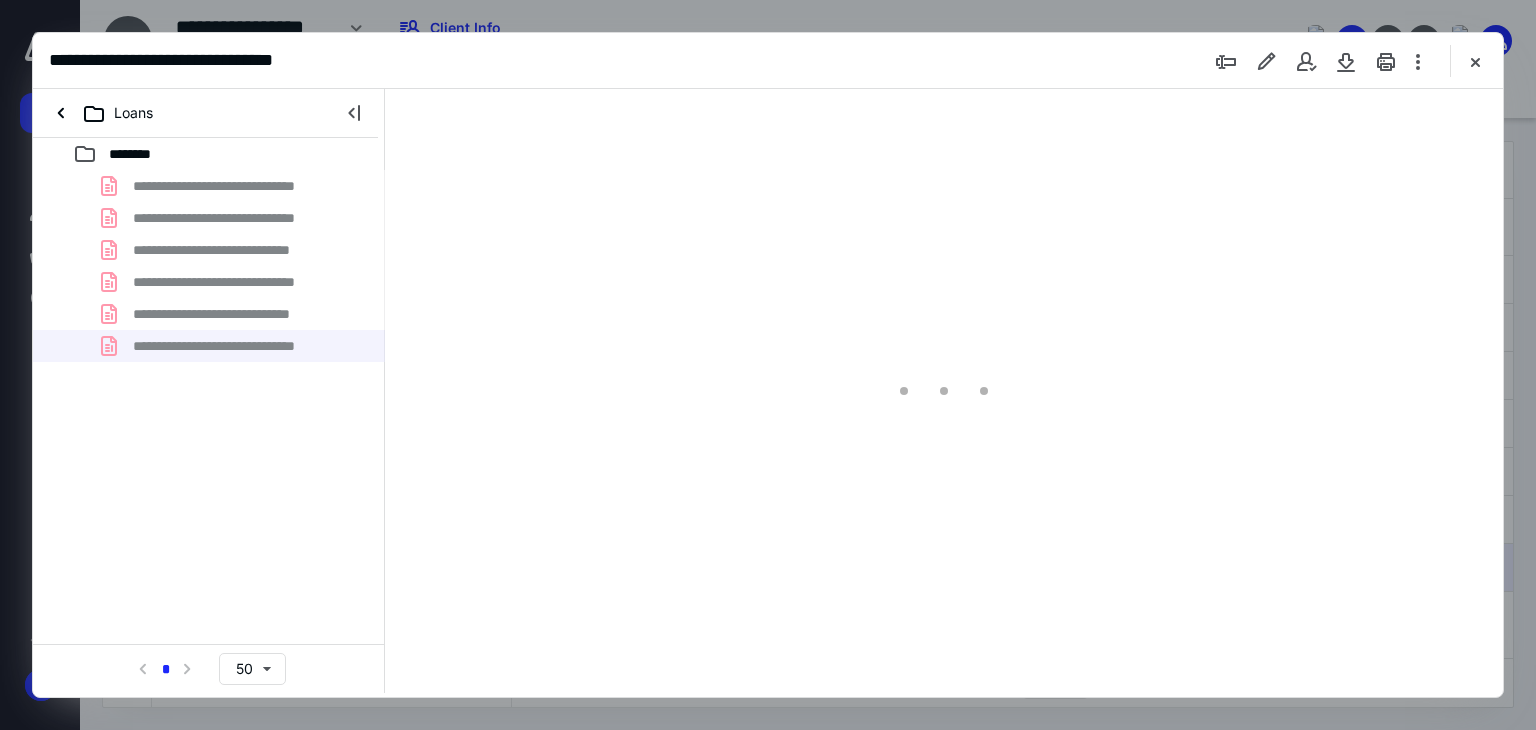 scroll, scrollTop: 0, scrollLeft: 0, axis: both 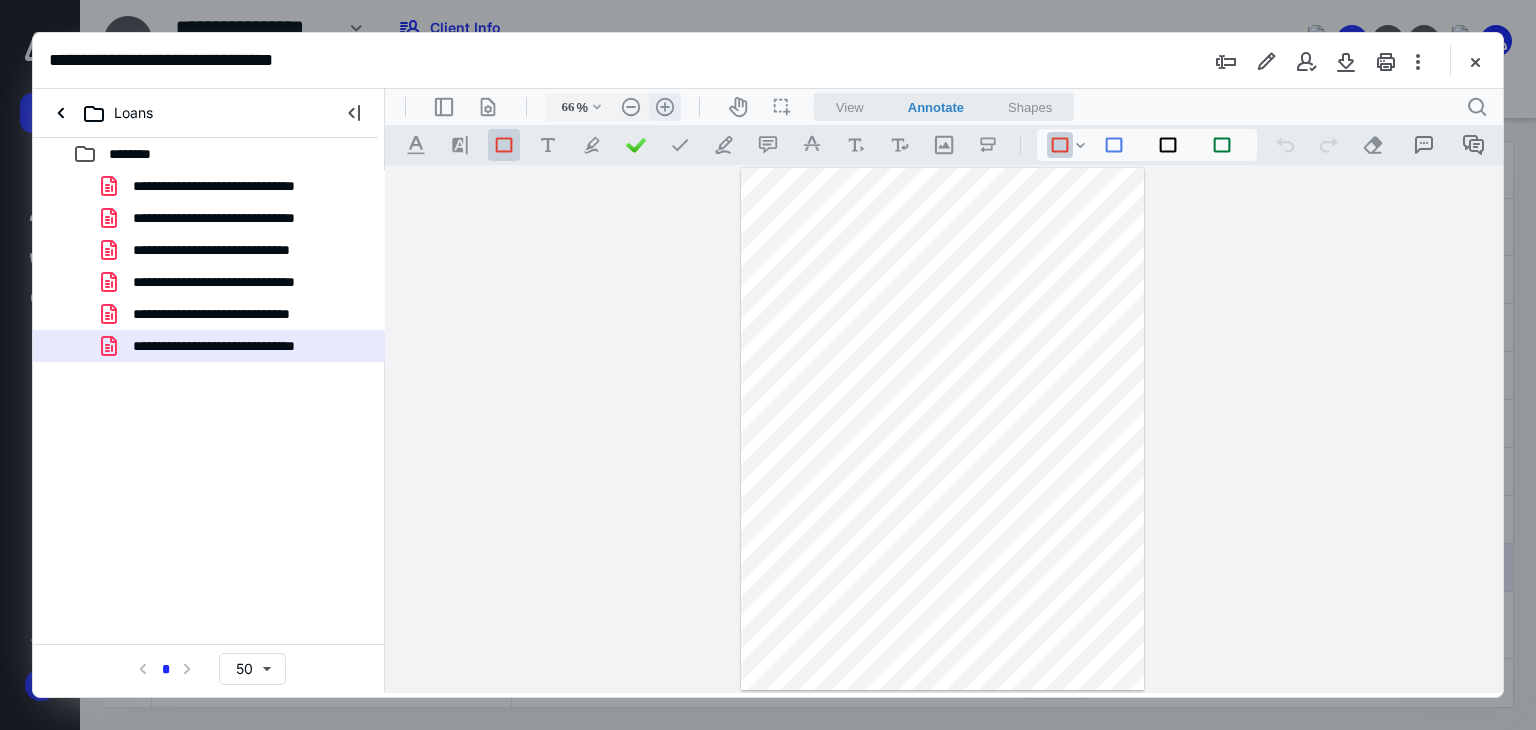 click on ".cls-1{fill:#abb0c4;} icon - header - zoom - in - line" at bounding box center (665, 107) 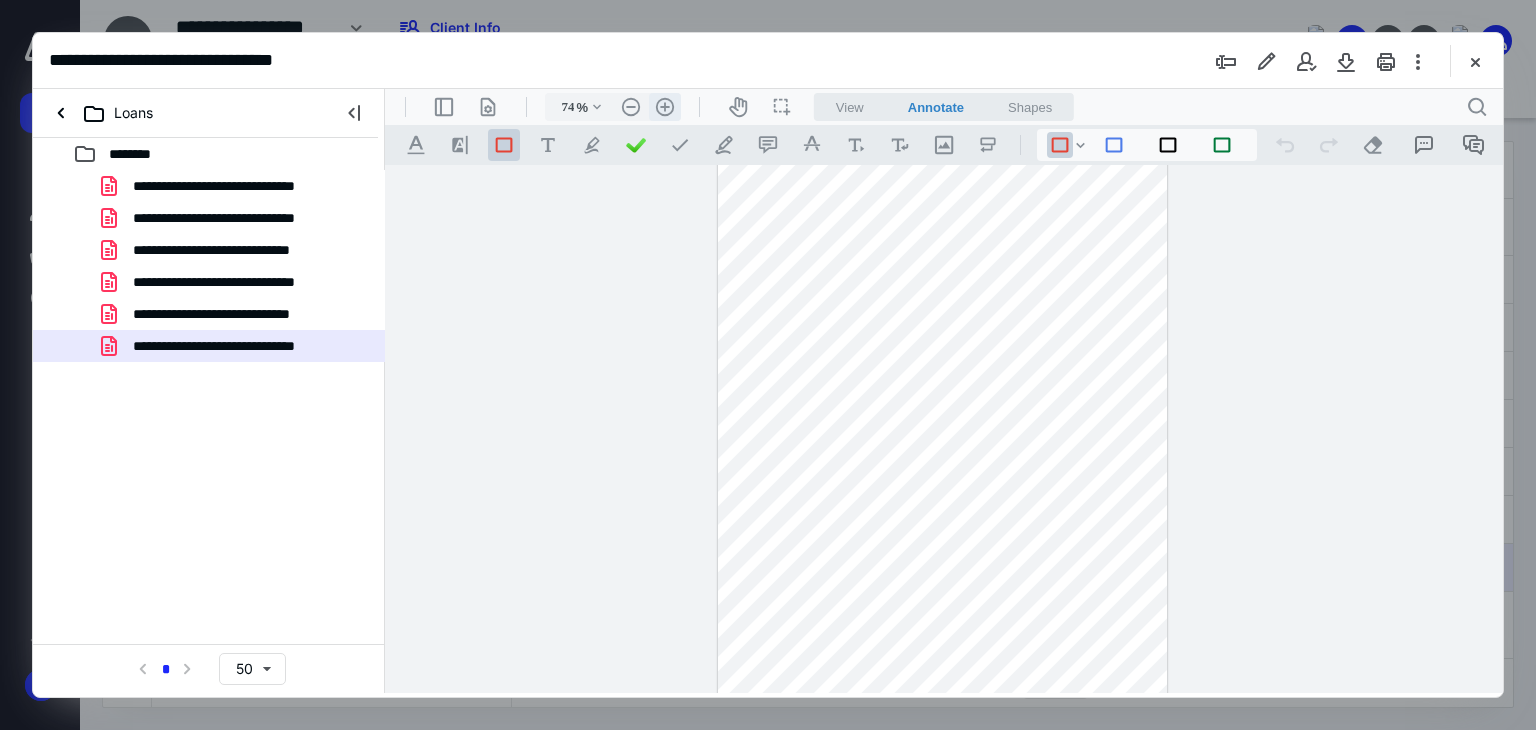 click on ".cls-1{fill:#abb0c4;} icon - header - zoom - in - line" at bounding box center [665, 107] 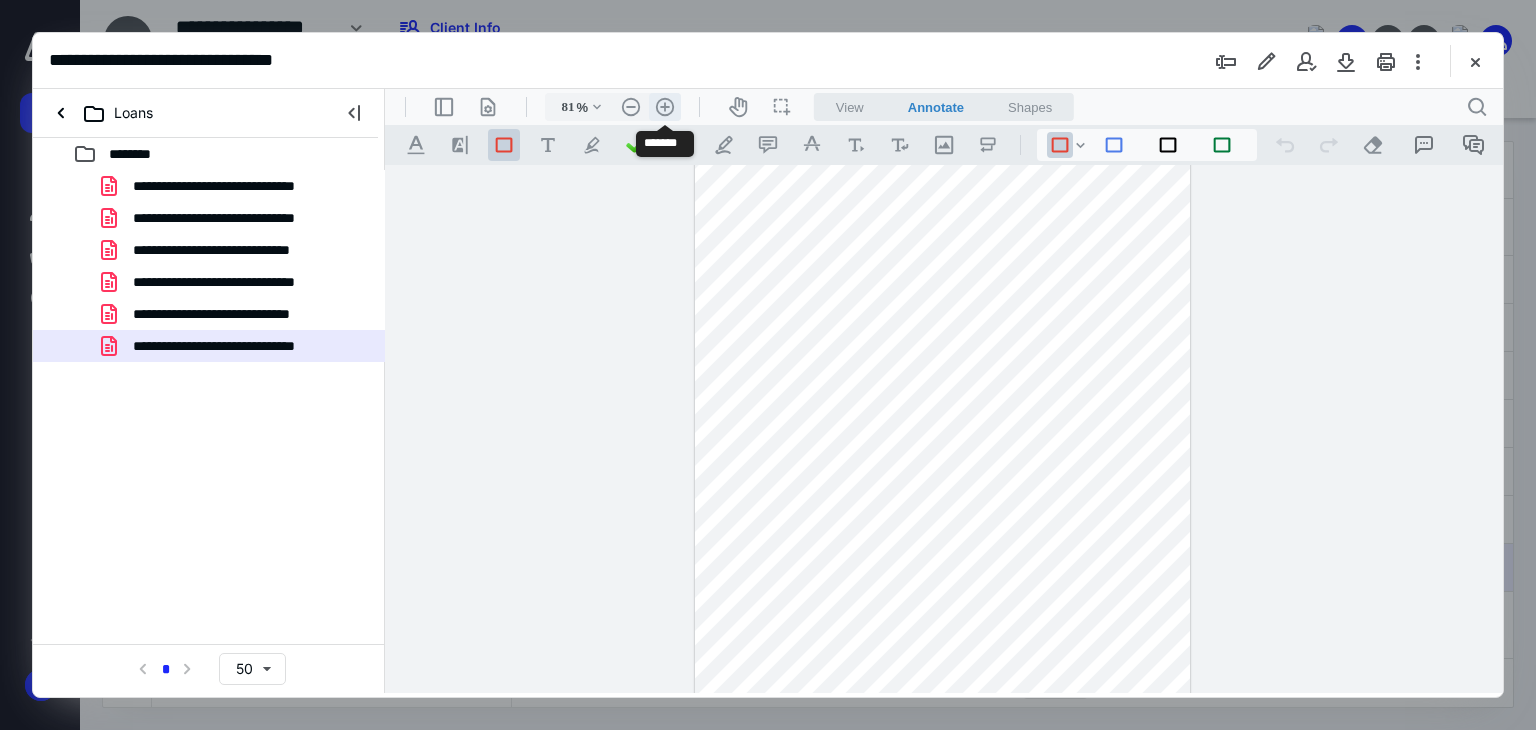 click on ".cls-1{fill:#abb0c4;} icon - header - zoom - in - line" at bounding box center (665, 107) 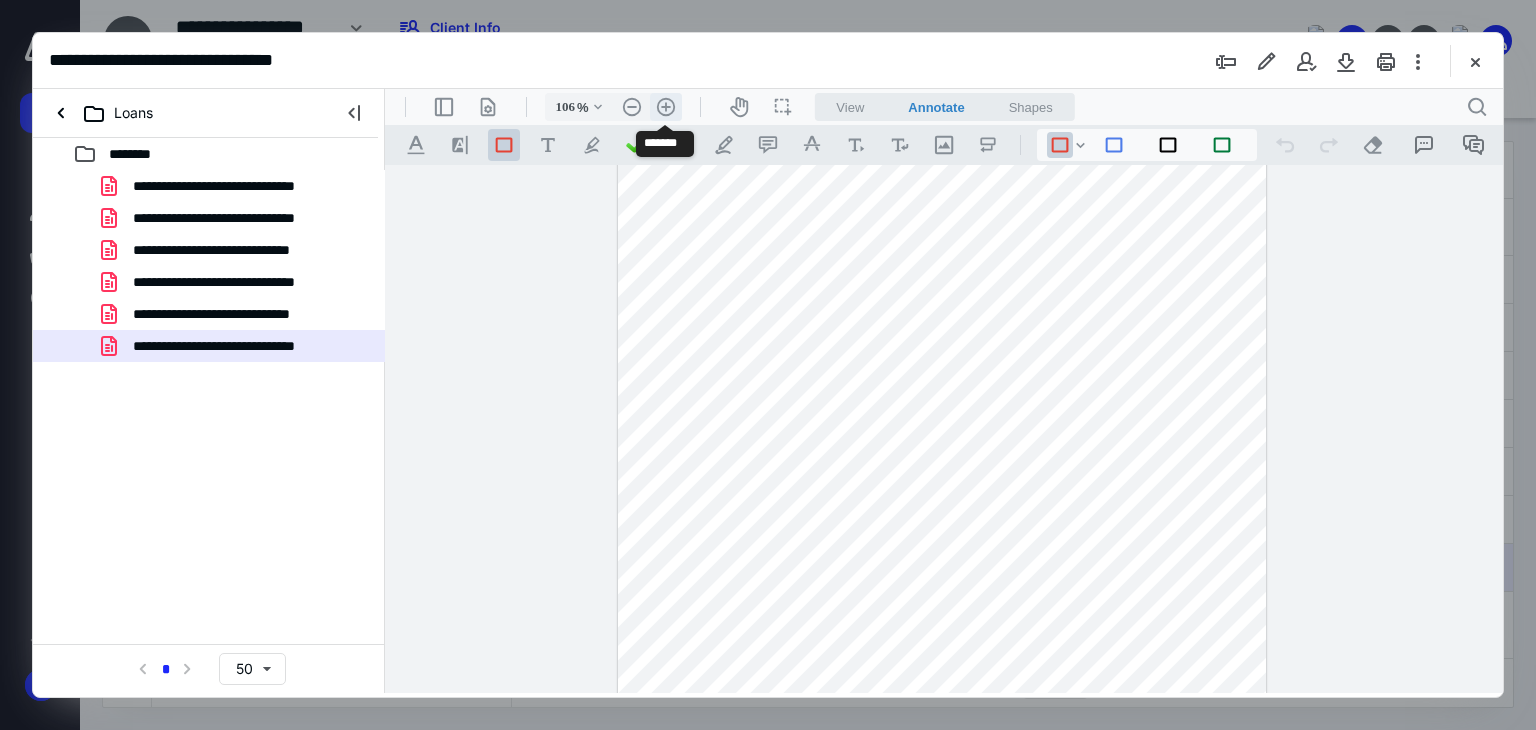 click on ".cls-1{fill:#abb0c4;} icon - header - zoom - in - line" at bounding box center [666, 107] 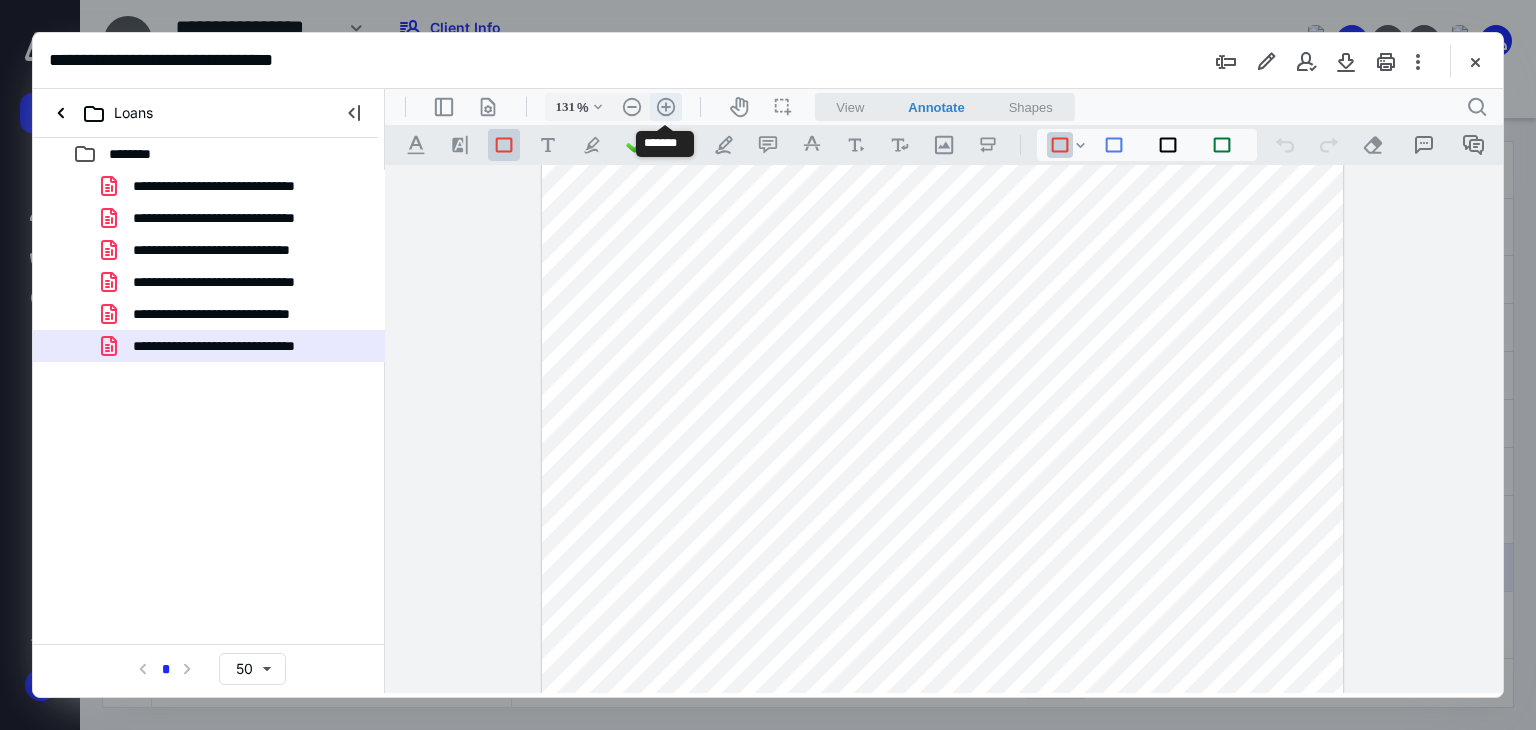 click on ".cls-1{fill:#abb0c4;} icon - header - zoom - in - line" at bounding box center (666, 107) 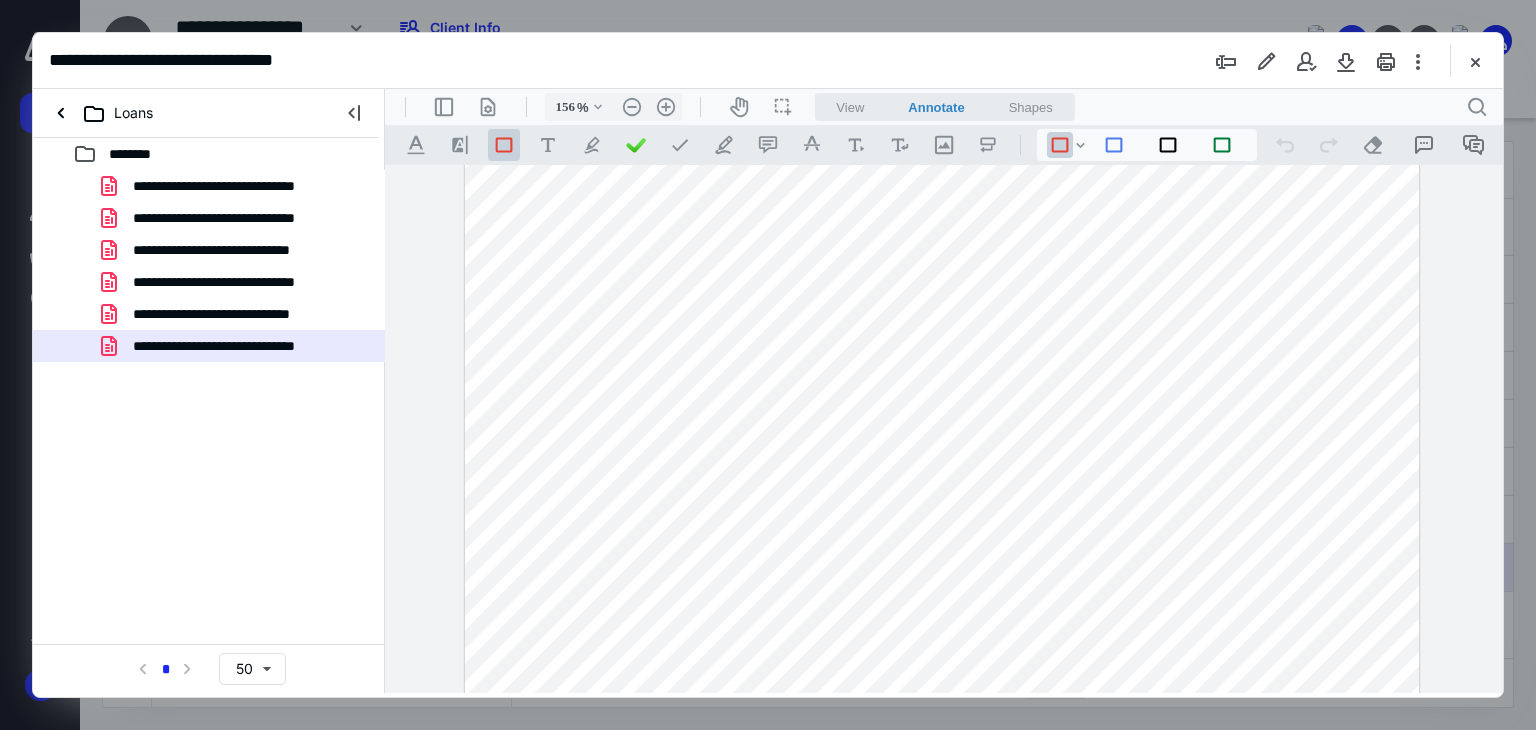 scroll, scrollTop: 300, scrollLeft: 0, axis: vertical 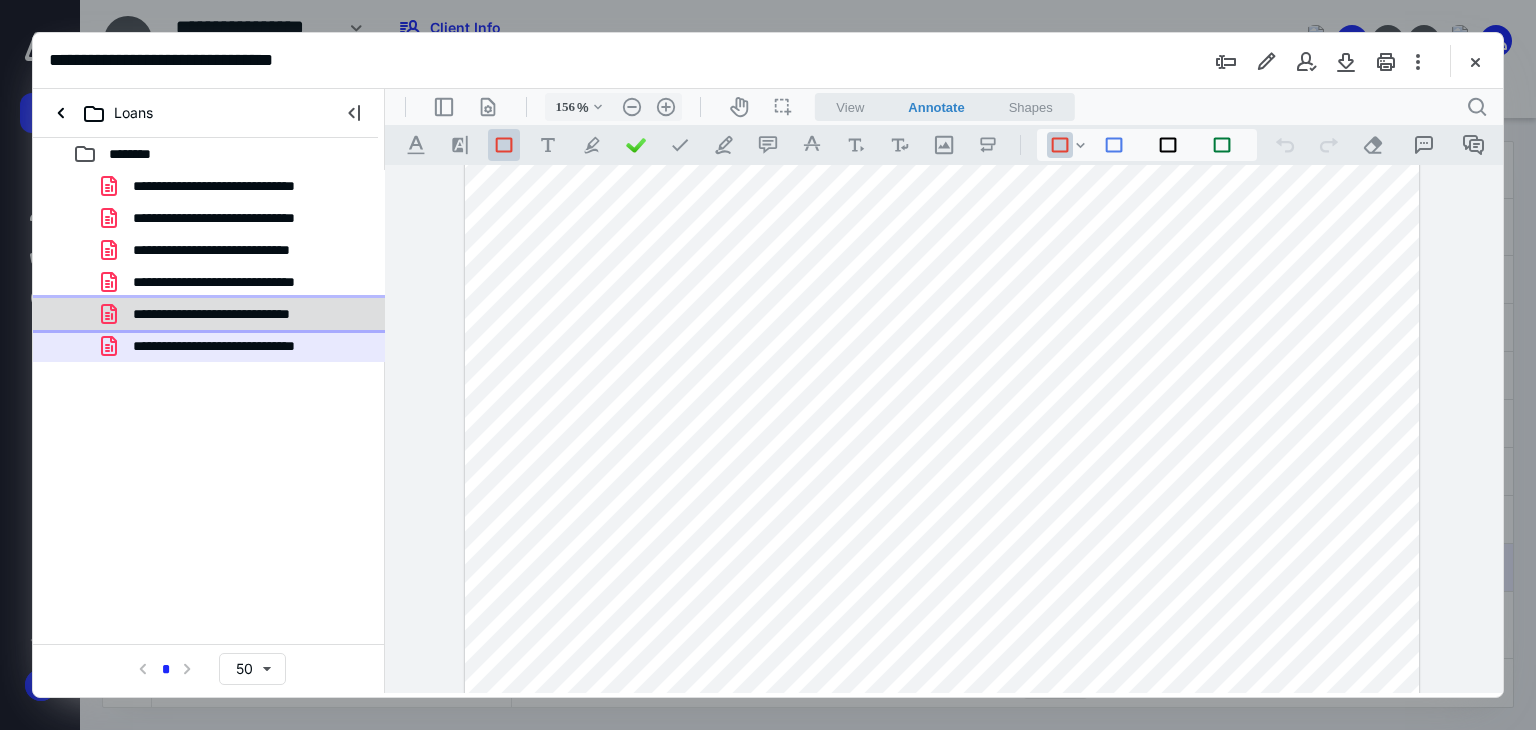 click on "**********" at bounding box center [232, 314] 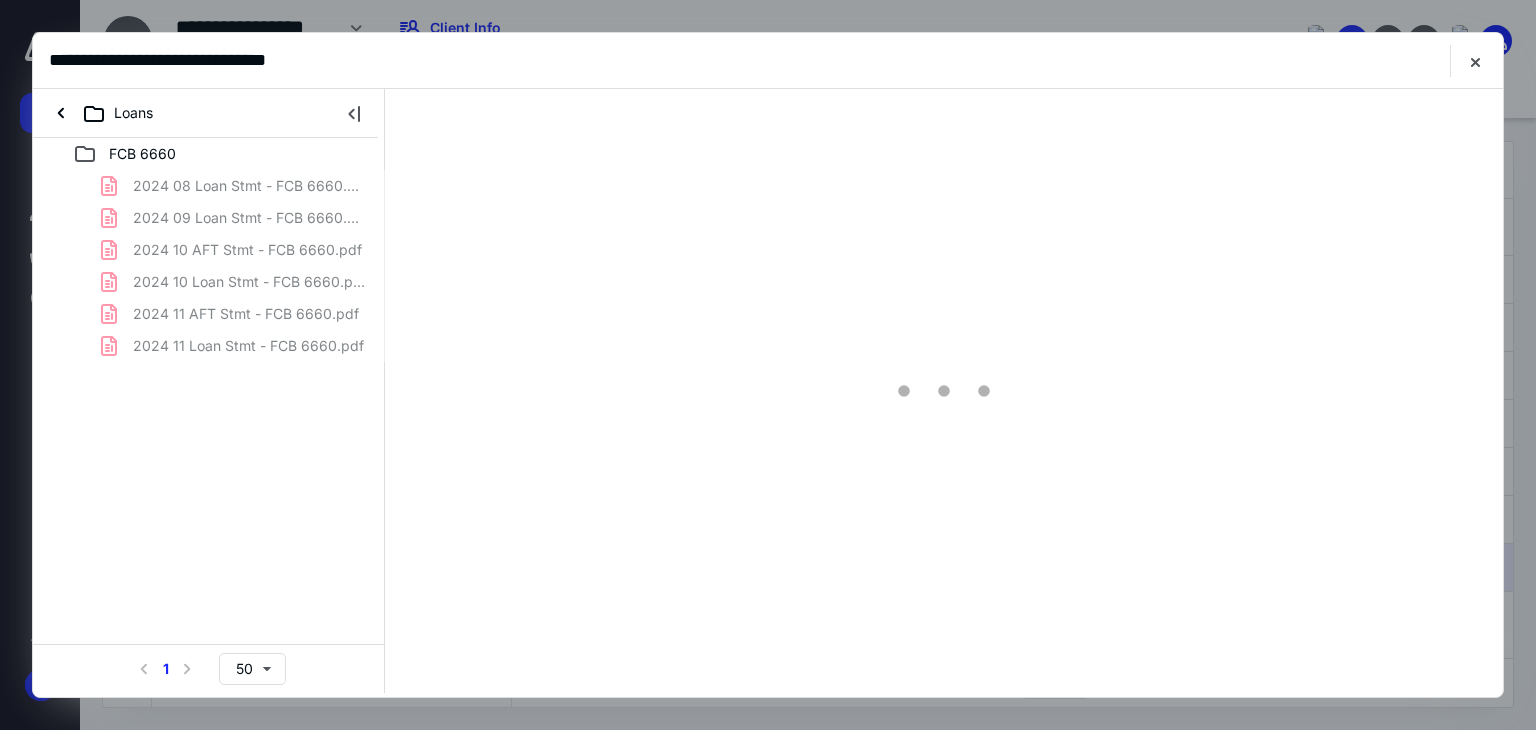 scroll, scrollTop: 0, scrollLeft: 0, axis: both 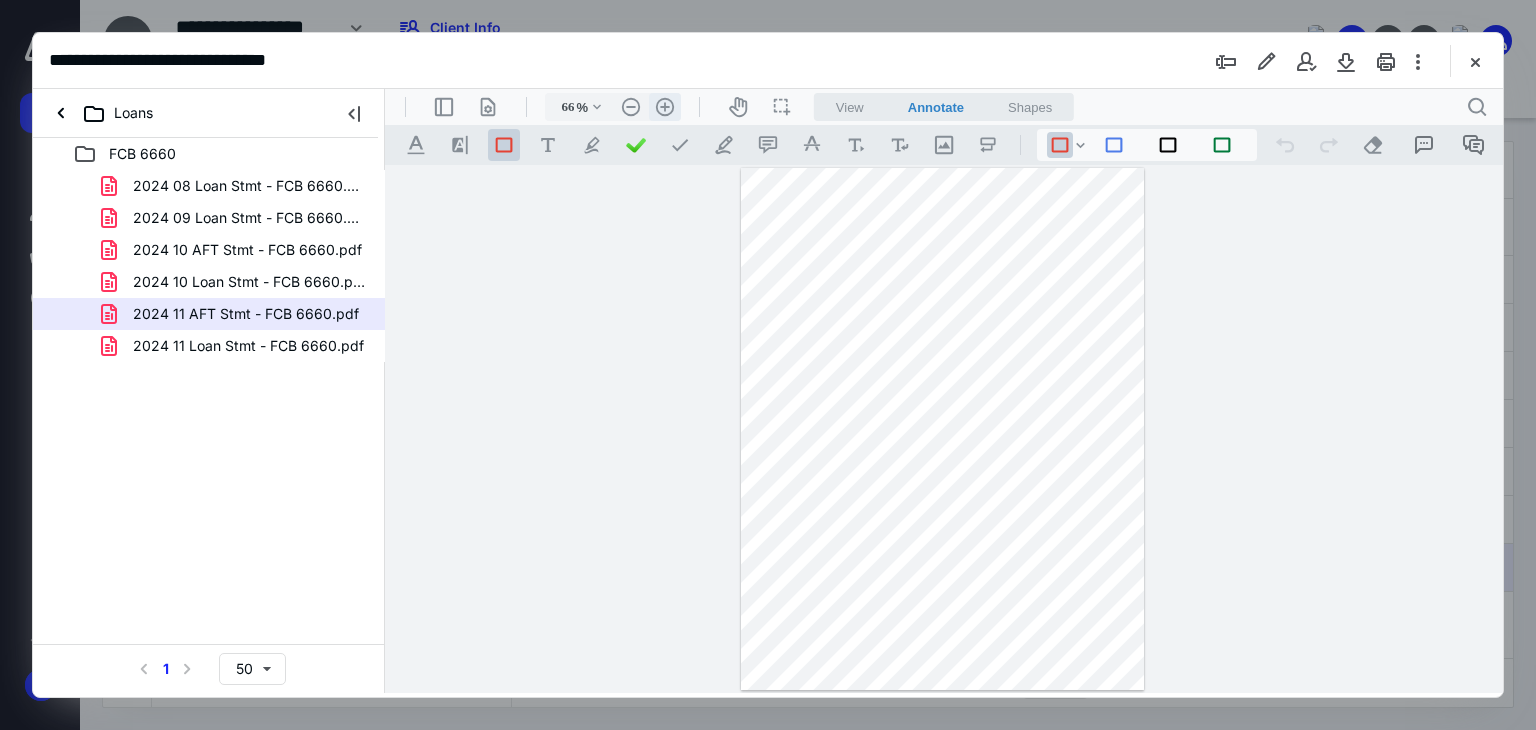 click on ".cls-1{fill:#abb0c4;} icon - header - zoom - in - line" at bounding box center (665, 107) 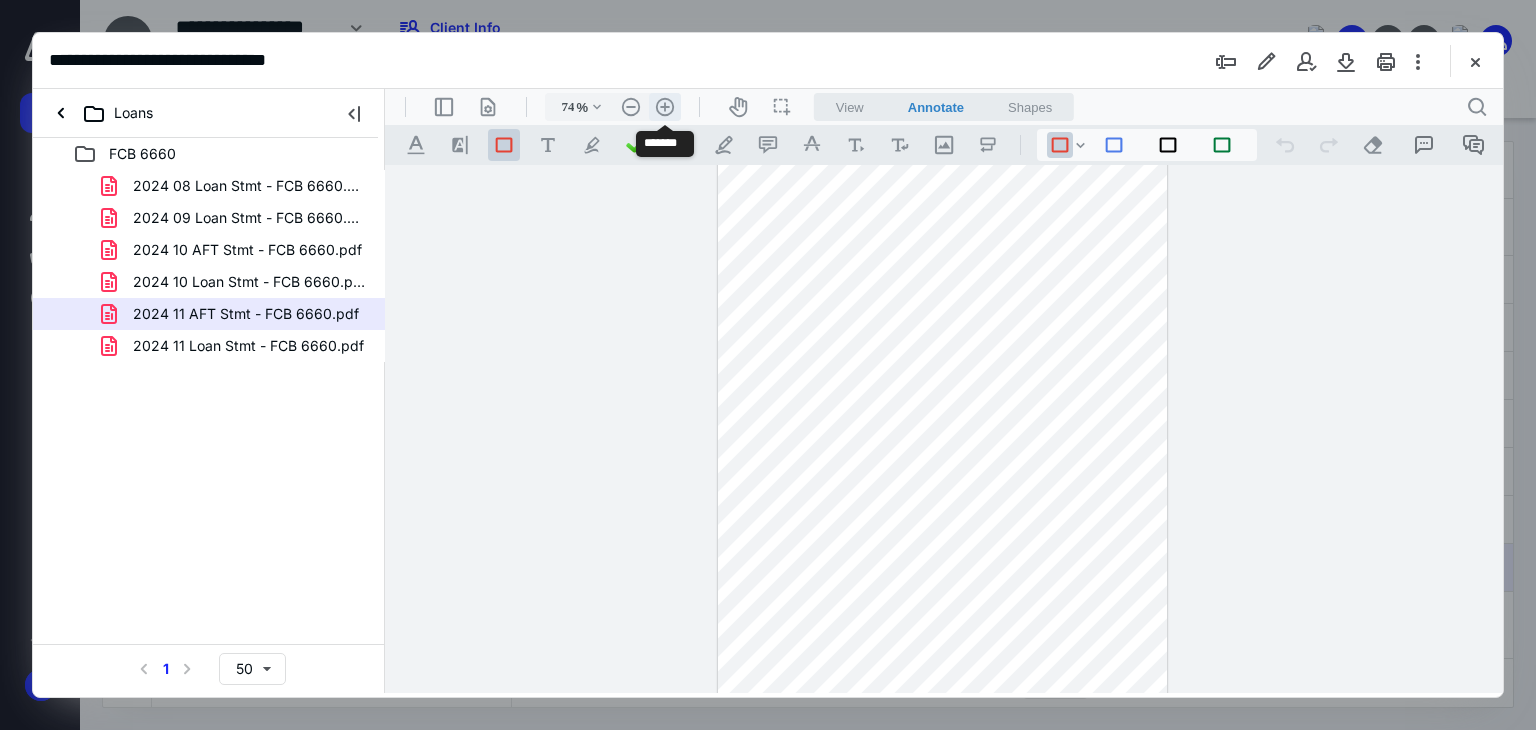 click on ".cls-1{fill:#abb0c4;} icon - header - zoom - in - line" at bounding box center [665, 107] 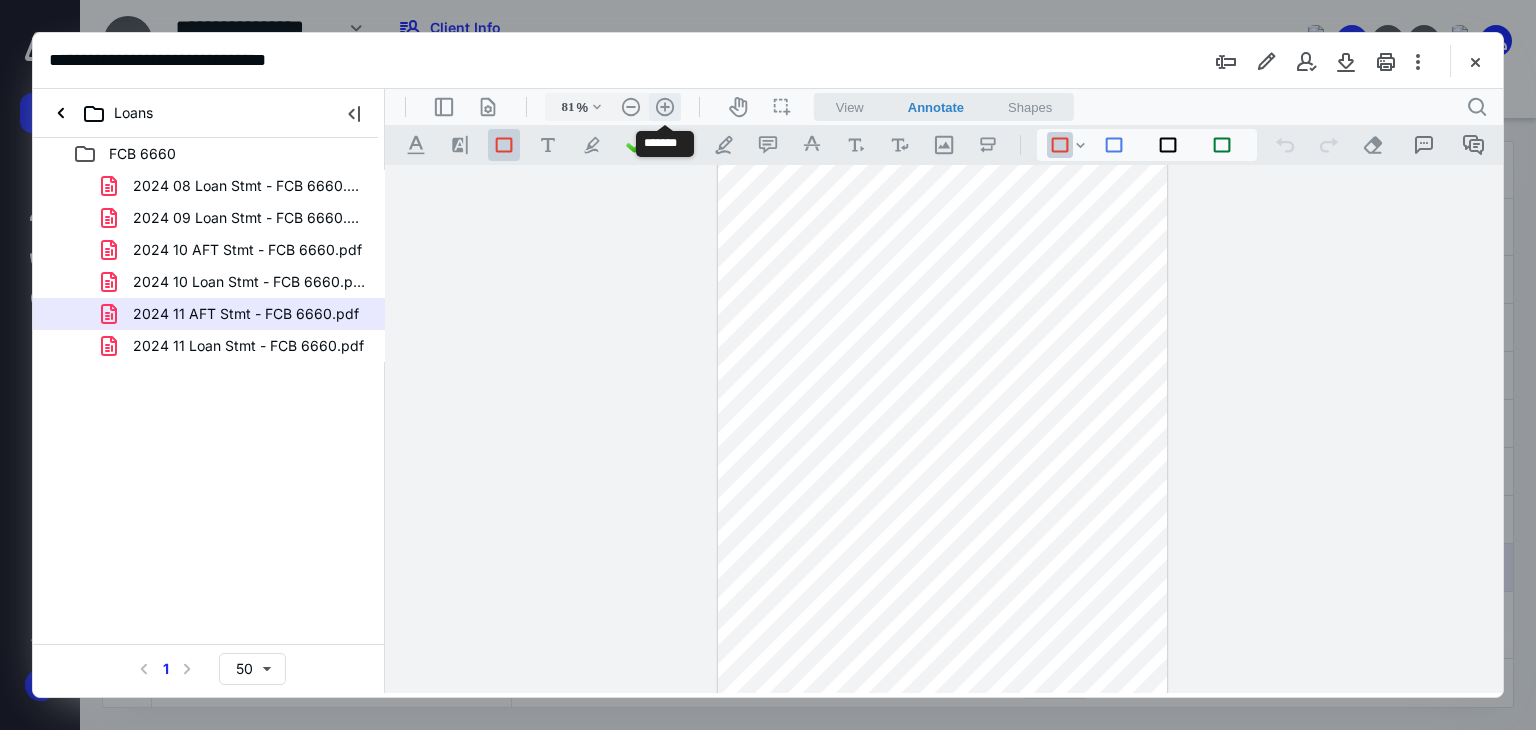 click on ".cls-1{fill:#abb0c4;} icon - header - zoom - in - line" at bounding box center (665, 107) 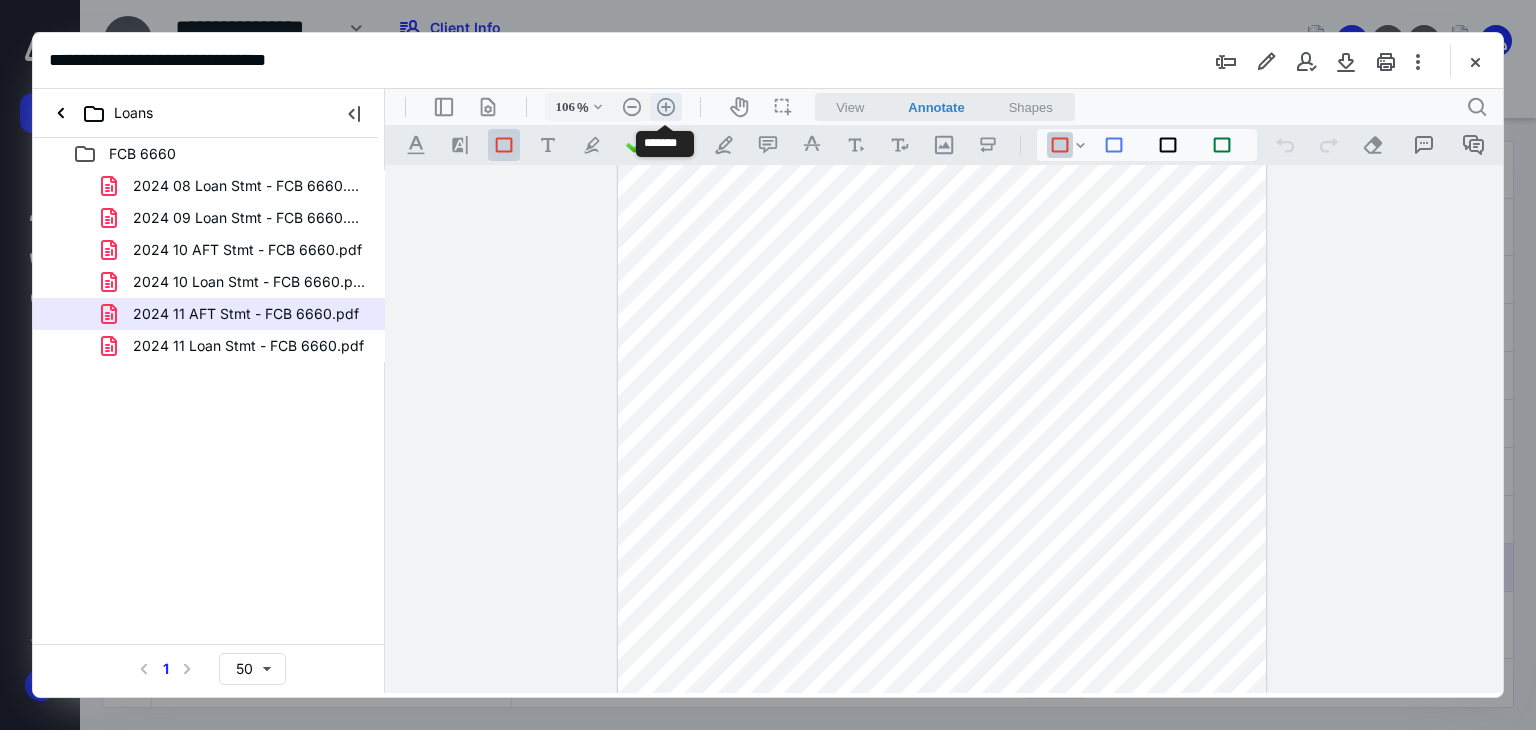 click on ".cls-1{fill:#abb0c4;} icon - header - zoom - in - line" at bounding box center [666, 107] 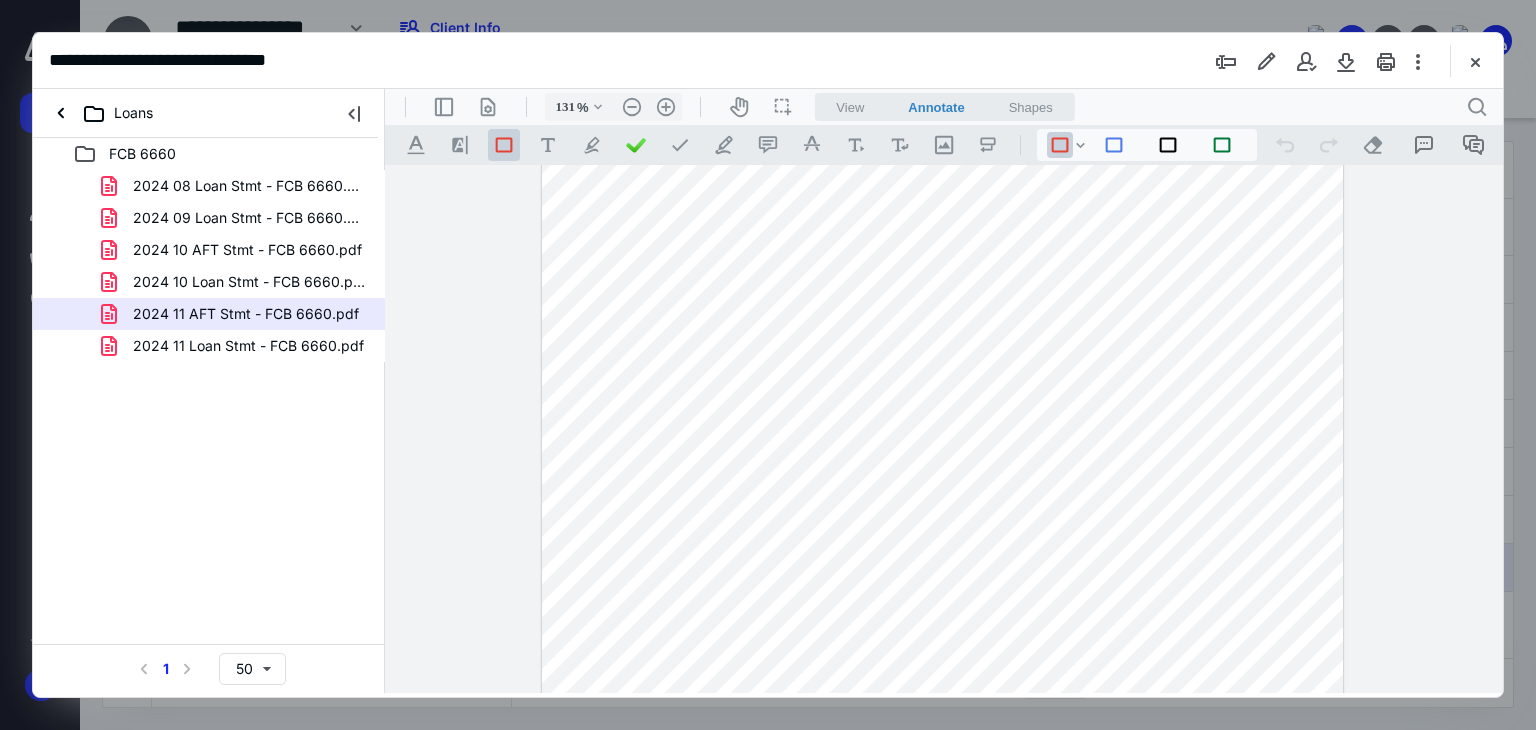 scroll, scrollTop: 0, scrollLeft: 0, axis: both 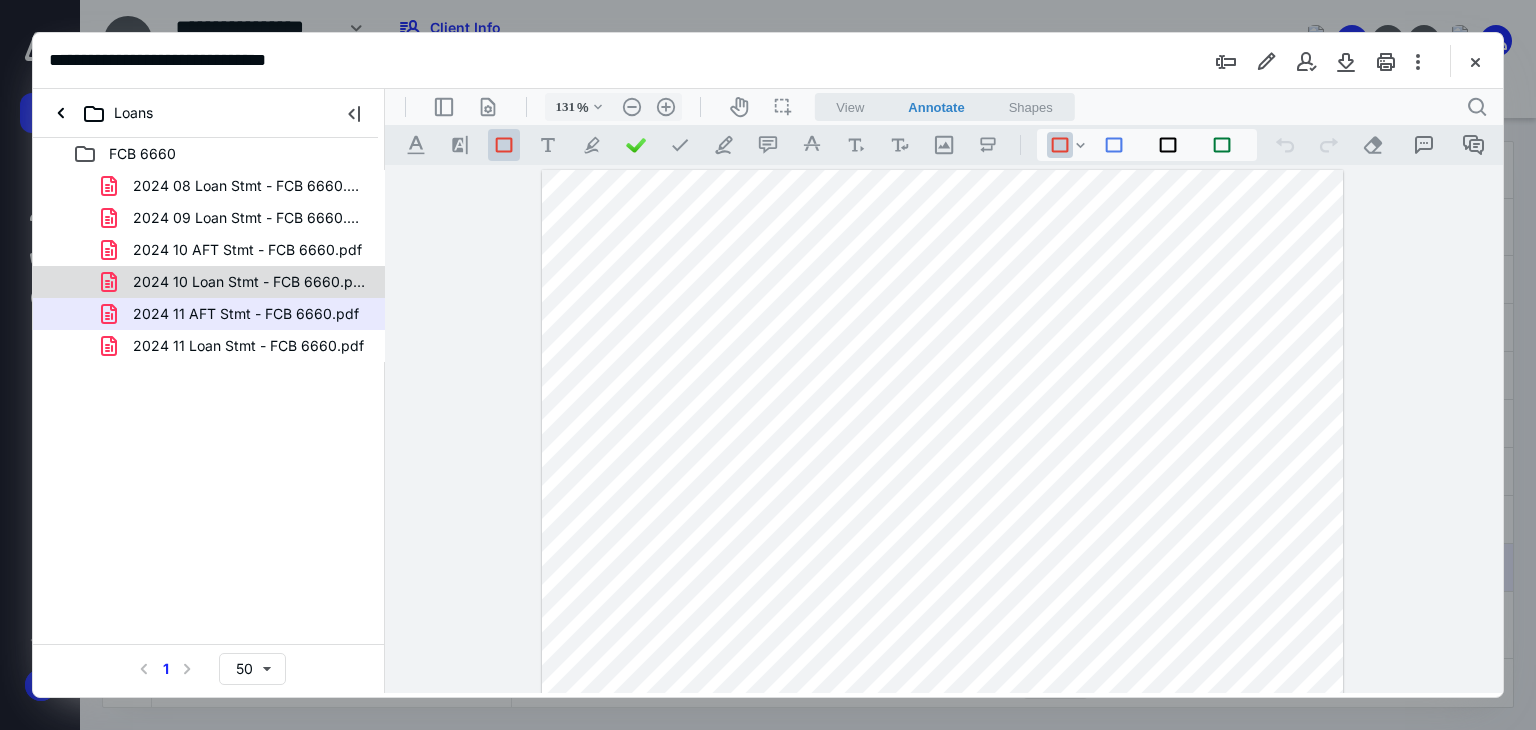 click on "2024 10 Loan Stmt - FCB 6660.pdf" at bounding box center [249, 282] 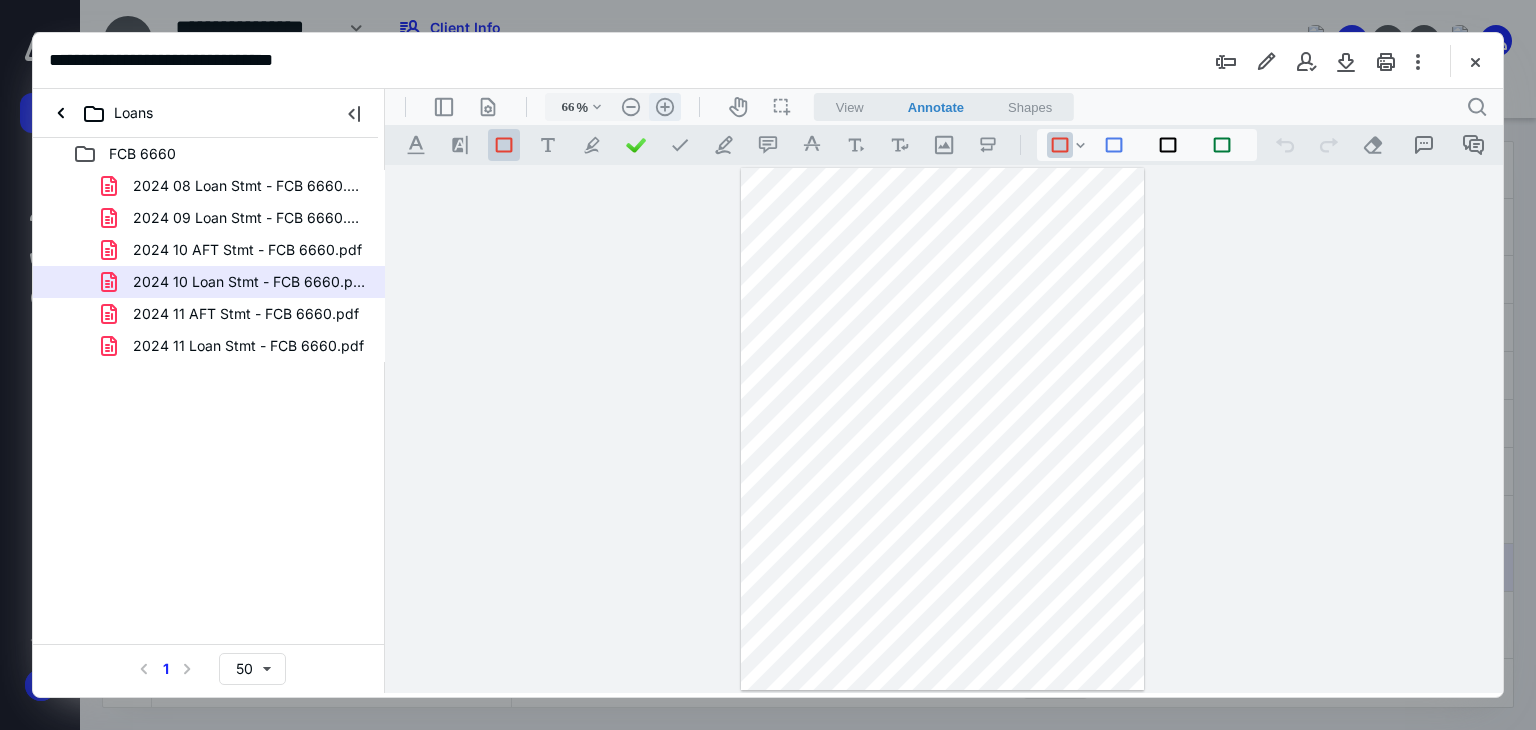 click on ".cls-1{fill:#abb0c4;} icon - header - zoom - in - line" at bounding box center [665, 107] 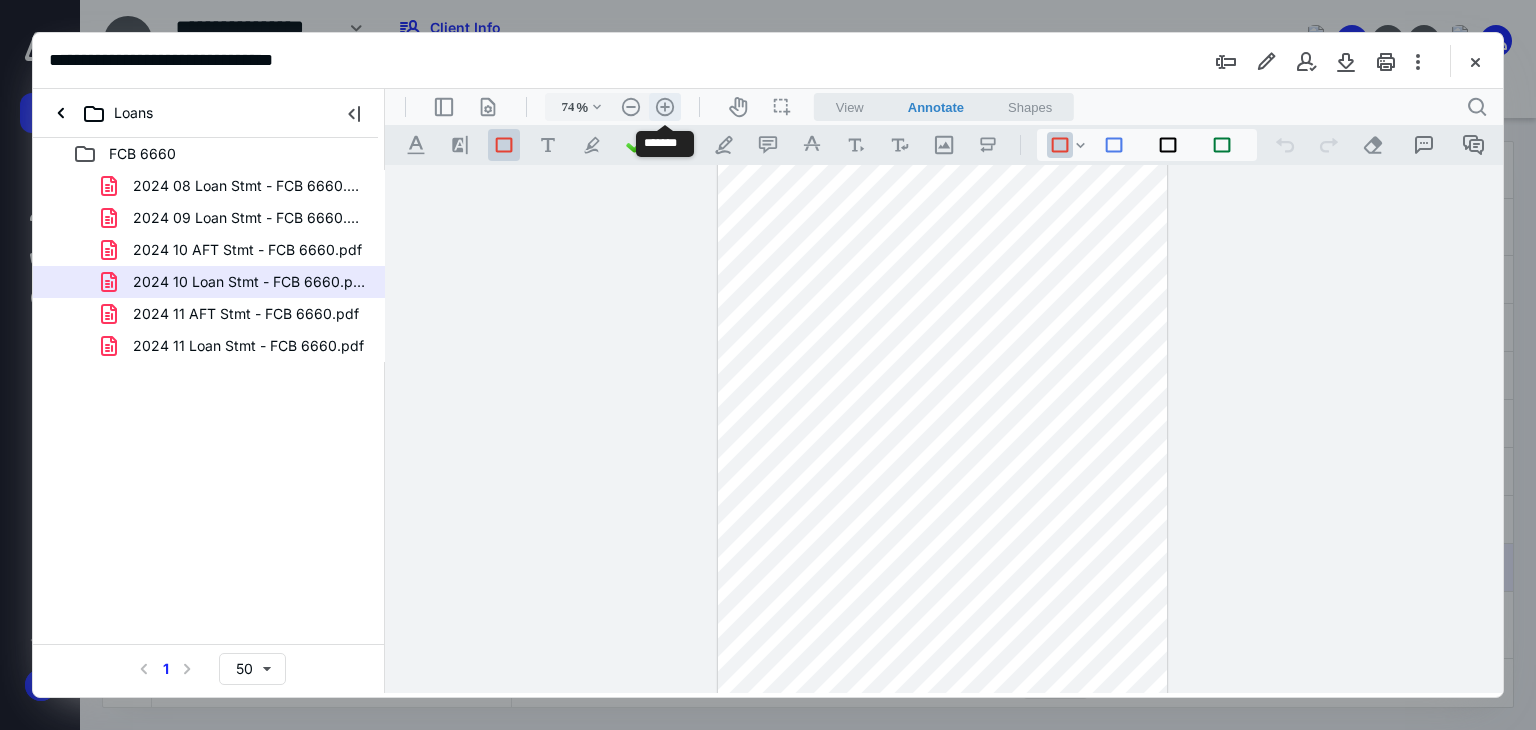 click on ".cls-1{fill:#abb0c4;} icon - header - zoom - in - line" at bounding box center [665, 107] 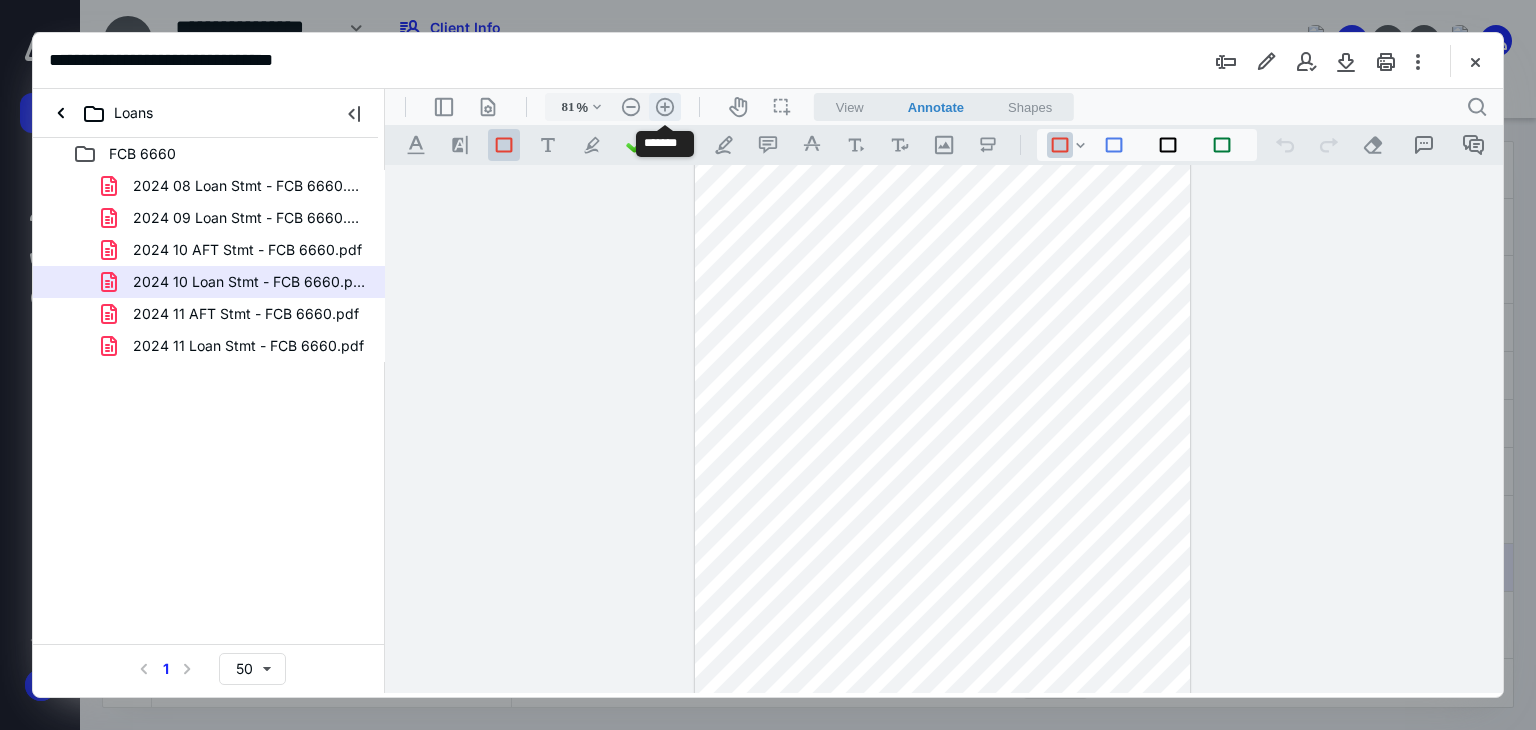 click on ".cls-1{fill:#abb0c4;} icon - header - zoom - in - line" at bounding box center [665, 107] 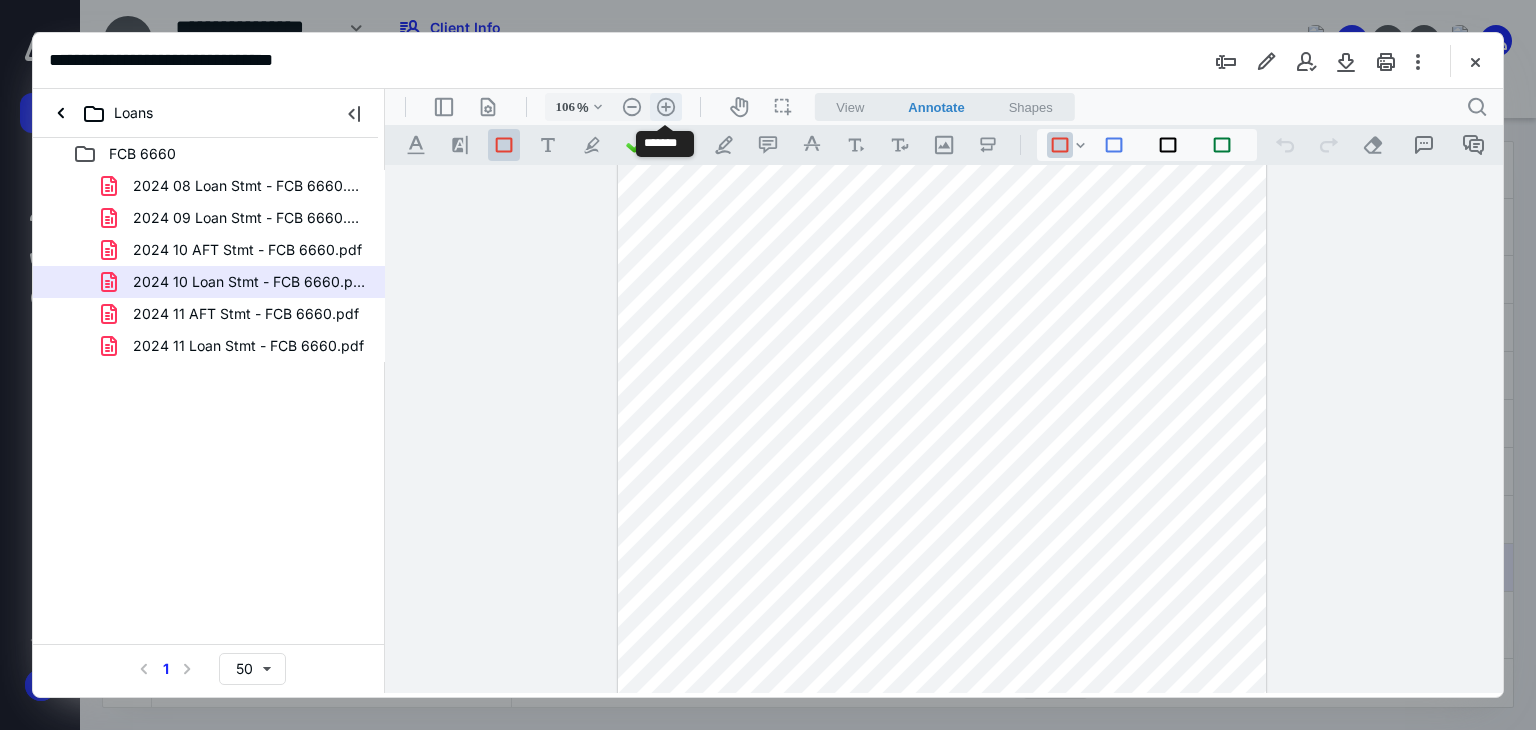 click on ".cls-1{fill:#abb0c4;} icon - header - zoom - in - line" at bounding box center (666, 107) 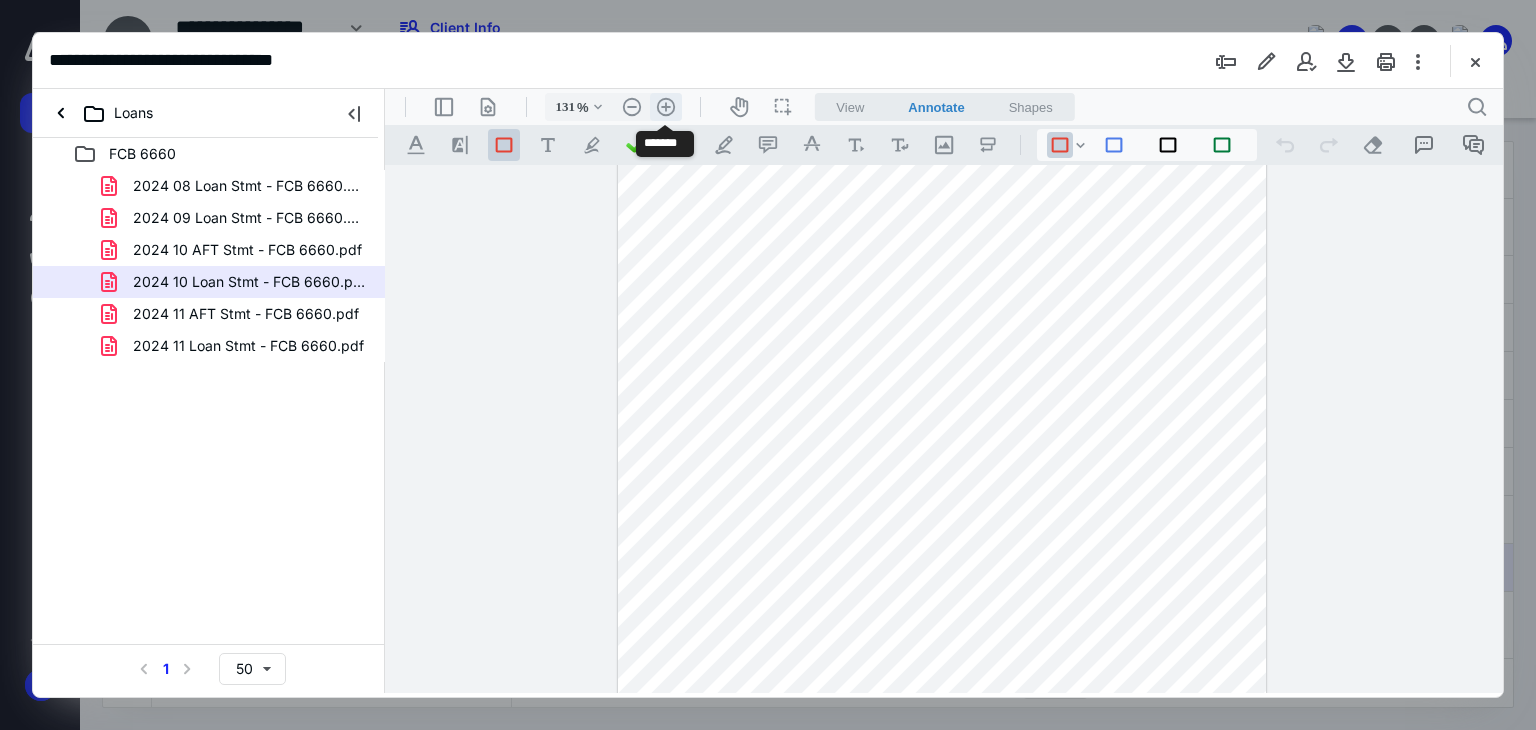 scroll, scrollTop: 222, scrollLeft: 0, axis: vertical 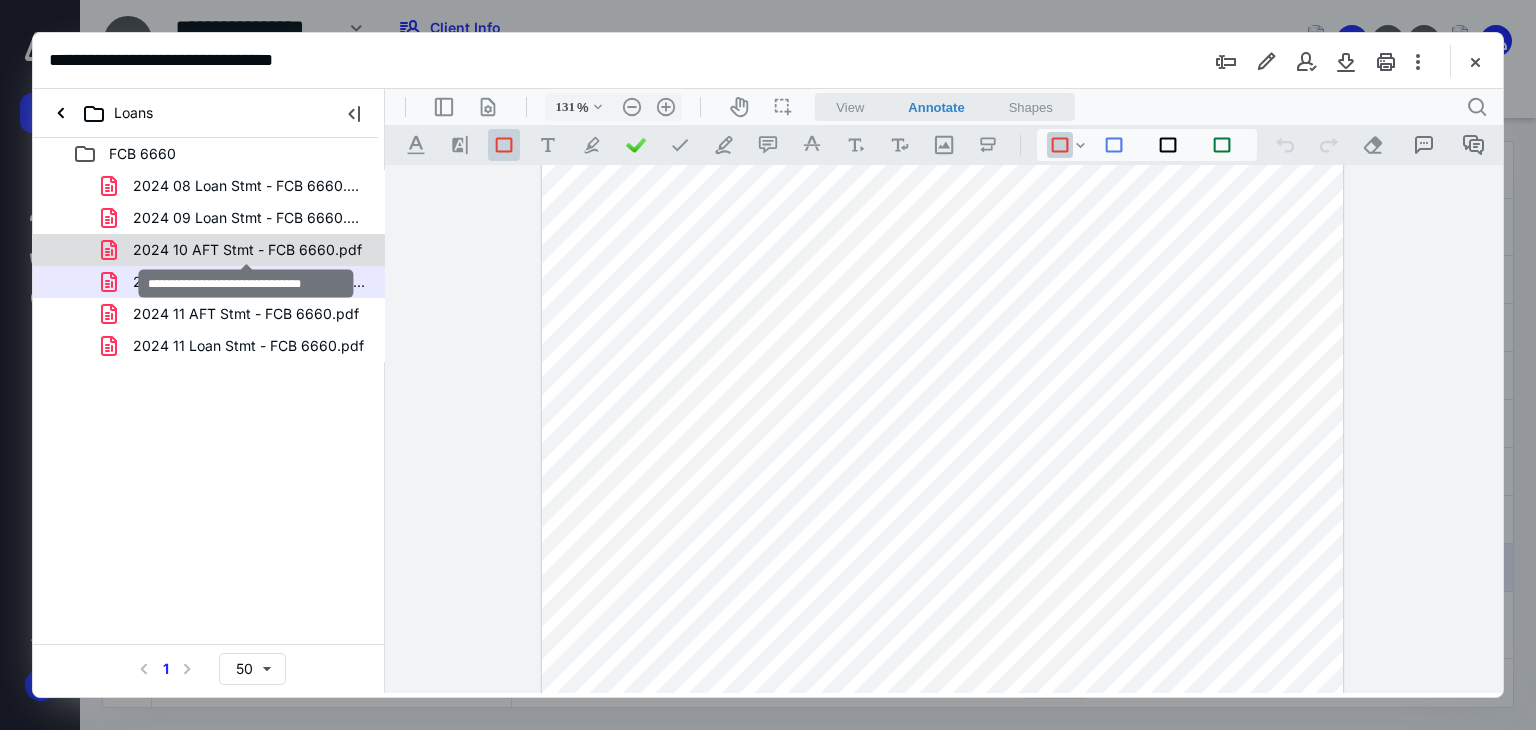 click on "2024 10 AFT Stmt - FCB 6660.pdf" at bounding box center [247, 250] 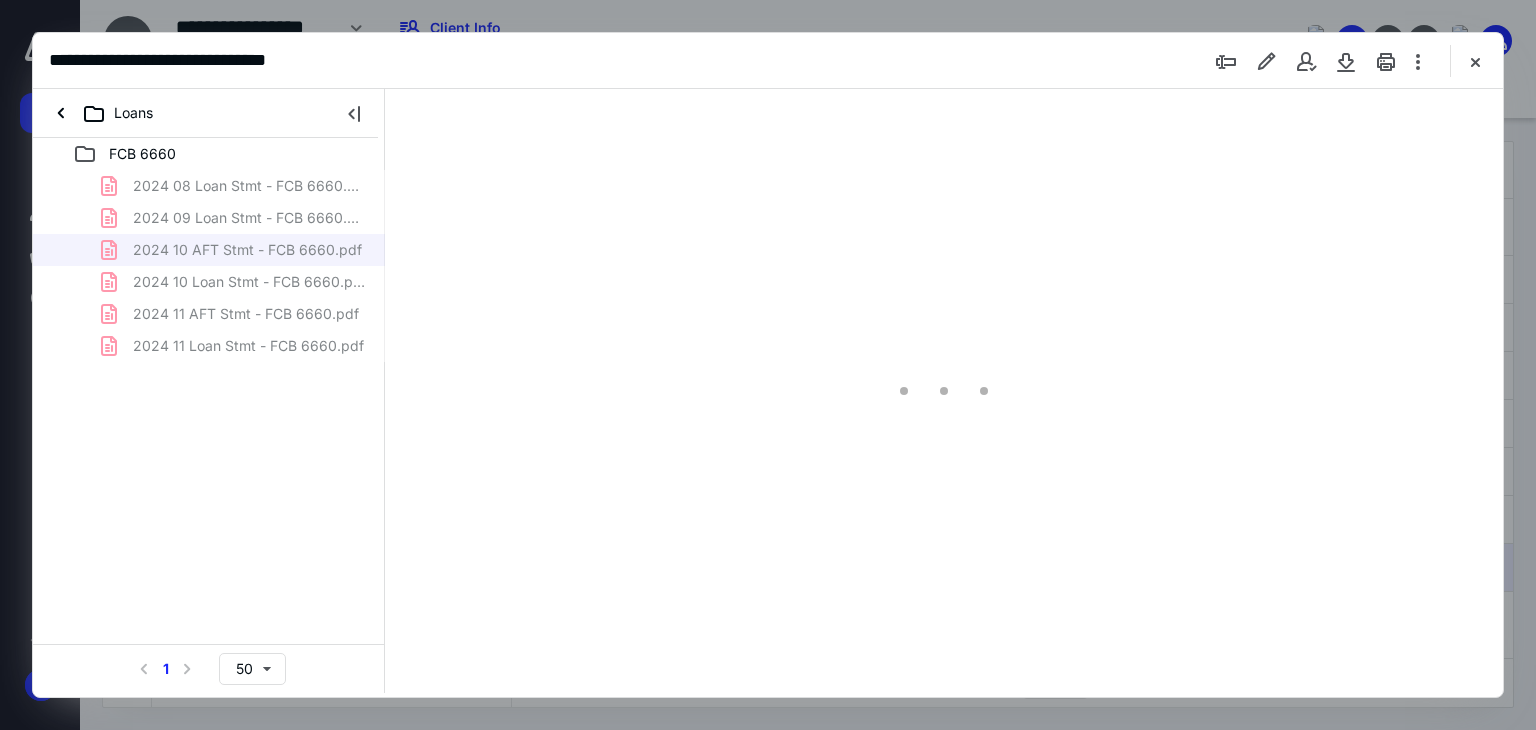 scroll, scrollTop: 0, scrollLeft: 0, axis: both 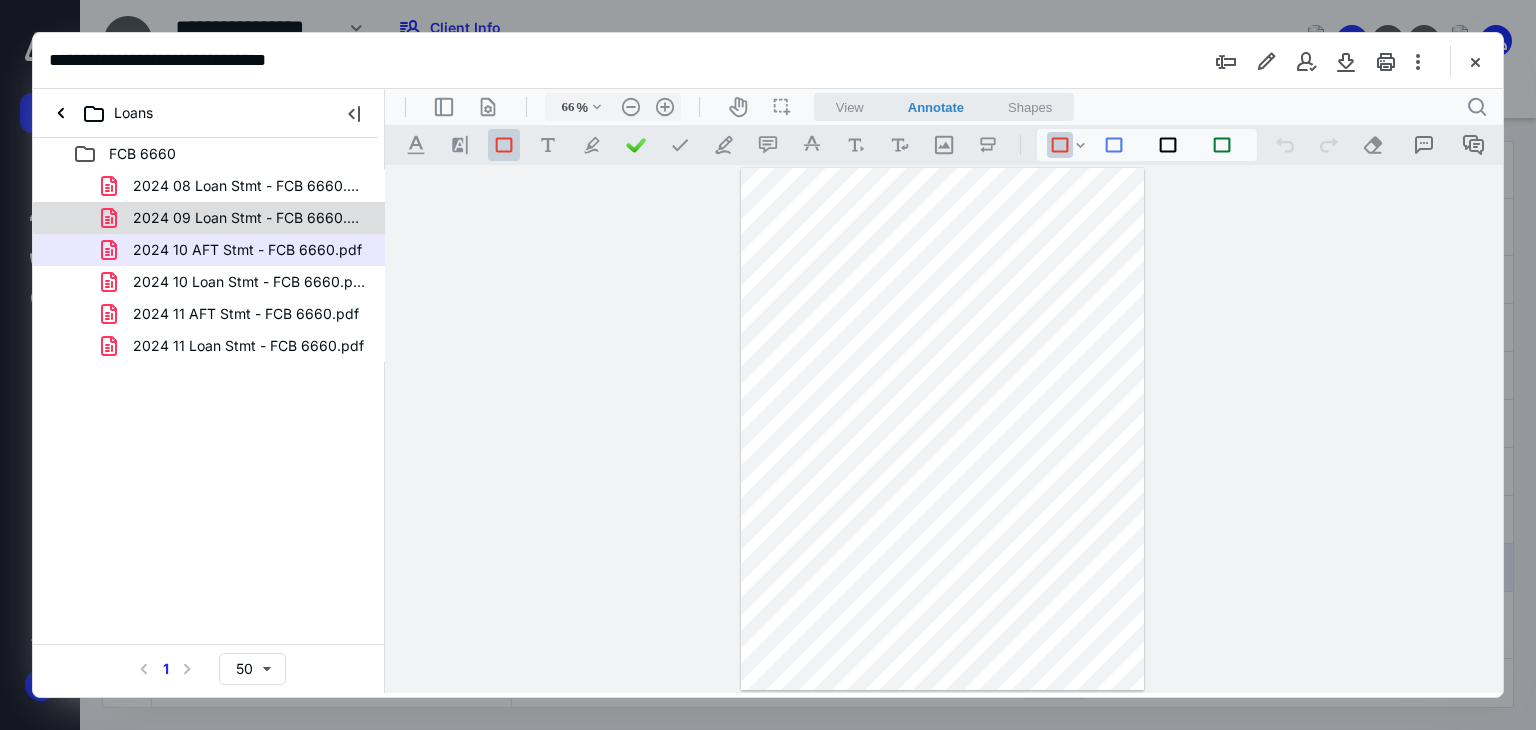 click on "2024 09 Loan Stmt - FCB 6660.pdf" at bounding box center (249, 218) 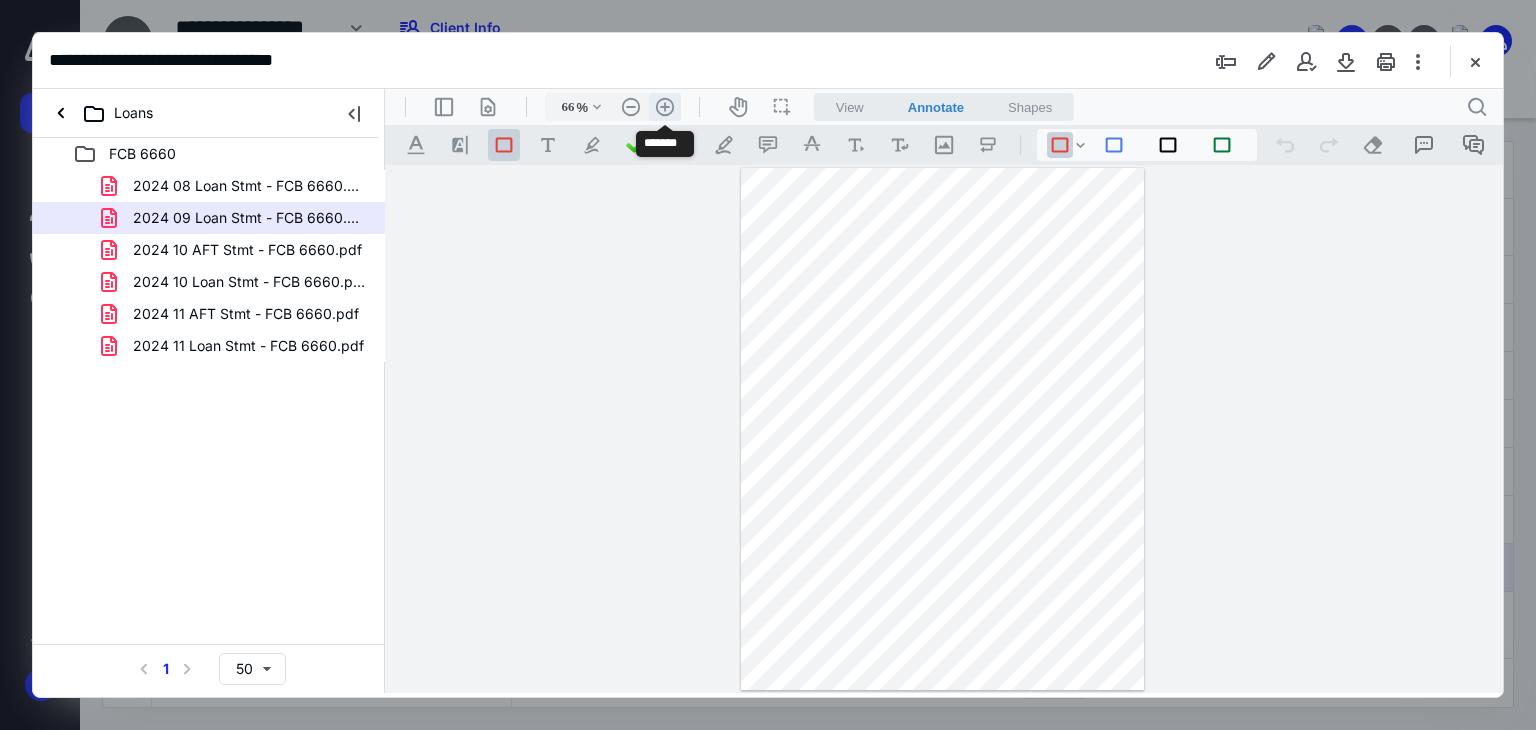 click on ".cls-1{fill:#abb0c4;} icon - header - zoom - in - line" at bounding box center [665, 107] 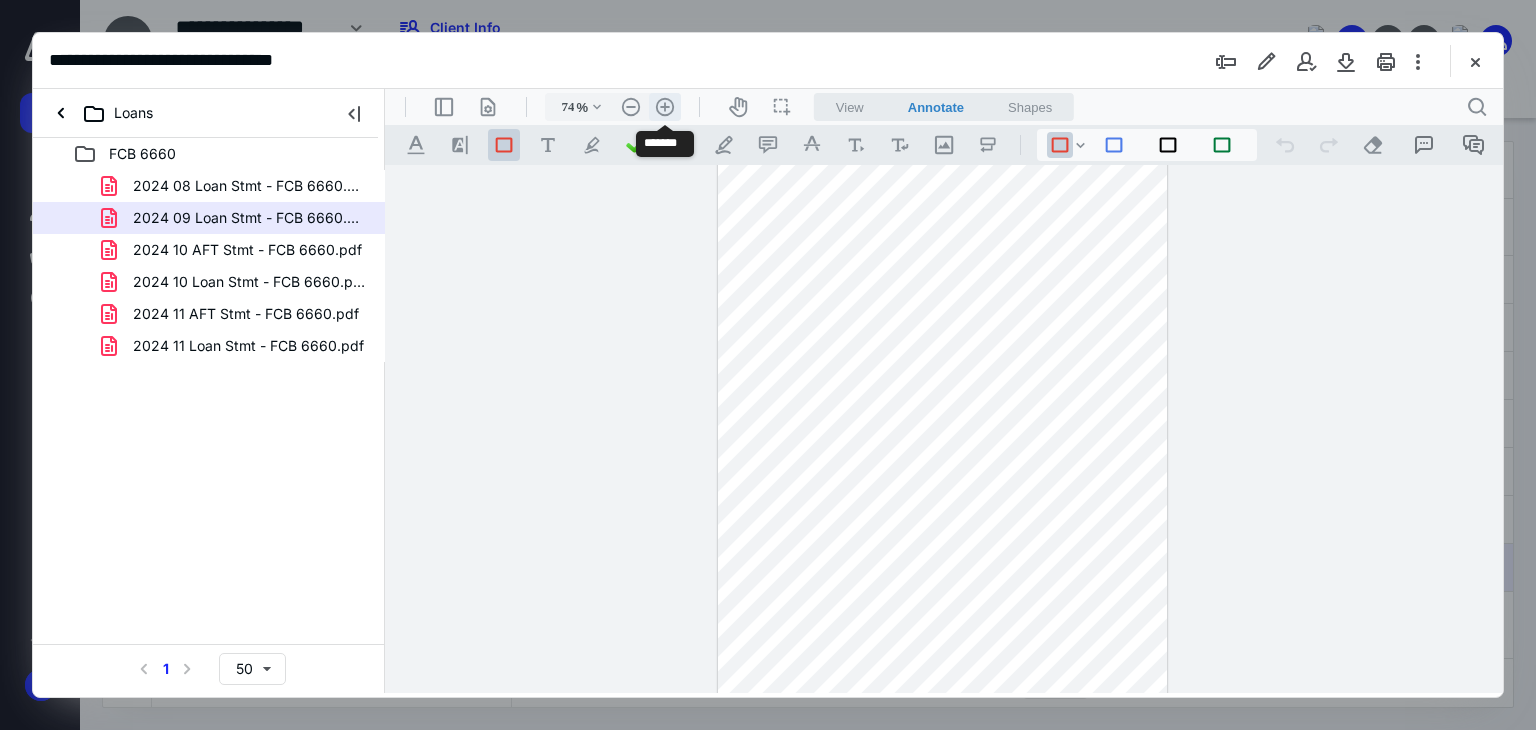 click on ".cls-1{fill:#abb0c4;} icon - header - zoom - in - line" at bounding box center [665, 107] 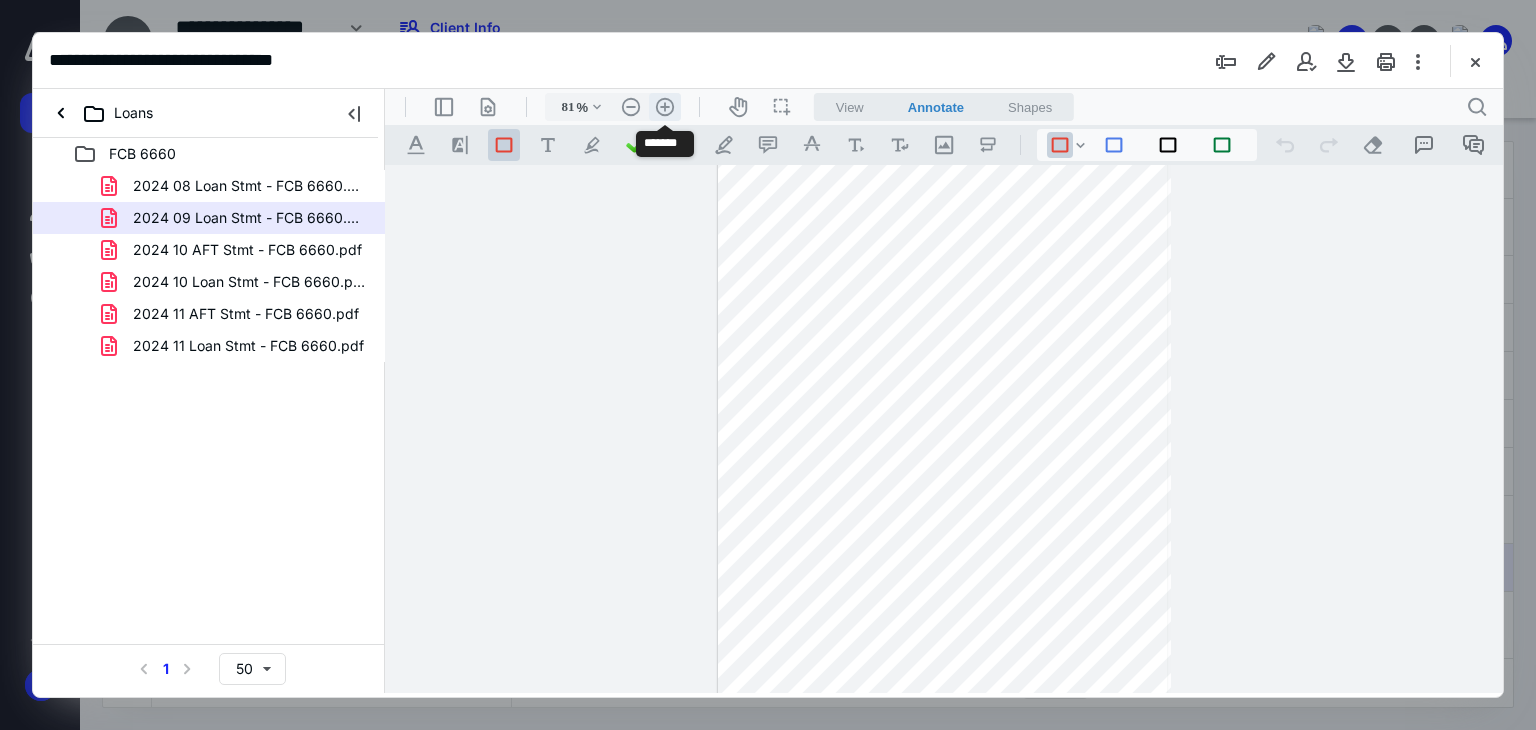click on ".cls-1{fill:#abb0c4;} icon - header - zoom - in - line" at bounding box center (665, 107) 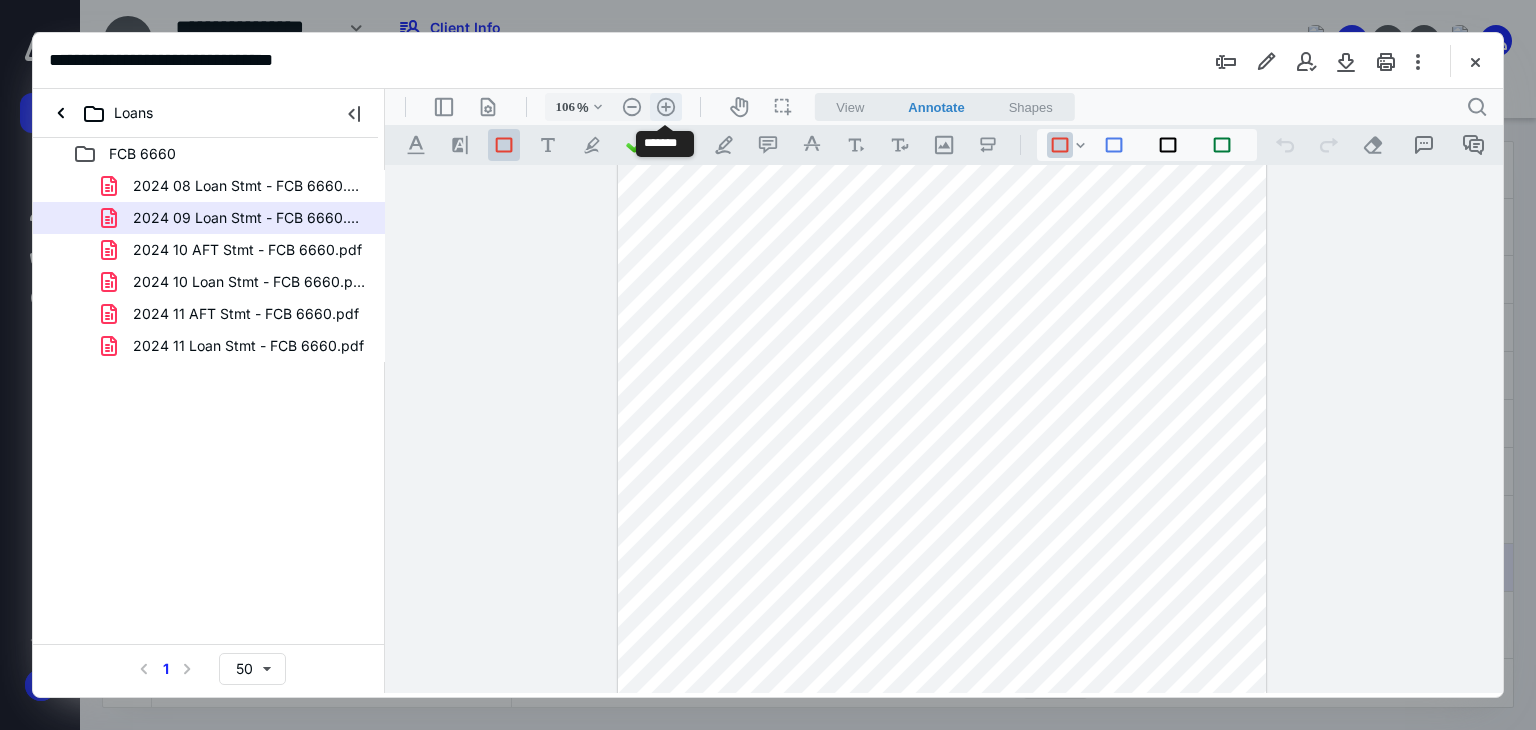 click on ".cls-1{fill:#abb0c4;} icon - header - zoom - in - line" at bounding box center (666, 107) 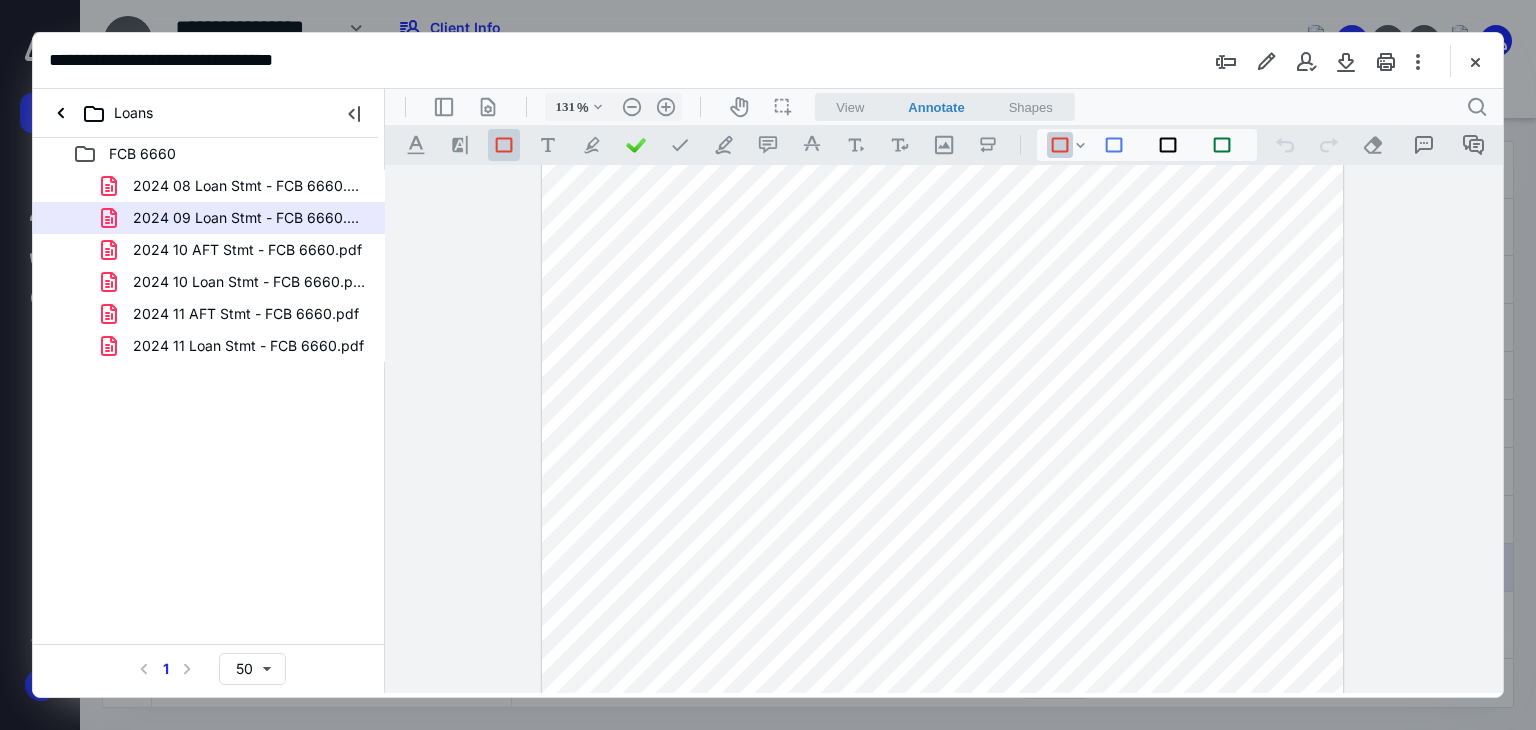 scroll, scrollTop: 322, scrollLeft: 0, axis: vertical 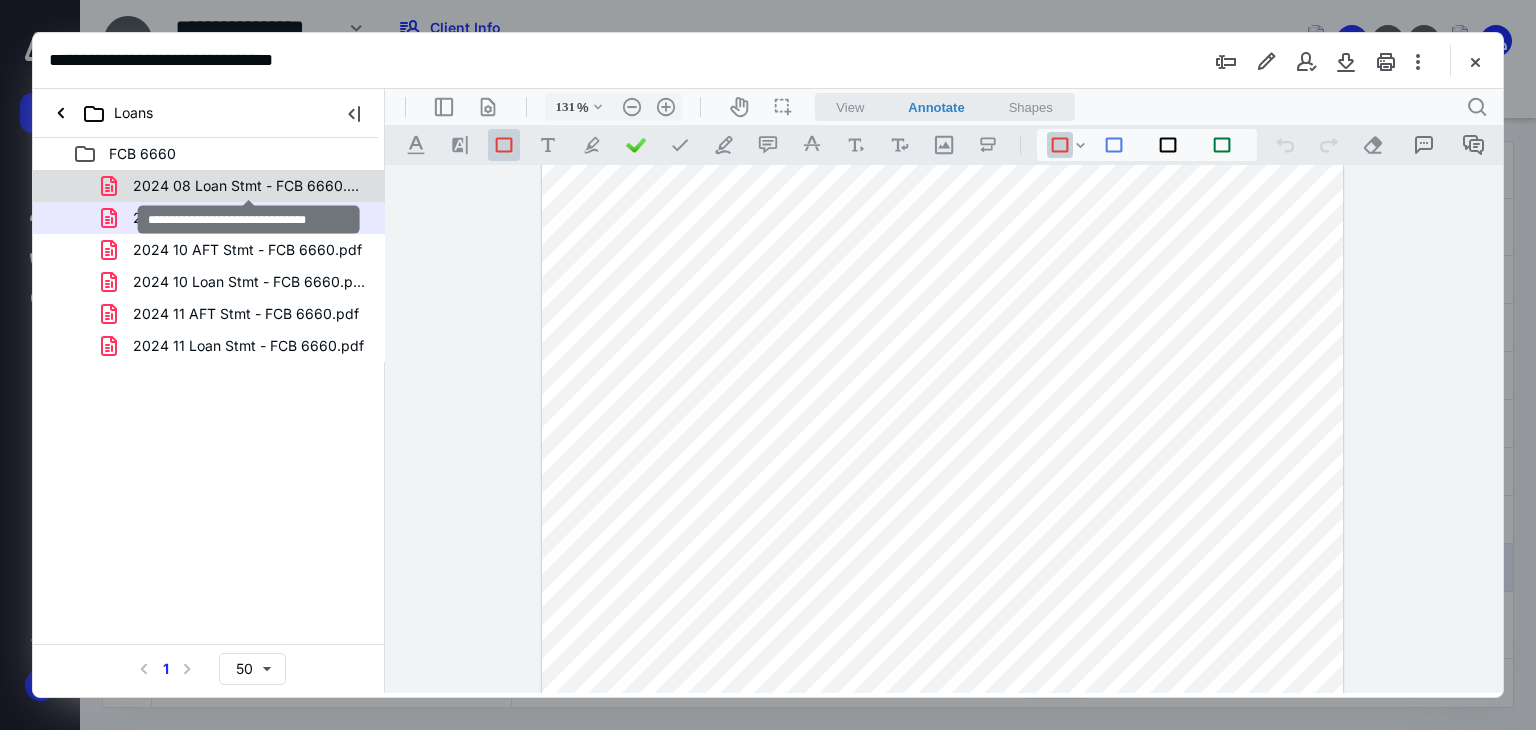 click on "2024 08 Loan Stmt - FCB 6660.pdf" at bounding box center [249, 186] 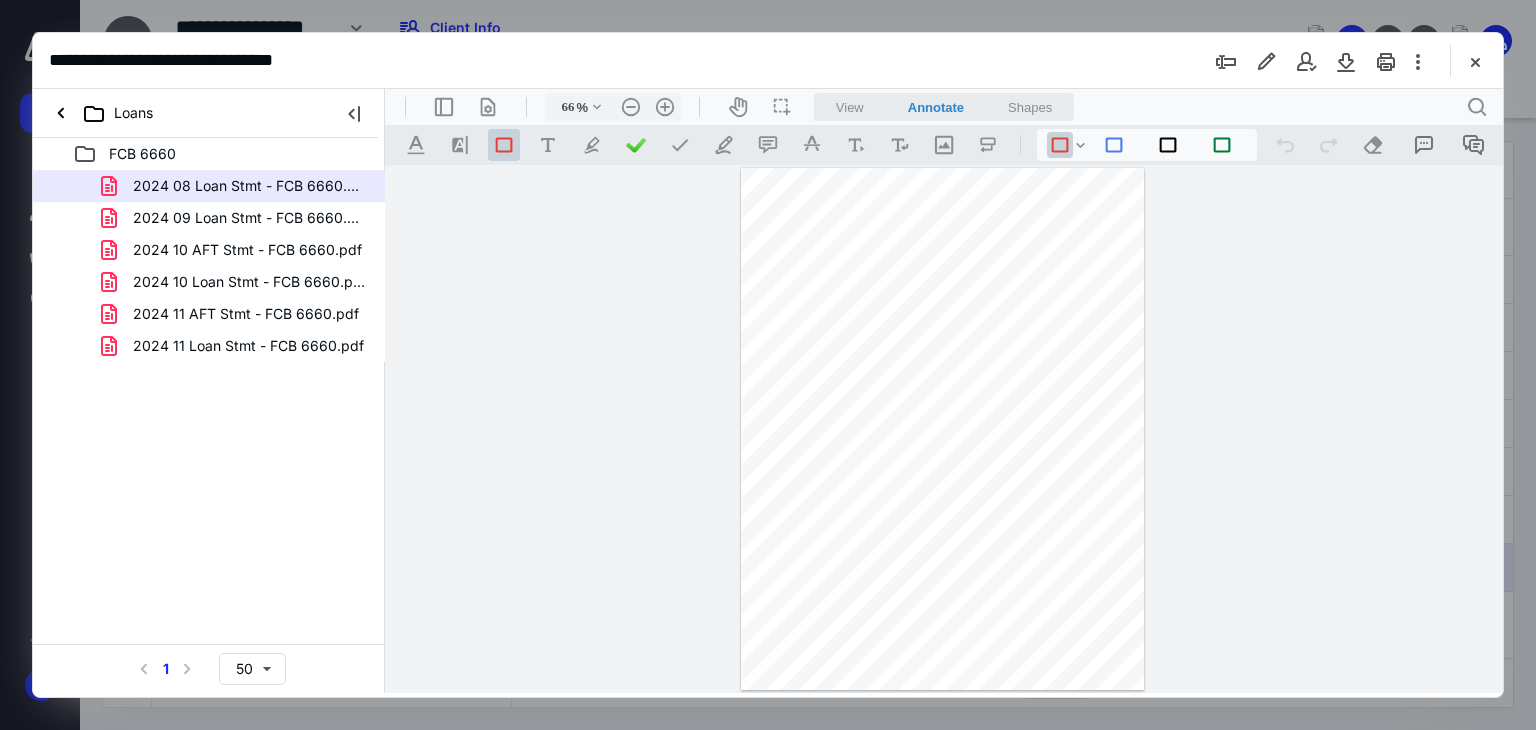 scroll, scrollTop: 0, scrollLeft: 0, axis: both 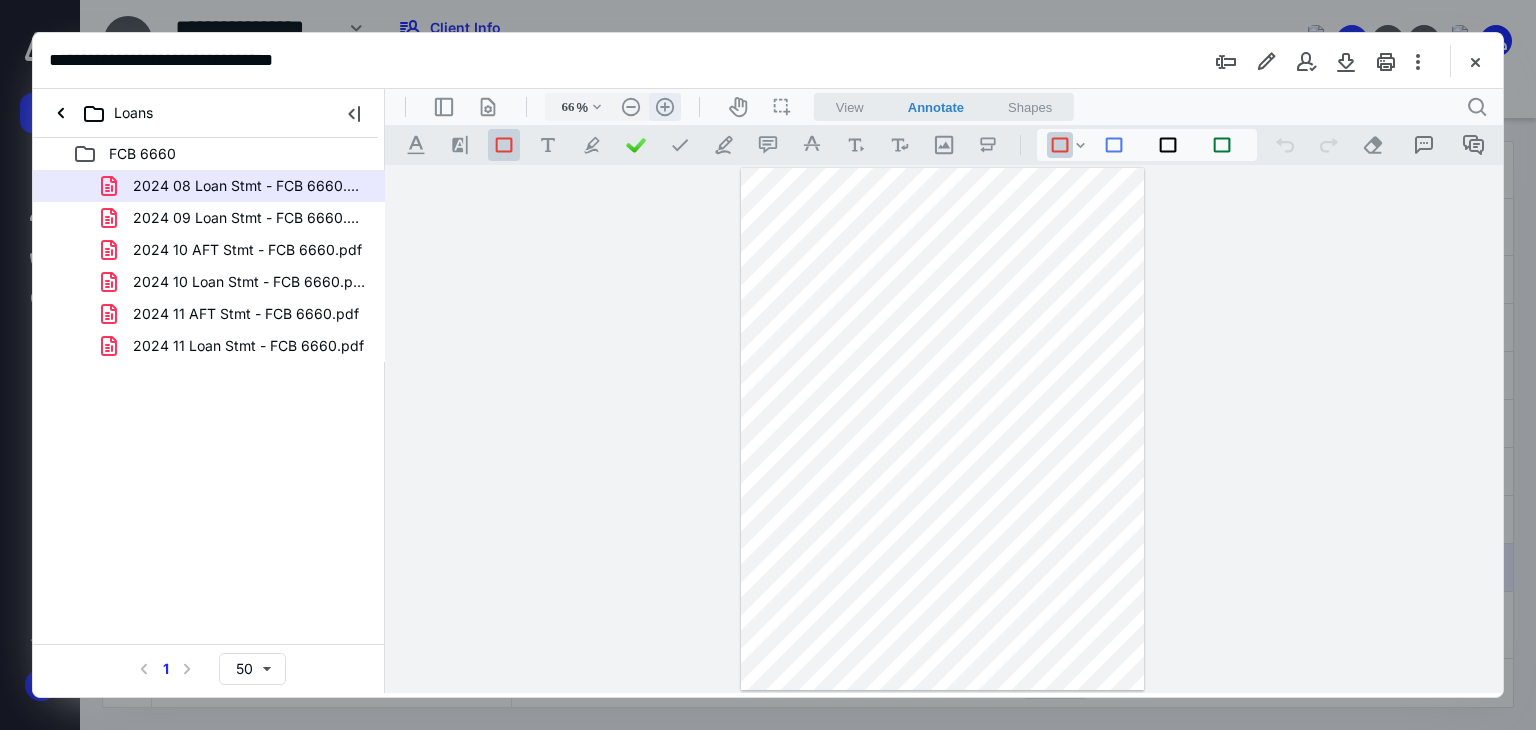 click on ".cls-1{fill:#abb0c4;} icon - header - zoom - in - line" at bounding box center [665, 107] 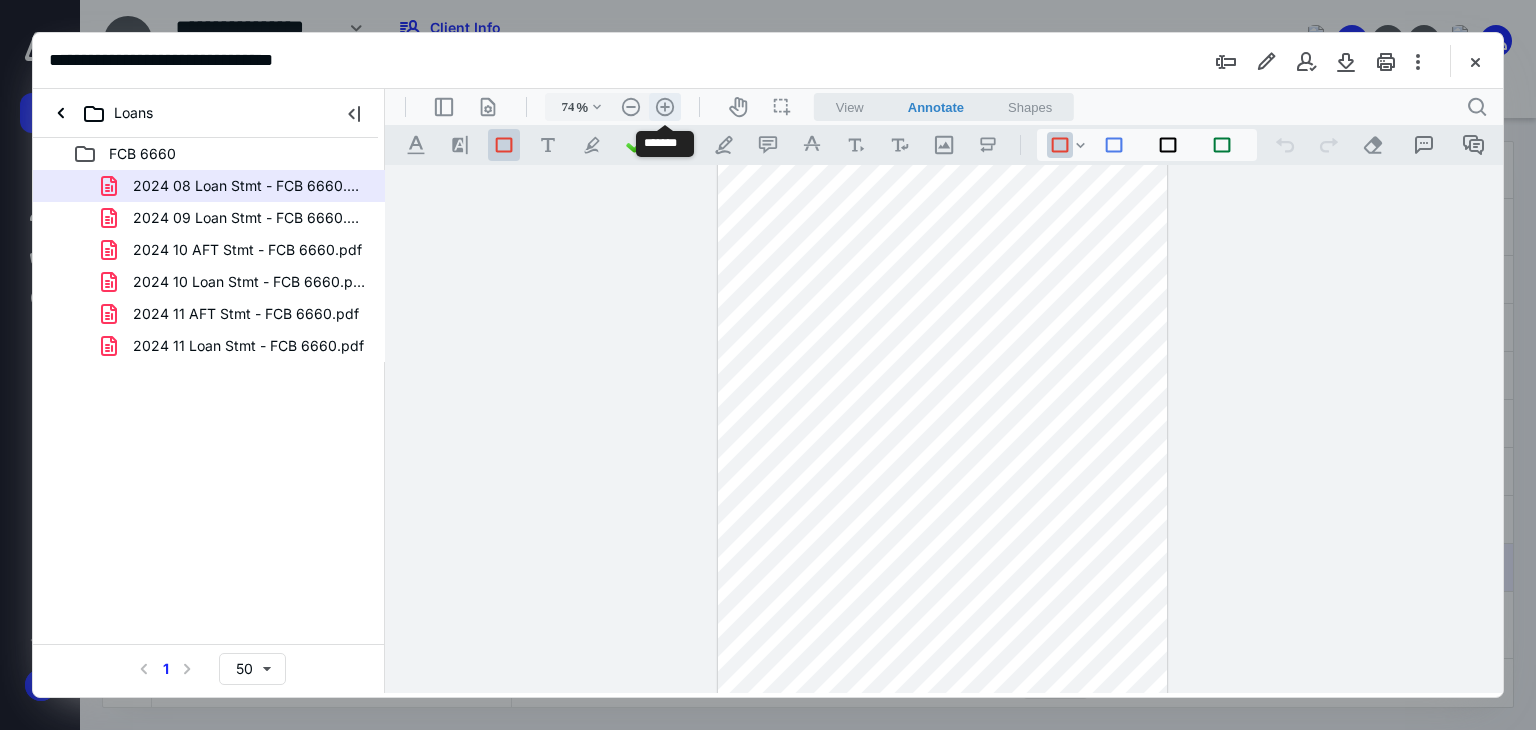 click on ".cls-1{fill:#abb0c4;} icon - header - zoom - in - line" at bounding box center [665, 107] 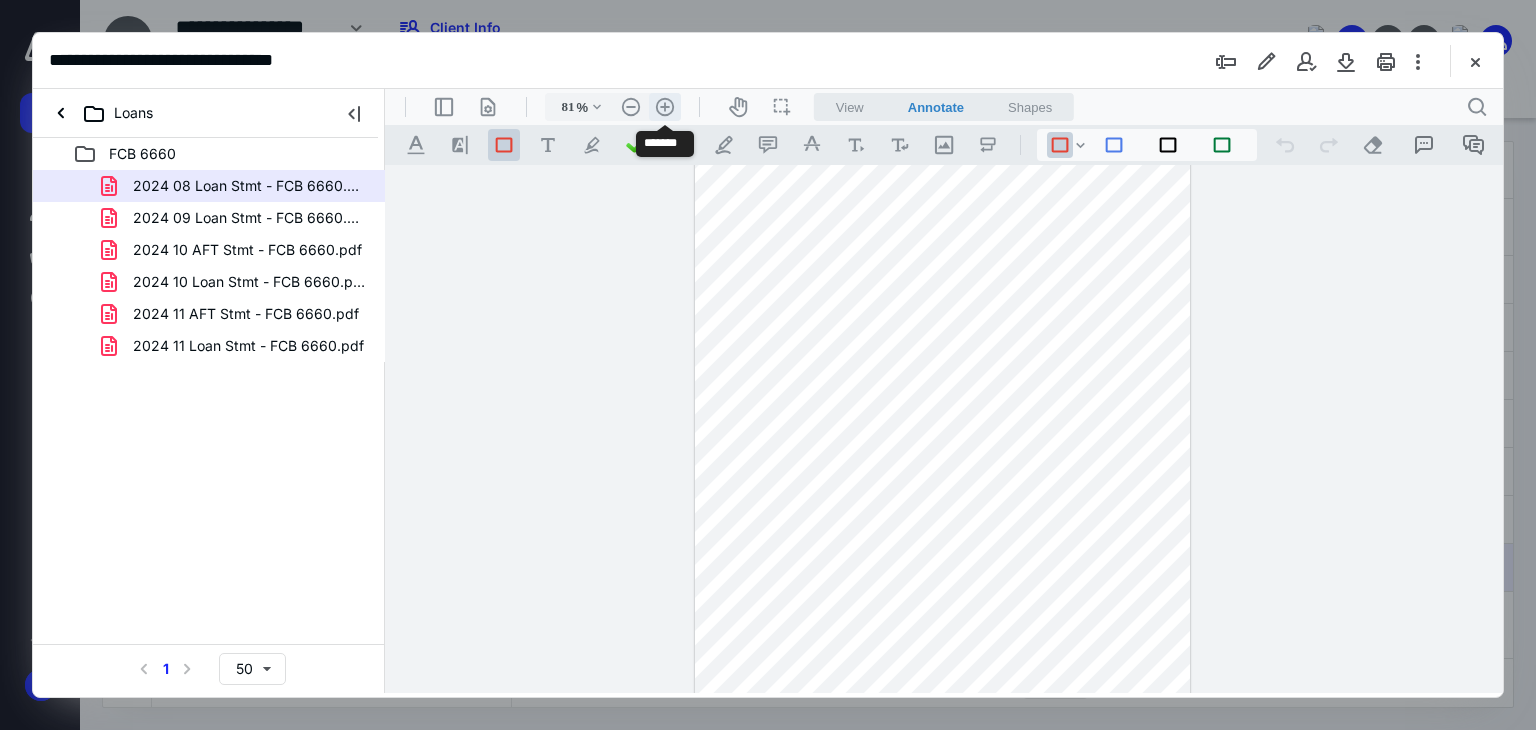 click on ".cls-1{fill:#abb0c4;} icon - header - zoom - in - line" at bounding box center [665, 107] 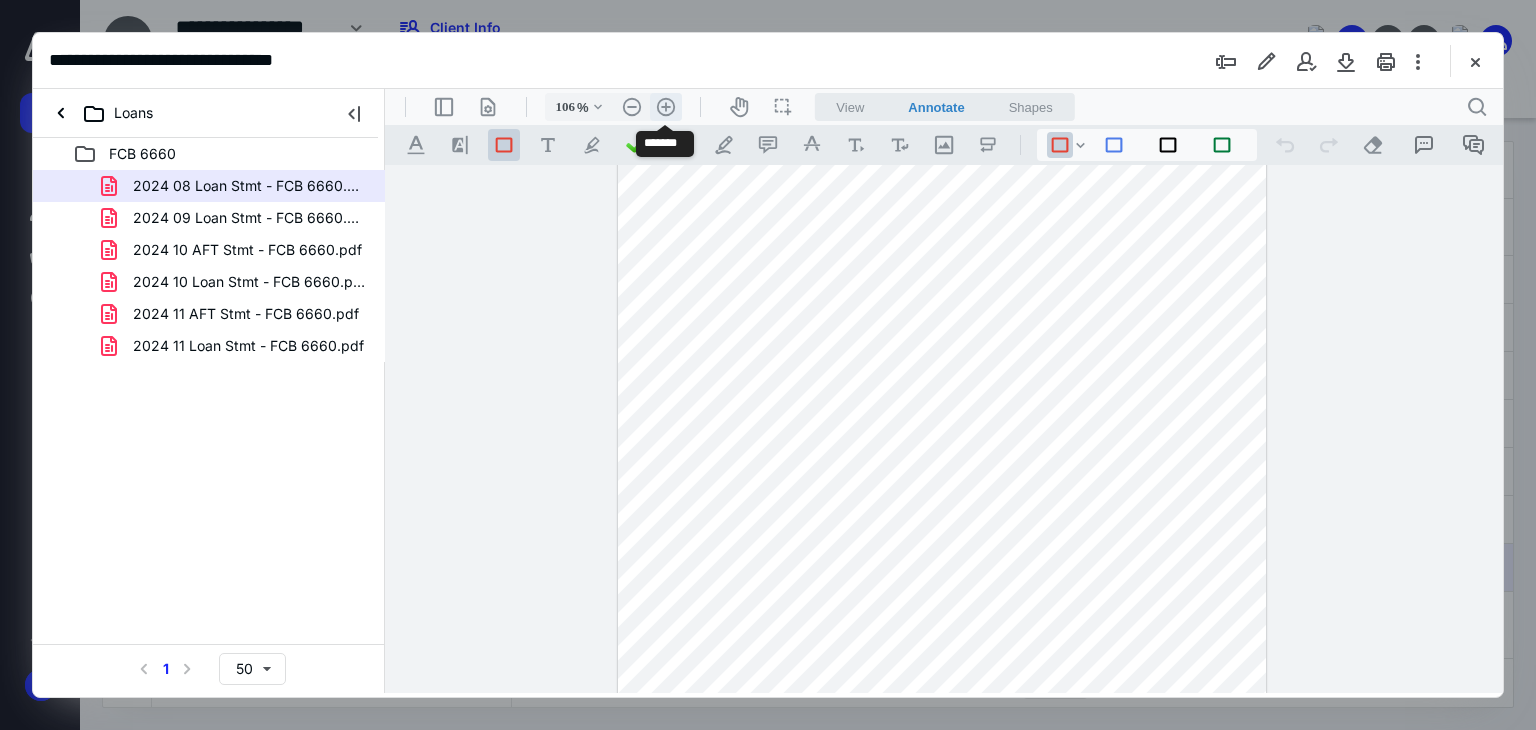 click on ".cls-1{fill:#abb0c4;} icon - header - zoom - in - line" at bounding box center (666, 107) 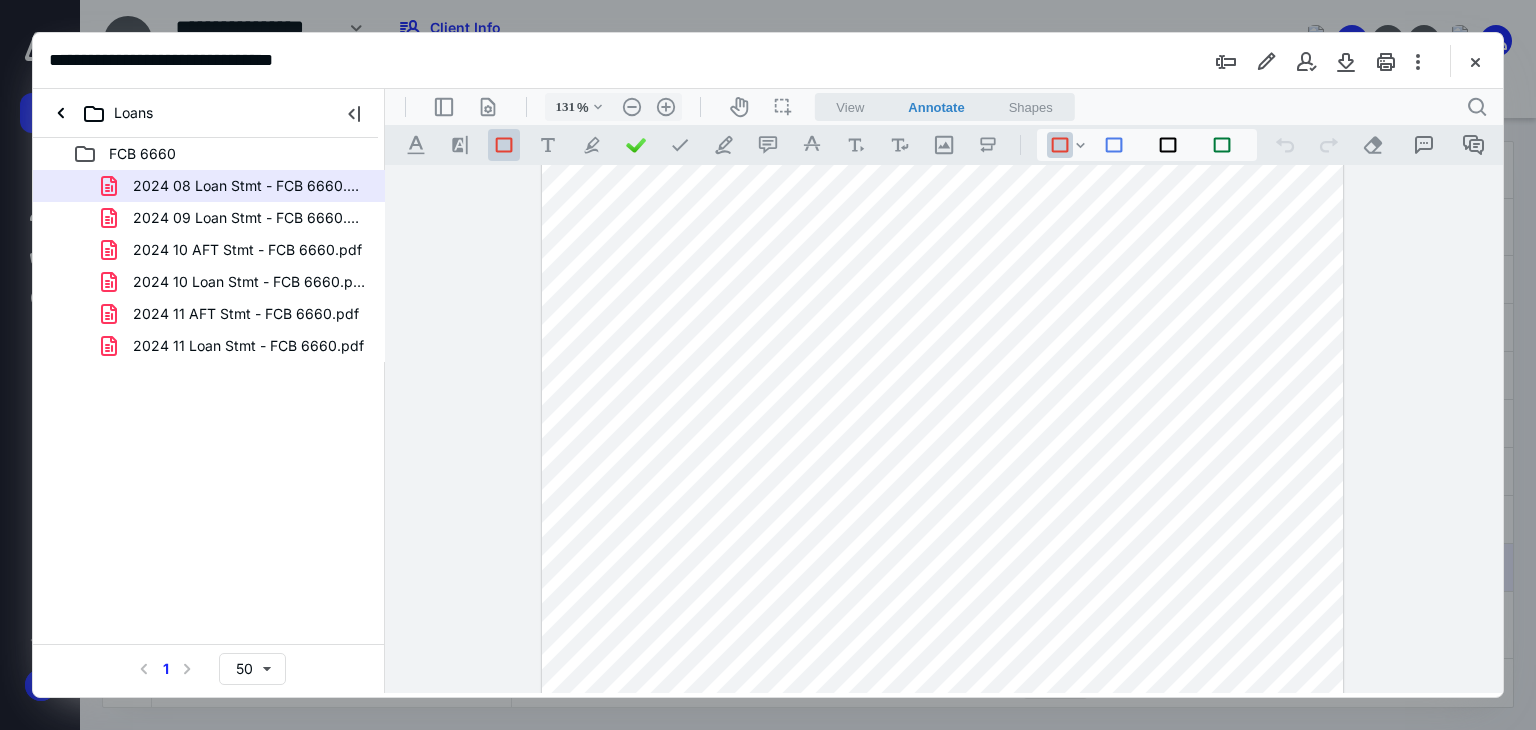 scroll, scrollTop: 0, scrollLeft: 0, axis: both 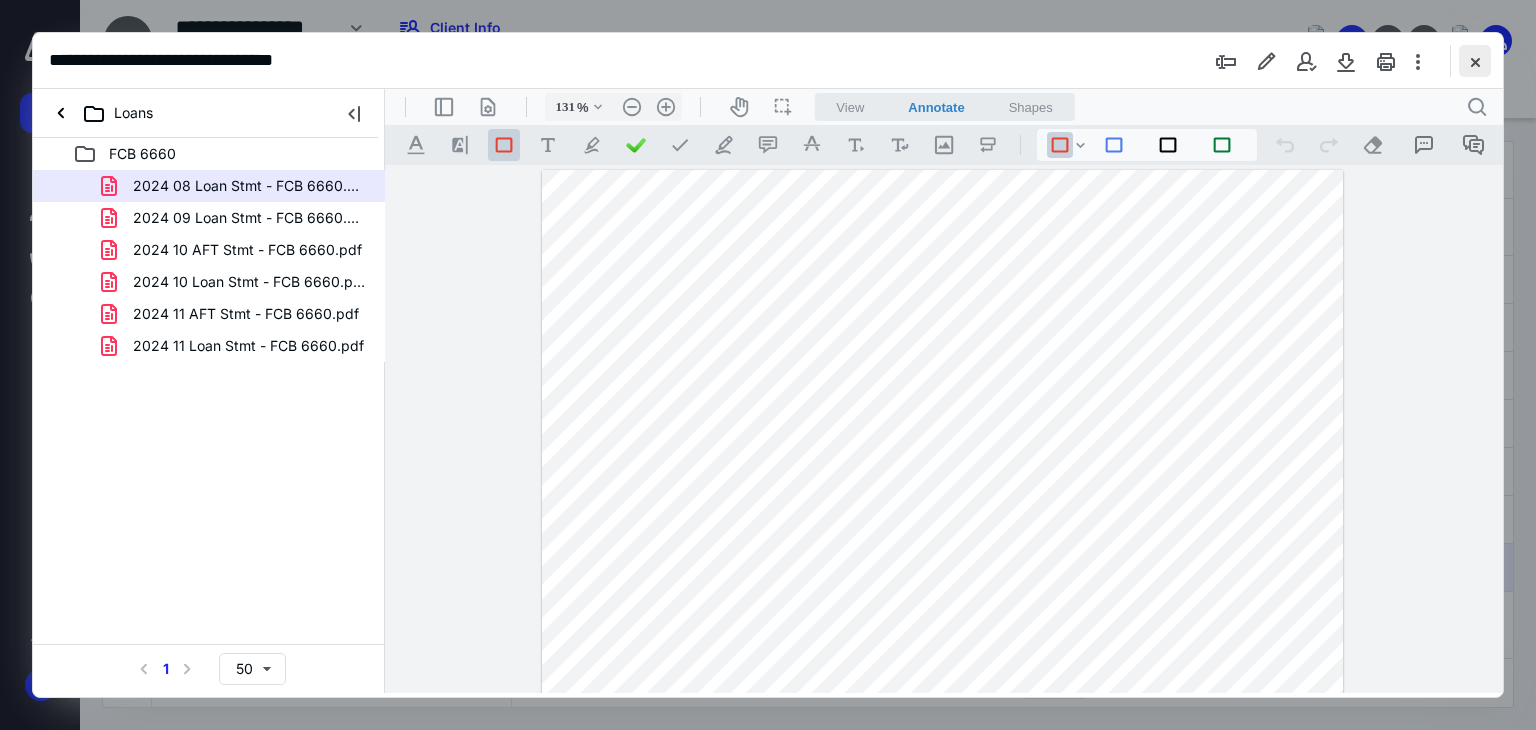 click at bounding box center (1475, 61) 